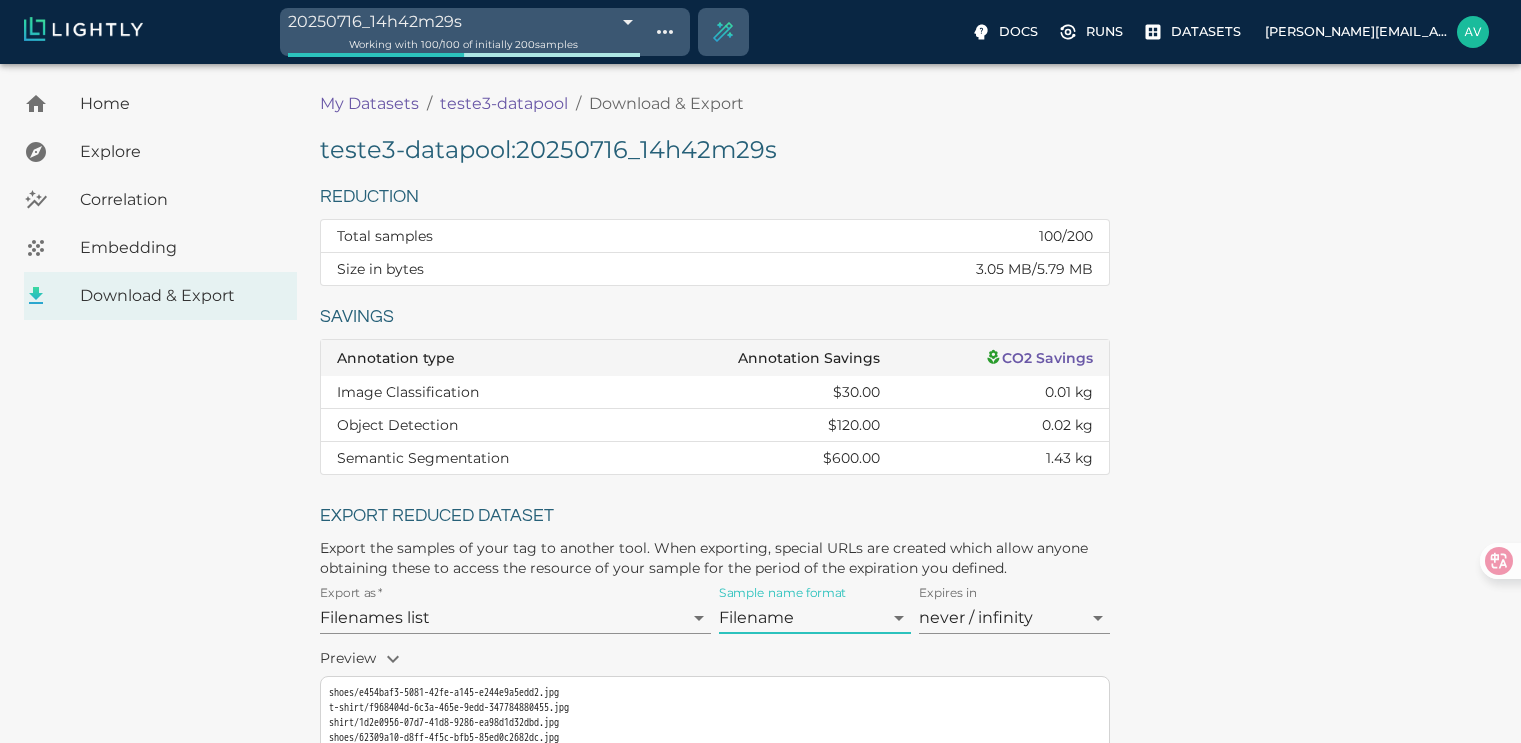 scroll, scrollTop: 0, scrollLeft: 0, axis: both 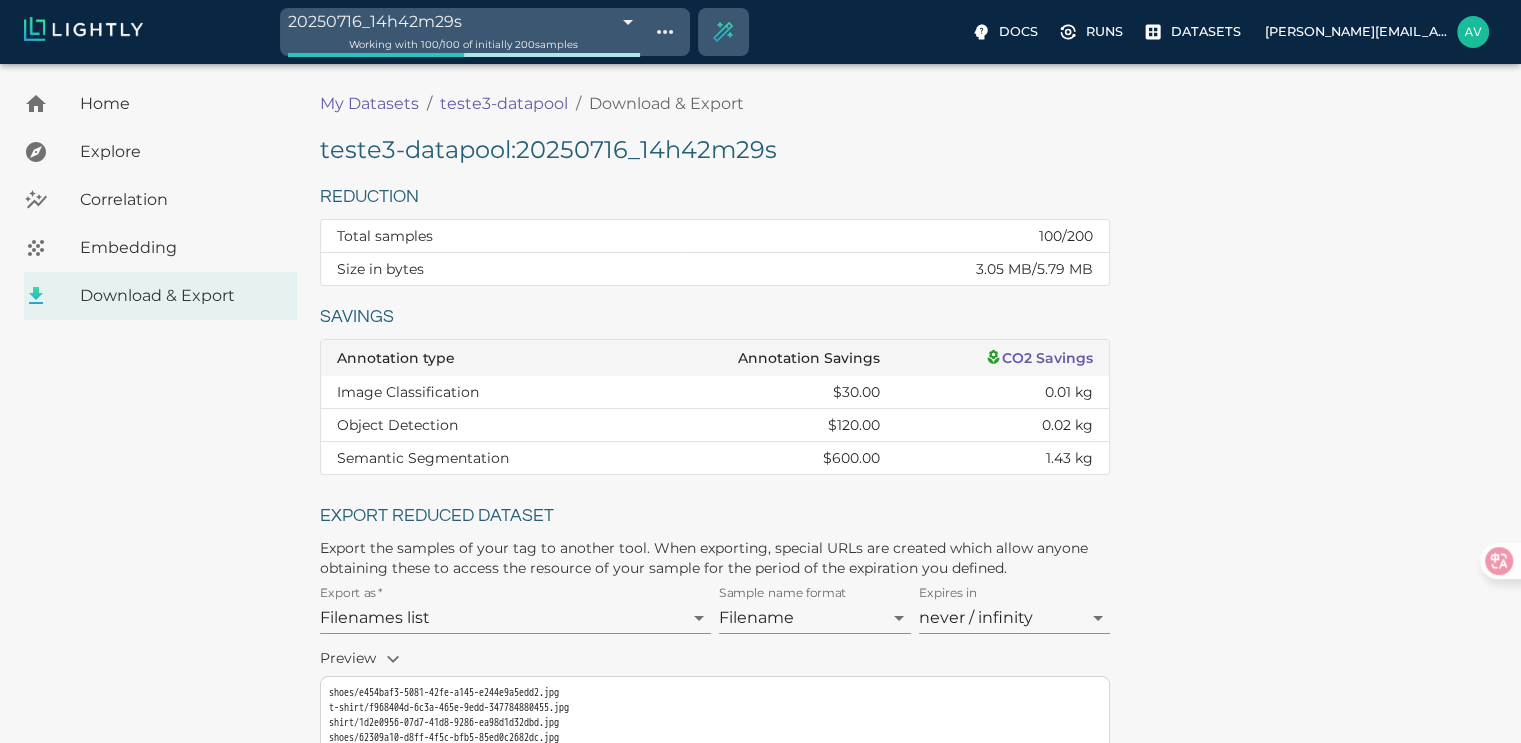 click on "Working with   100  /  100   of initially 200  samples" at bounding box center (463, 44) 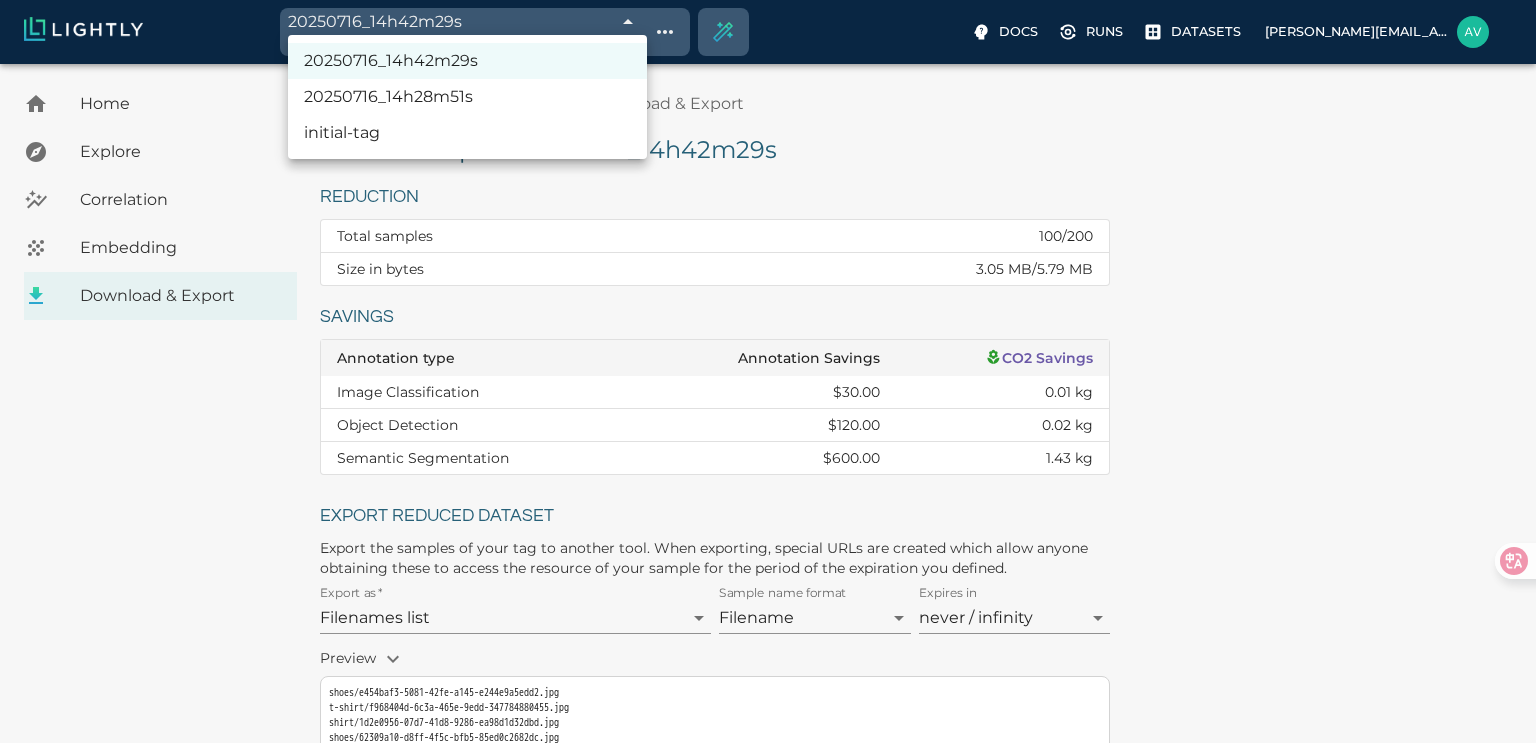 click on "20250716_14h42m29s" at bounding box center [467, 61] 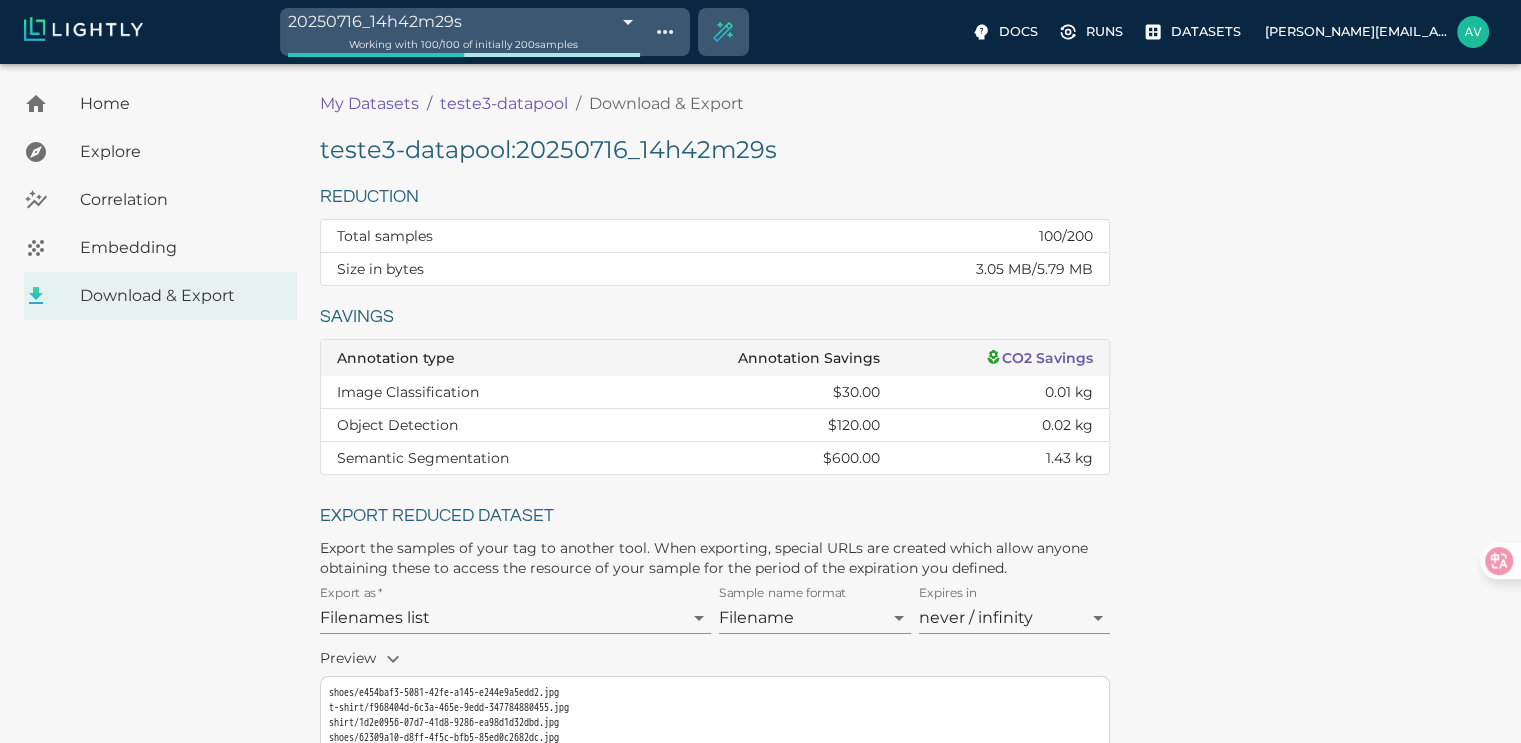 click on "20250716_14h42m29s 6877ba5739061f365c1f3458 Working with   100  /  100   of initially 200  samples Docs Runs Datasets avgustavo@alu.ufc.br   Dataset loading completed! It seems like  lightly-serve  is not running. Please start  lightly-serve  and    forward ports if you are using a remote machine .   For more information and solutions to common issues, please see our    documentation . lightly-serve   input_mount =' /home/path/to/input_folder '   lightly_mount =' /home/path/to/lightly_folder '   Home Explore Correlation Embedding Download & Export My Datasets / teste3-datapool / Download & Export teste3-datapool : 20250716_14h42m29s Reduction Total samples 100  /  200 Size in bytes 3.05 MB  /  5.79 MB Savings Annotation type Annotation Savings CO2 Savings Image Classification $30.00 0.01   kg Object Detection $120.00 0.02   kg Semantic Segmentation $600.00 1.43   kg Export reduced dataset Export as   * Filenames list Filenames list Sample name format Filename NAME Expires in never / infinity -1 Preview" at bounding box center (760, 620) 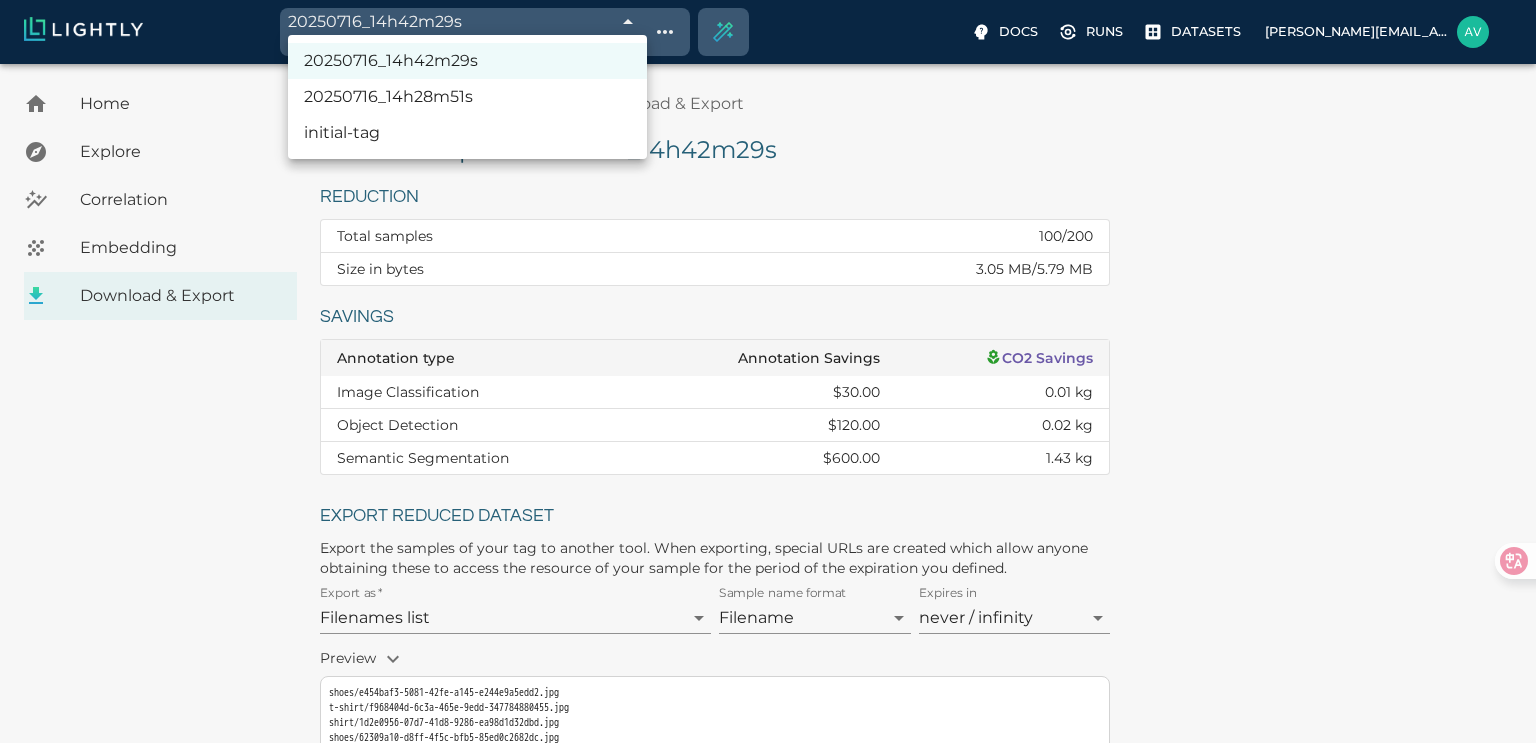 click on "initial-tag" at bounding box center (467, 133) 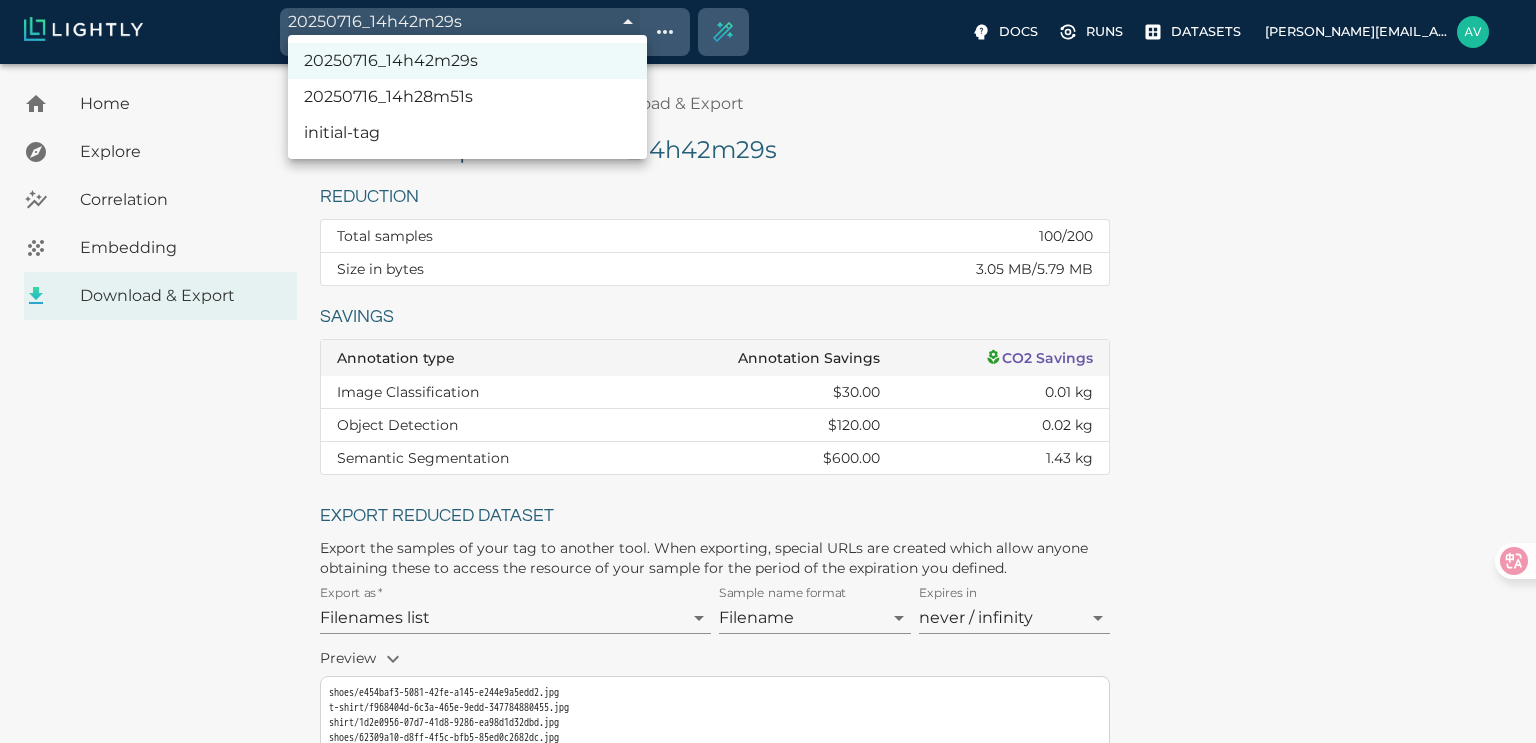 type on "6877b72439061f365c1d98e7" 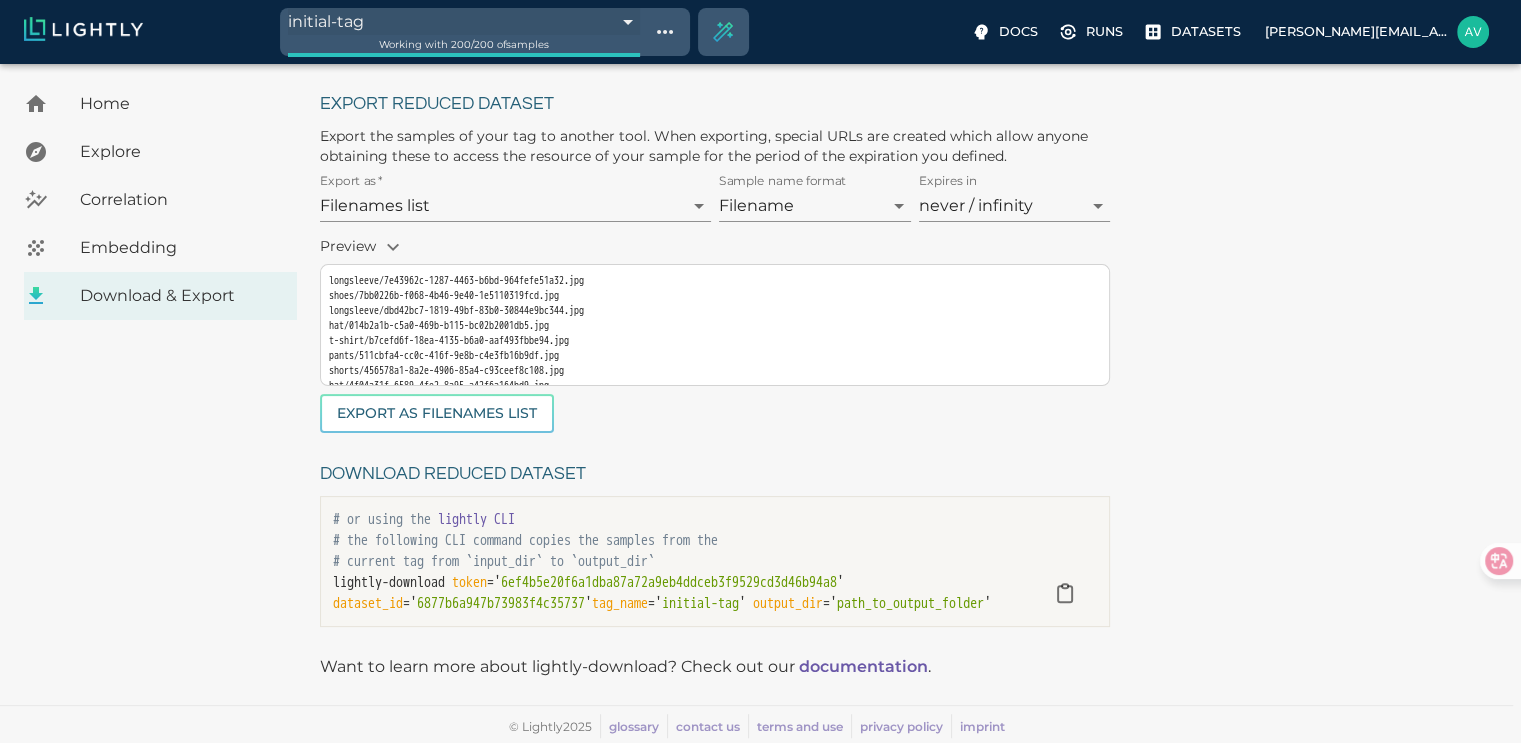 scroll, scrollTop: 429, scrollLeft: 0, axis: vertical 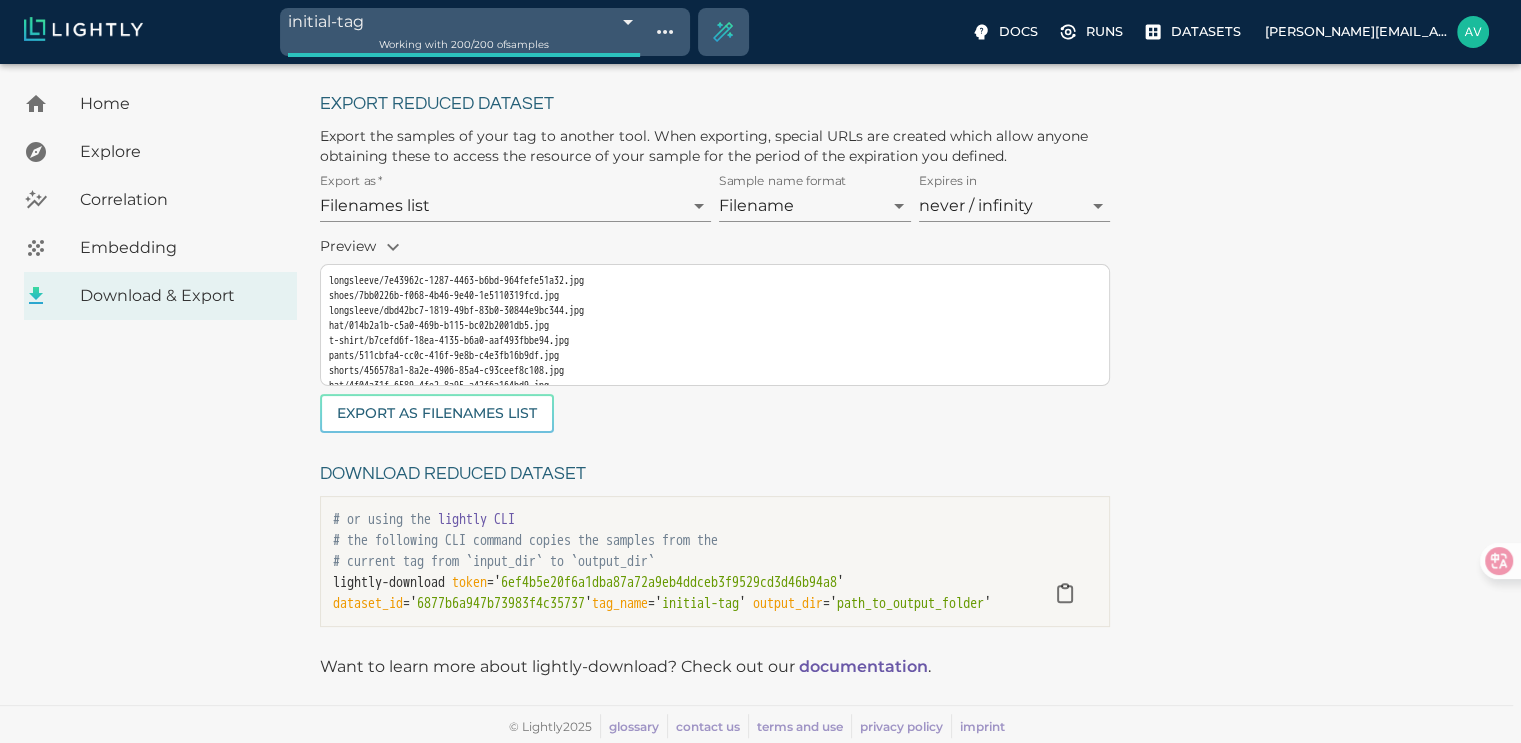 click on "Download reduced dataset # or using the   lightly CLI # the following CLI command copies the samples from the
# current tag from `input_dir` to `output_dir` lightly-download   token =' 6ef4b5e20f6a1dba87a72a9eb4ddceb3f9529cd3d46b94a8 '   dataset_id =' 6877b6a947b73983f4c35737 '  tag_name =' initial-tag '   output_dir =' path_to_output_folder '" at bounding box center (707, 541) 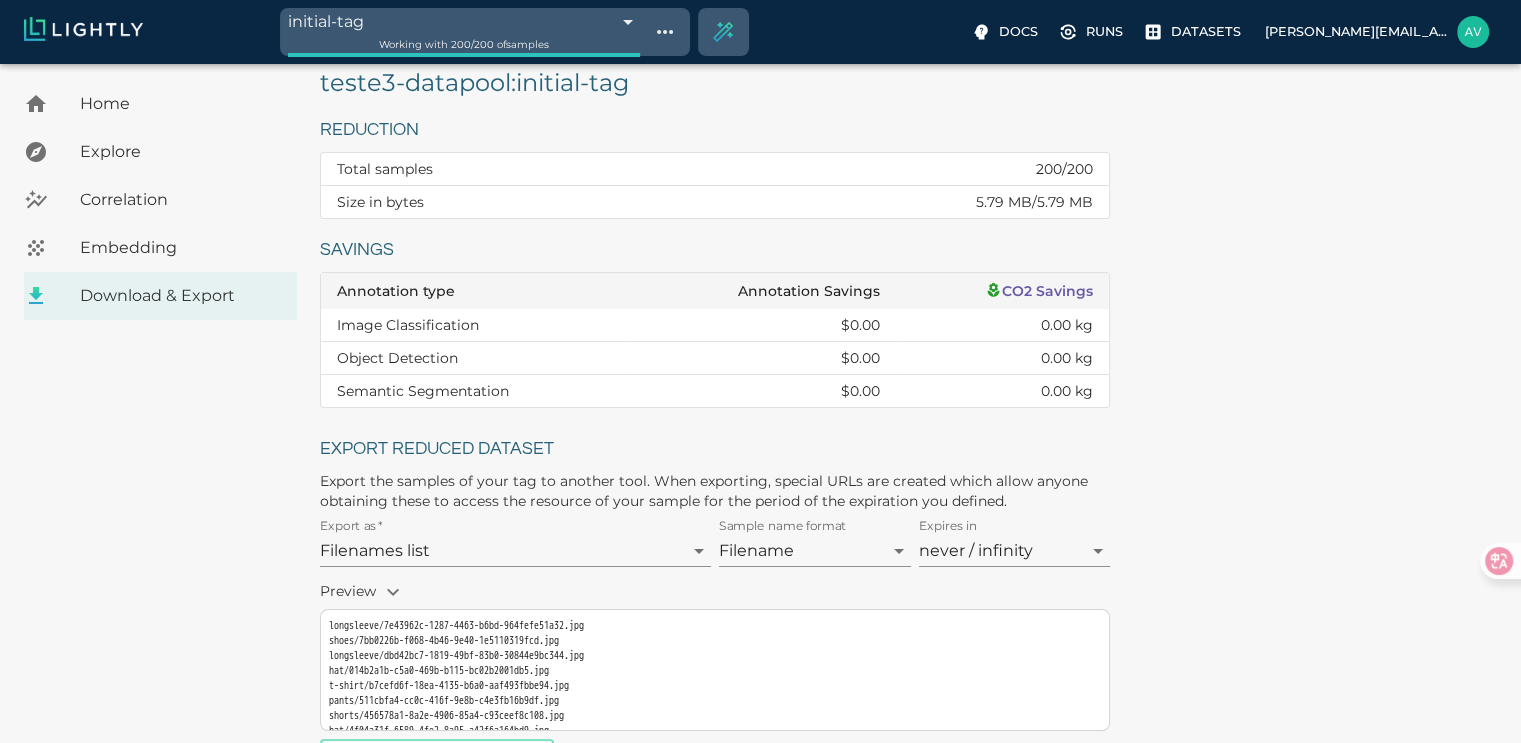 scroll, scrollTop: 0, scrollLeft: 0, axis: both 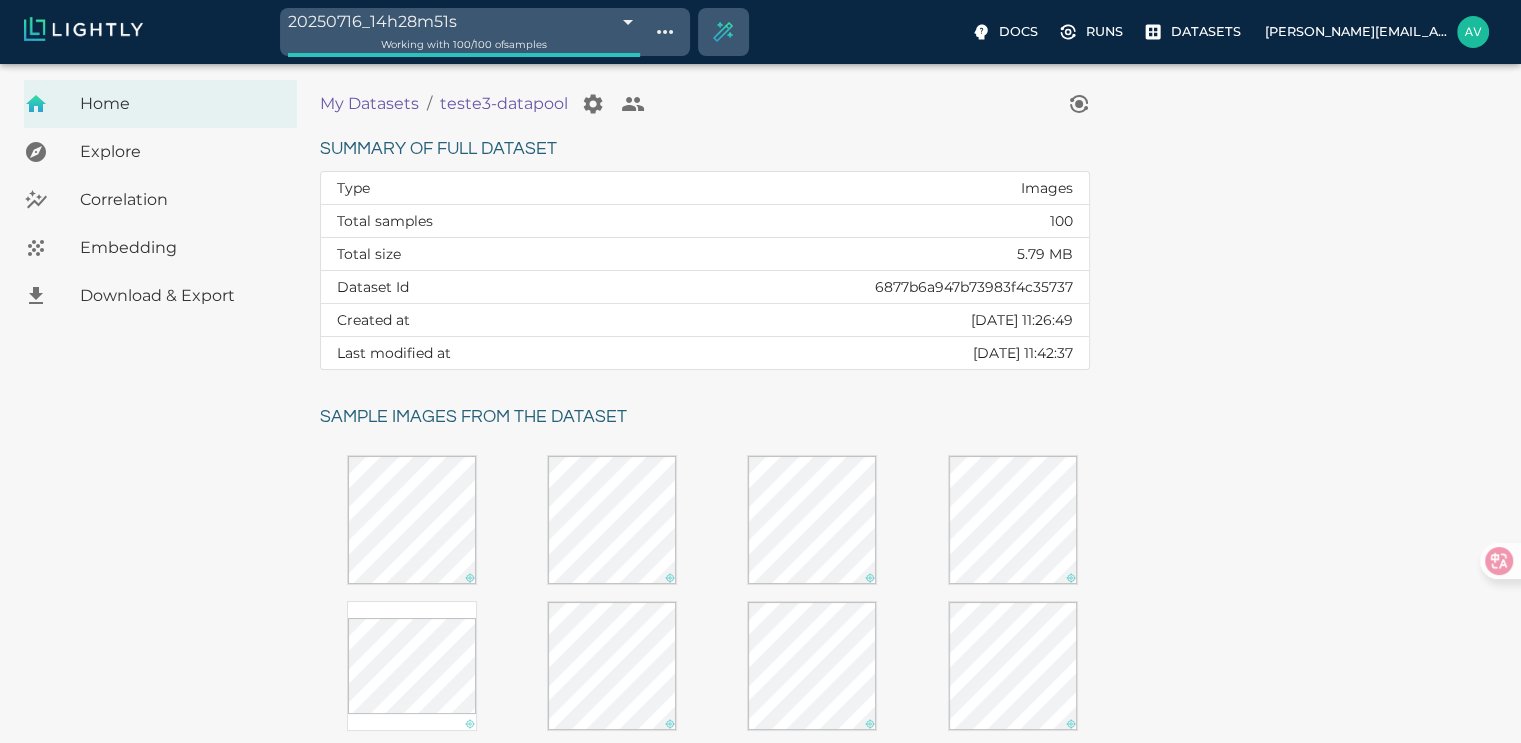 click on "20250716_14h28m51s 6877b72439061f365c1d9924 Working with   100  /  100   of  samples Docs Runs Datasets [EMAIL_ADDRESS][DOMAIN_NAME]   Dataset loading completed! It seems like  lightly-serve  is not running. Please start  lightly-serve  and    forward ports if you are using a remote machine .   For more information and solutions to common issues, please see our    documentation . lightly-serve   input_mount =' /home/path/to/input_folder '   lightly_mount =' /home/path/to/lightly_folder '   Home Explore Correlation Embedding Download & Export My Datasets / teste3-datapool Summary of full dataset Type Images Total samples 100 Total size 5.79 MB Dataset Id 6877b6a947b73983f4c35737 Created at [DATE] 11:26:49 Last modified at [DATE] 11:42:37 Sample images from the dataset Reload another random batch © Lightly  2025 glossary contact us terms and use privacy policy imprint Preferences Logout" at bounding box center (760, 623) 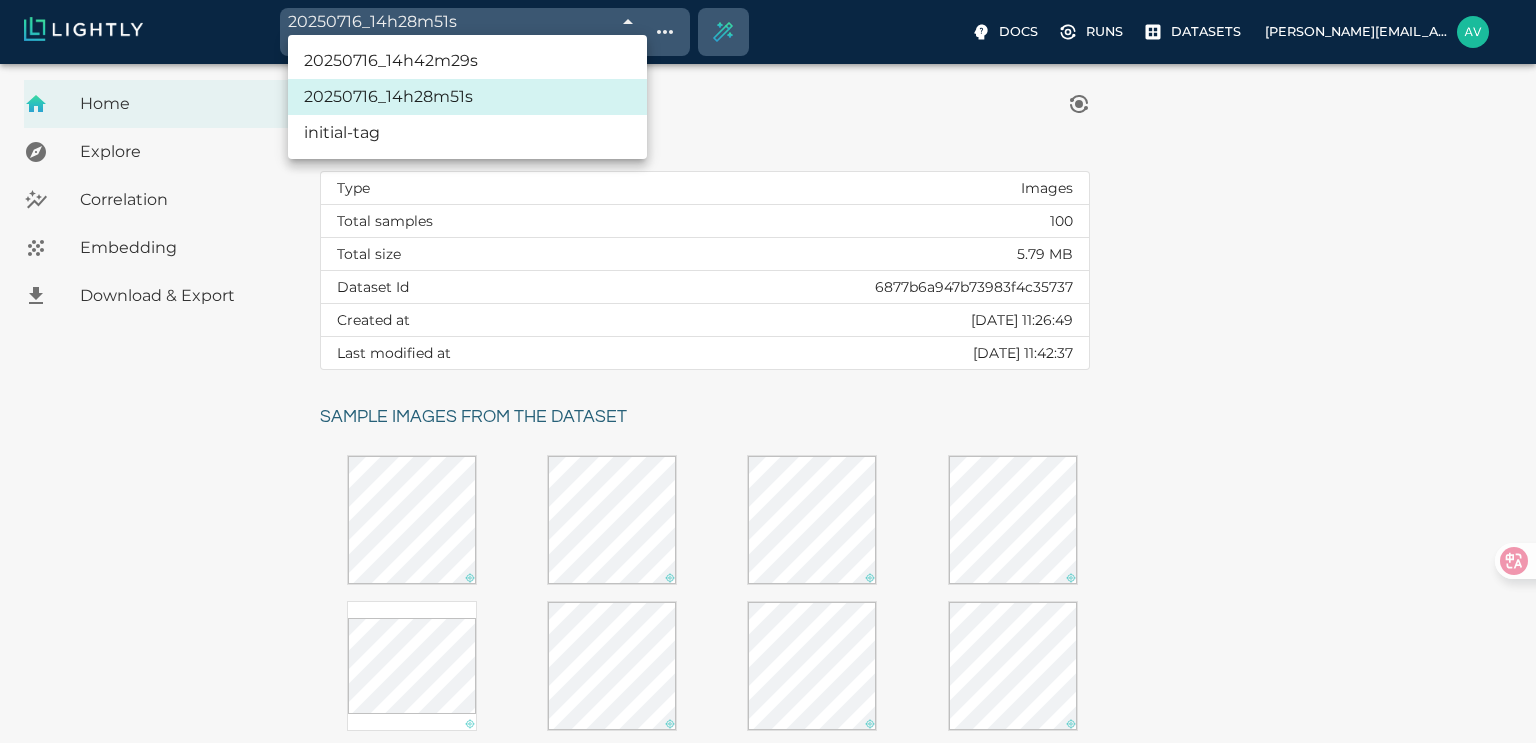 click on "initial-tag" at bounding box center [467, 133] 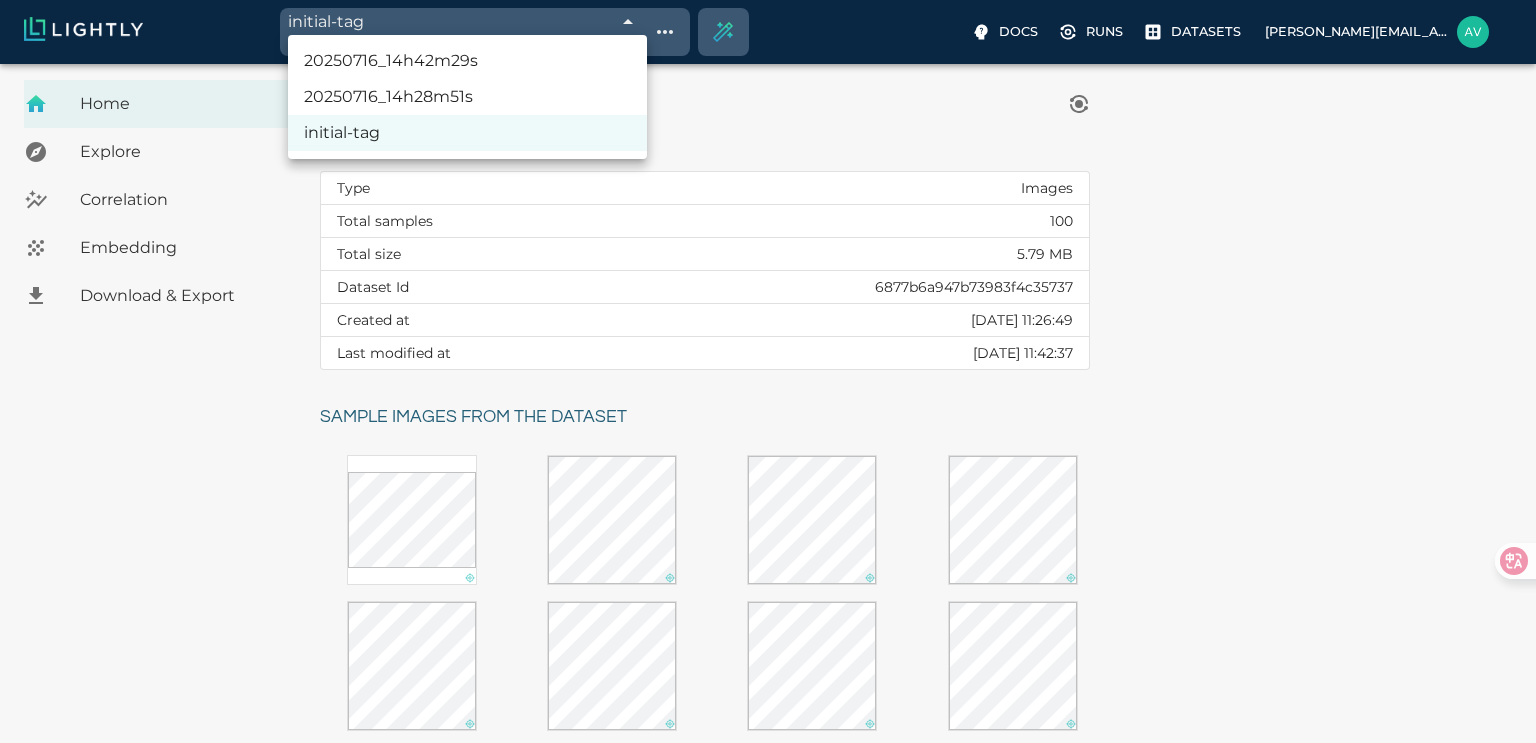 click on "initial-tag 6877b72439061f365c1d98e7 Working with   200  /  200   of  samples Docs Runs Datasets [EMAIL_ADDRESS][DOMAIN_NAME]   Dataset loading completed! It seems like  lightly-serve  is not running. Please start  lightly-serve  and    forward ports if you are using a remote machine .   For more information and solutions to common issues, please see our    documentation . lightly-serve   input_mount =' /home/path/to/input_folder '   lightly_mount =' /home/path/to/lightly_folder '   Home Explore Correlation Embedding Download & Export My Datasets / teste3-datapool Summary of full dataset Type Images Total samples 100 Total size 5.79 MB Dataset Id 6877b6a947b73983f4c35737 Created at [DATE] 11:26:49 Last modified at [DATE] 11:42:37 Sample images from the dataset Reload another random batch © Lightly  2025 glossary contact us terms and use privacy policy imprint Preferences Logout 20250716_14h42m29s 20250716_14h28m51s initial-tag" at bounding box center [768, 623] 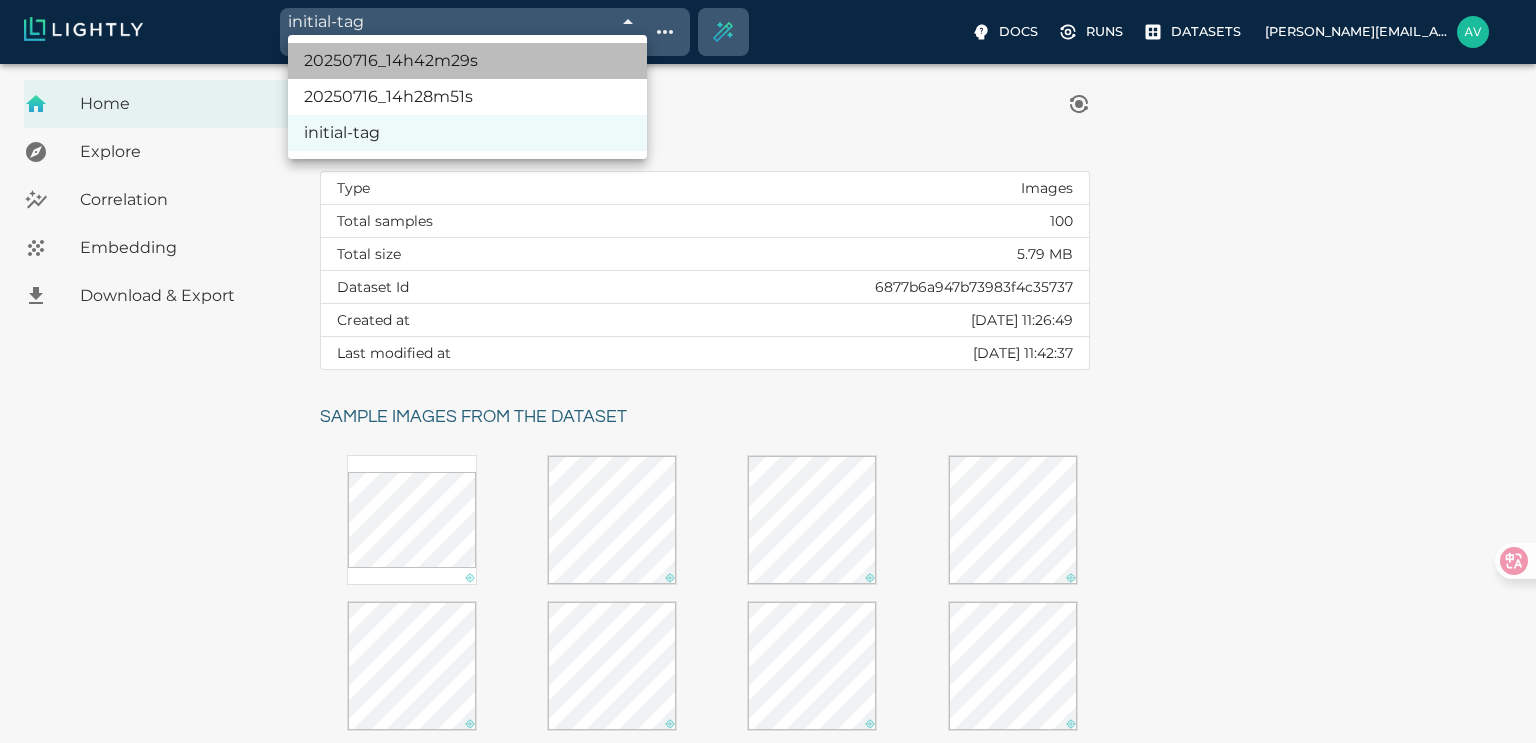 click on "20250716_14h42m29s" at bounding box center (467, 61) 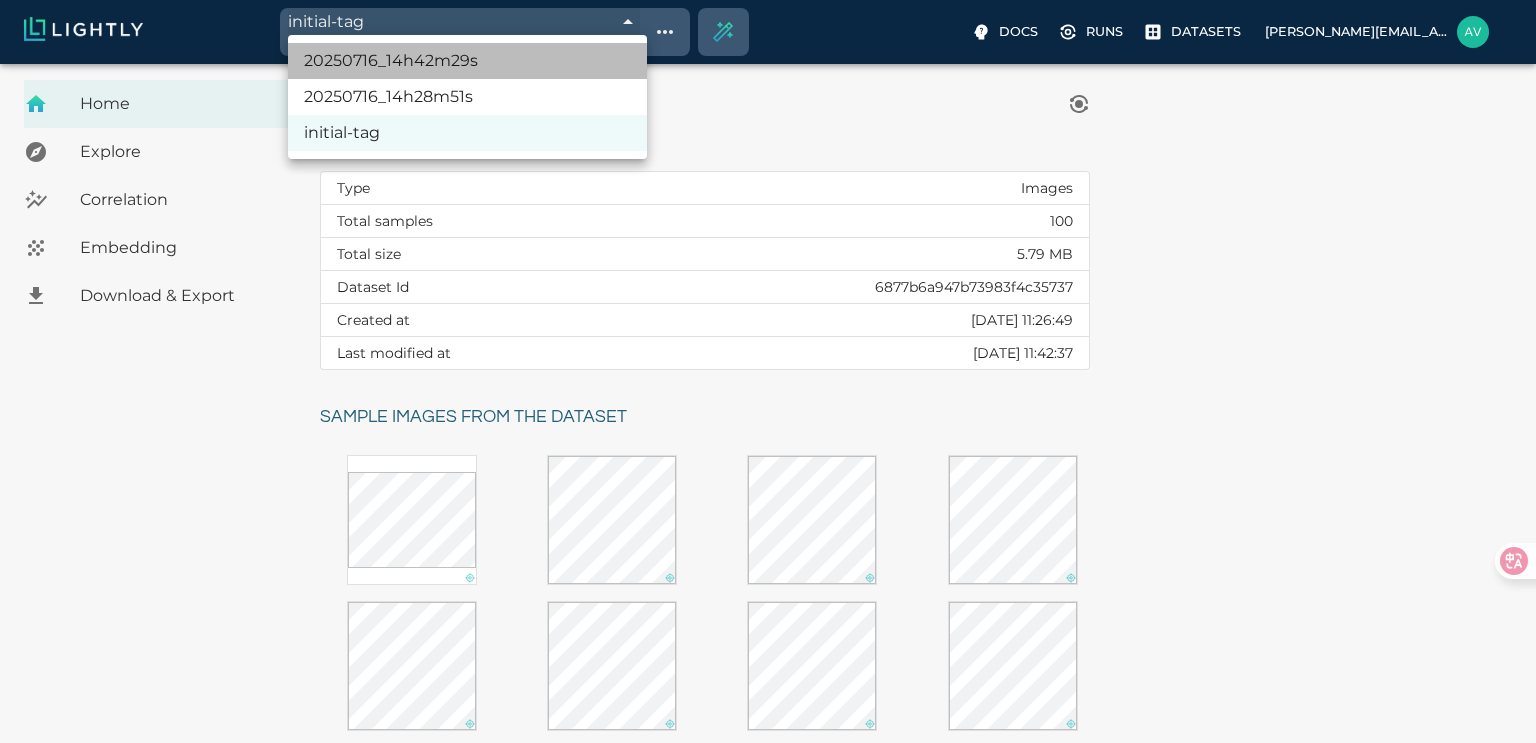type on "6877ba5739061f365c1f3458" 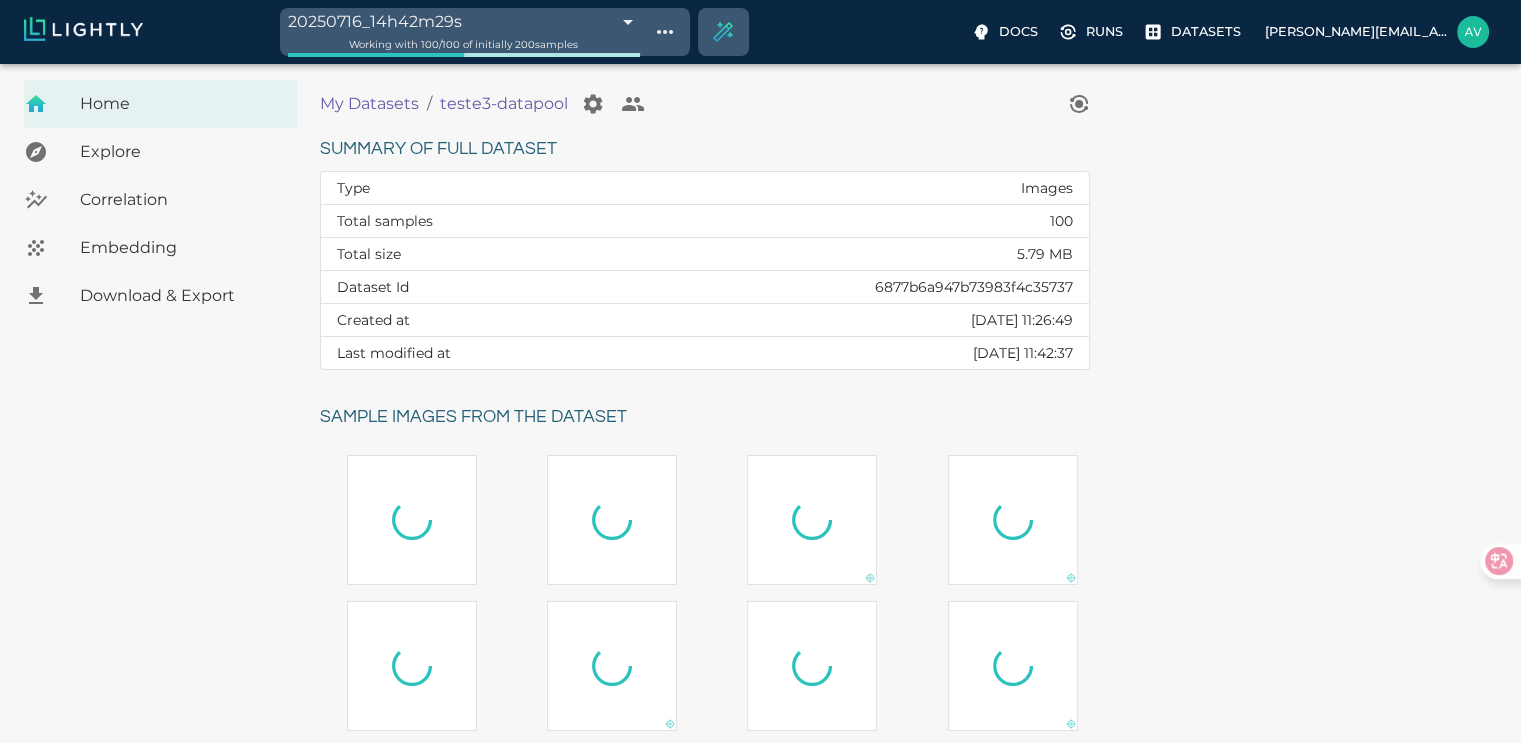 click on "Explore" at bounding box center (180, 152) 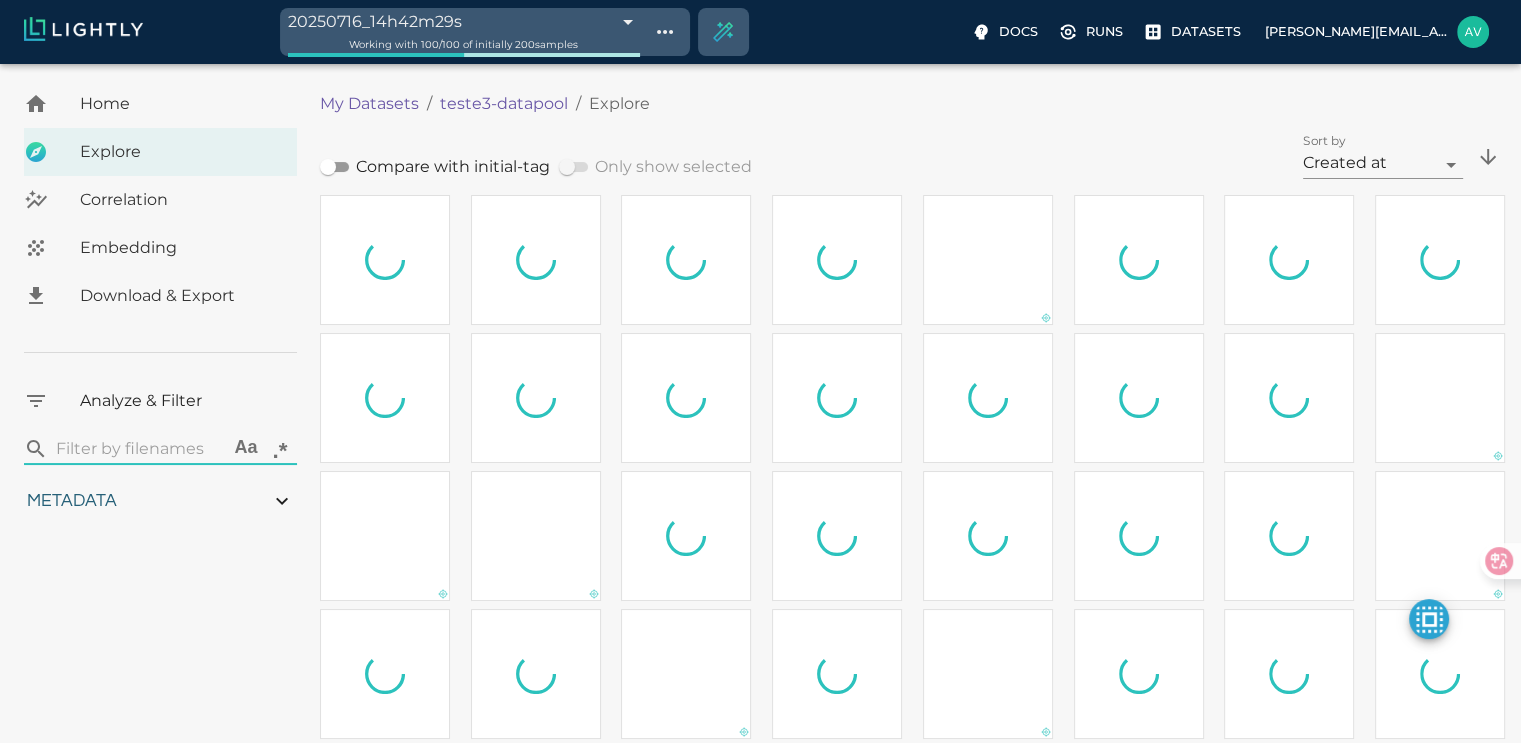 type on "0.763619004323935" 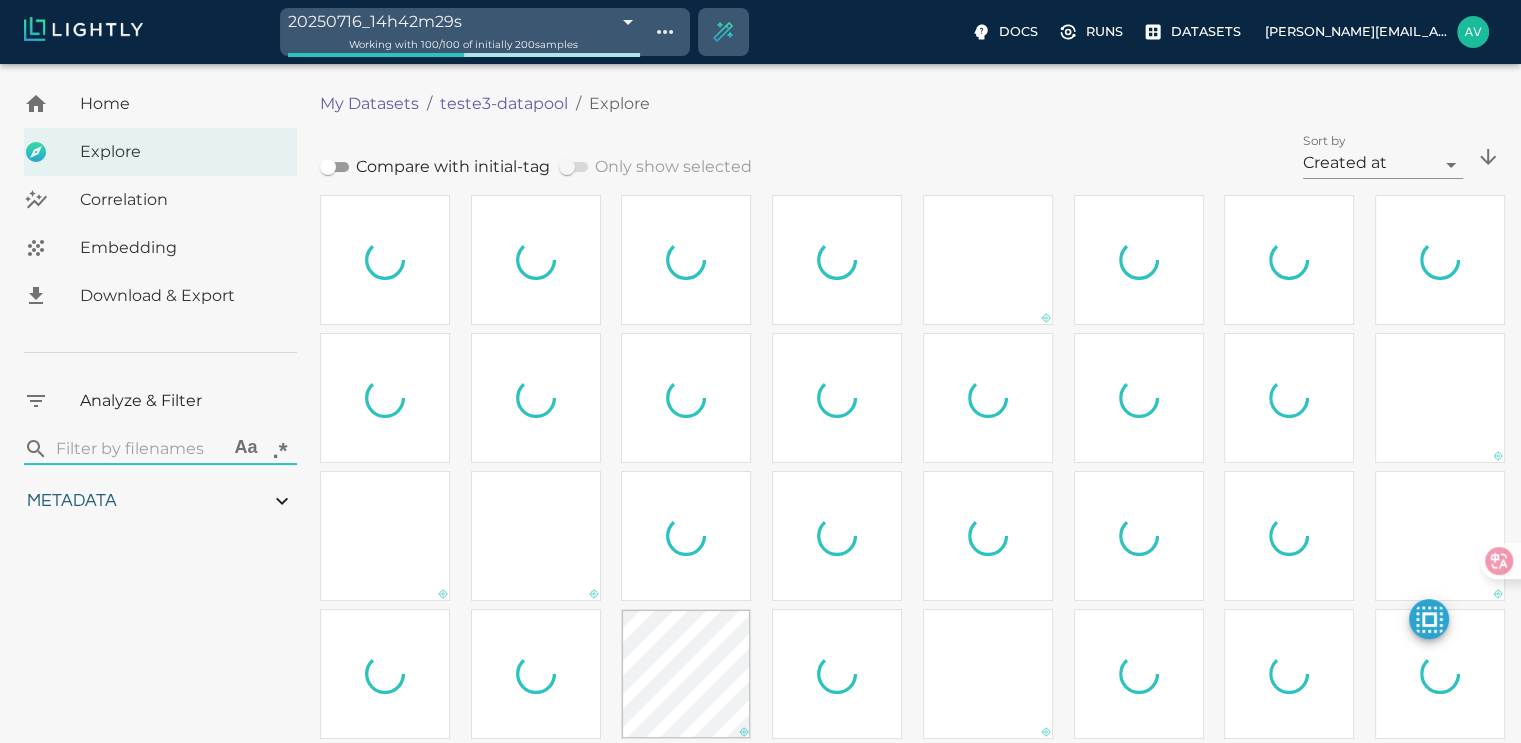 type on "0.763619004323935" 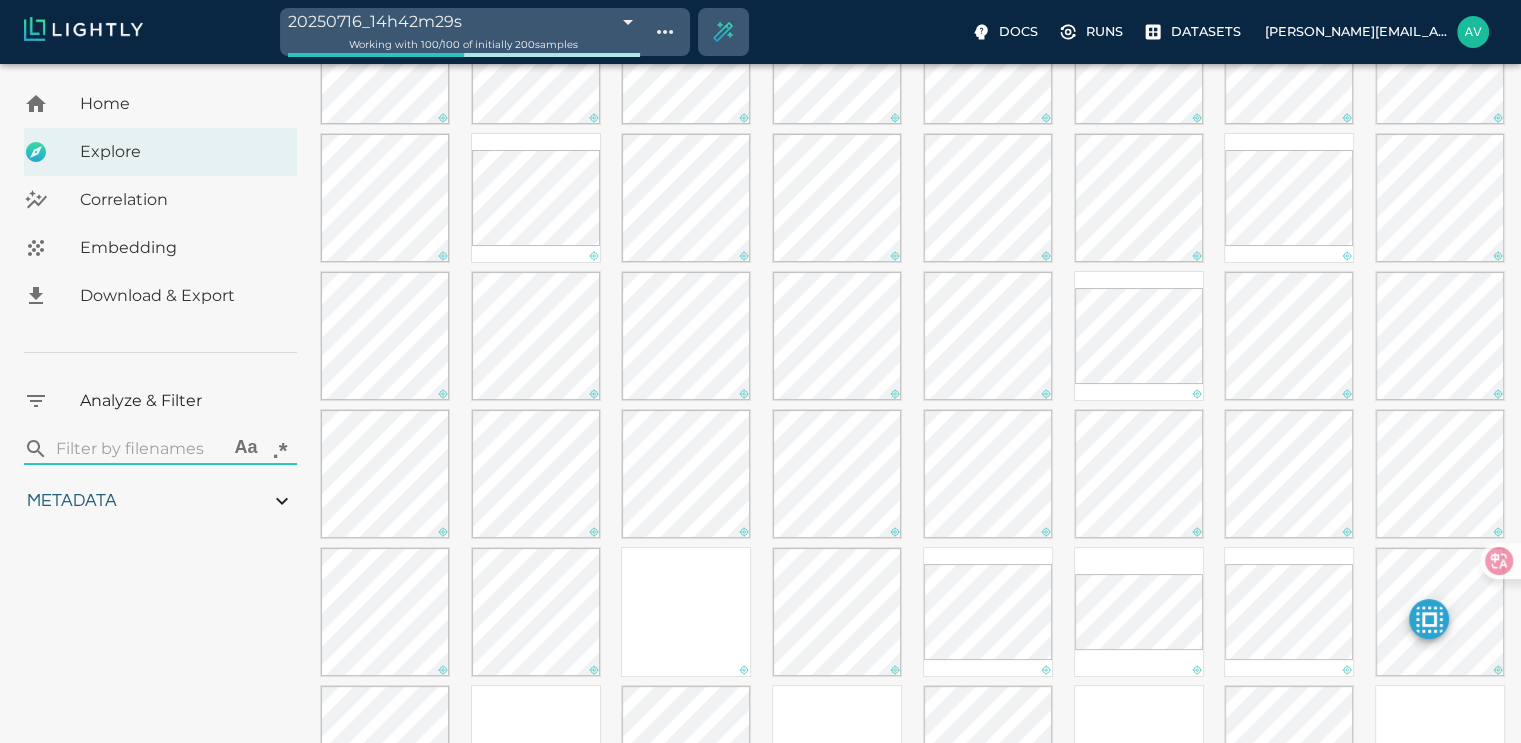 scroll, scrollTop: 0, scrollLeft: 0, axis: both 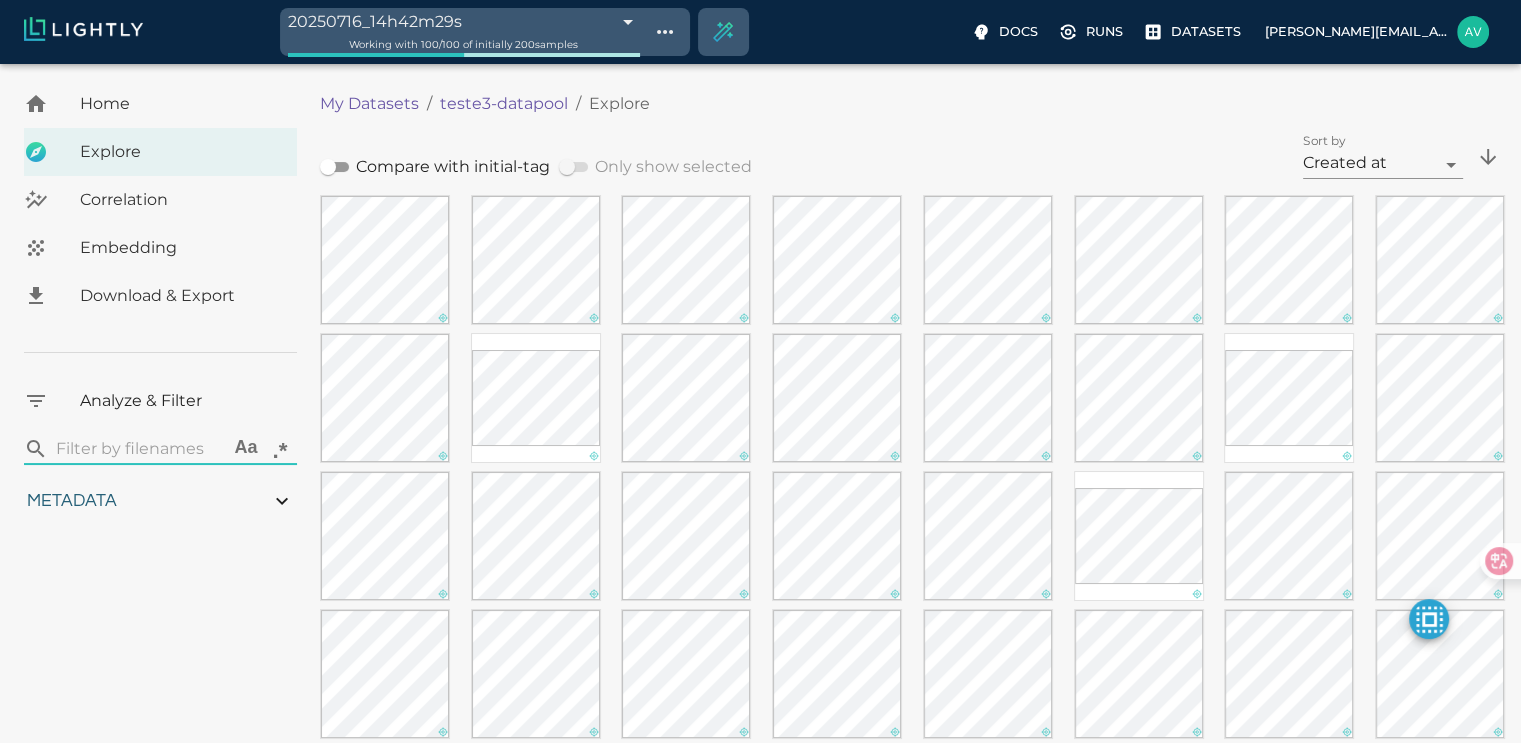 click on "Embedding" at bounding box center (180, 248) 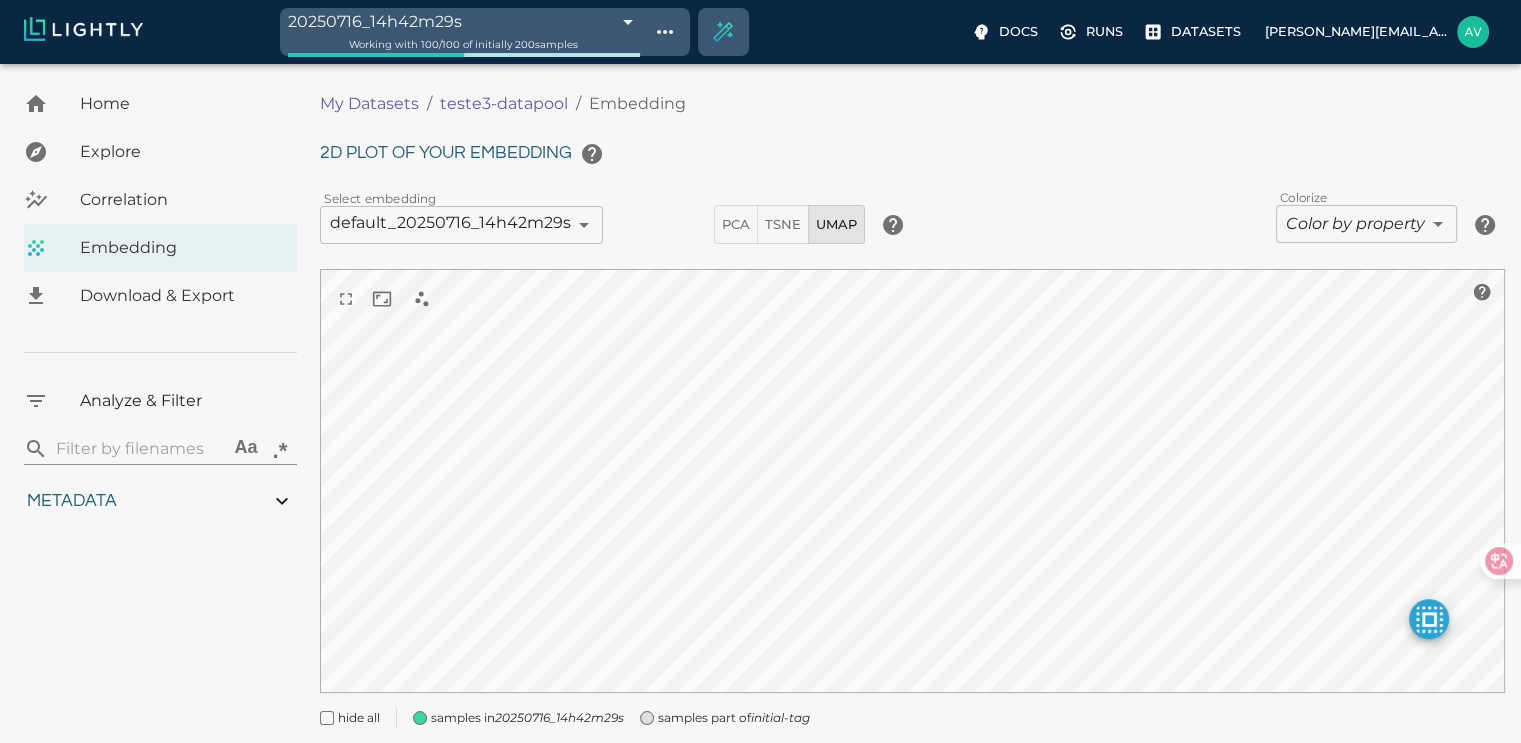 click on "20250716_14h42m29s 6877ba5739061f365c1f3458 Working with   100  /  100   of initially 200  samples Docs Runs Datasets [EMAIL_ADDRESS][DOMAIN_NAME]   Dataset loading completed! It seems like  lightly-serve  is not running. Please start  lightly-serve  and    forward ports if you are using a remote machine .   For more information and solutions to common issues, please see our    documentation . lightly-serve   input_mount =' /home/path/to/input_folder '   lightly_mount =' /home/path/to/lightly_folder '   Home Explore Correlation Embedding Download & Export Analyze & Filter ​ Aa .* Metadata Signal to noise ratio 1 5.9 File size 11.41 KB 84.27 KB Sharpness 8.7 92.91 Width 400px 888px Height 400px 867px Aspect ratio 0 2.2 Area 160,000 355,200 Red channel mean 0 1 Green channel mean 0 1 Blue channel mean 0 1 Luminance 0 100 Contrast 0 1 Uniform row ratio 0 1   My Datasets / teste3-datapool / Embedding 2D plot of your embedding    Select embedding default_20250716_14h42m29s 6877ba5971d040c907cddfaa ​ PCA TSNE UMAP" at bounding box center (760, 432) 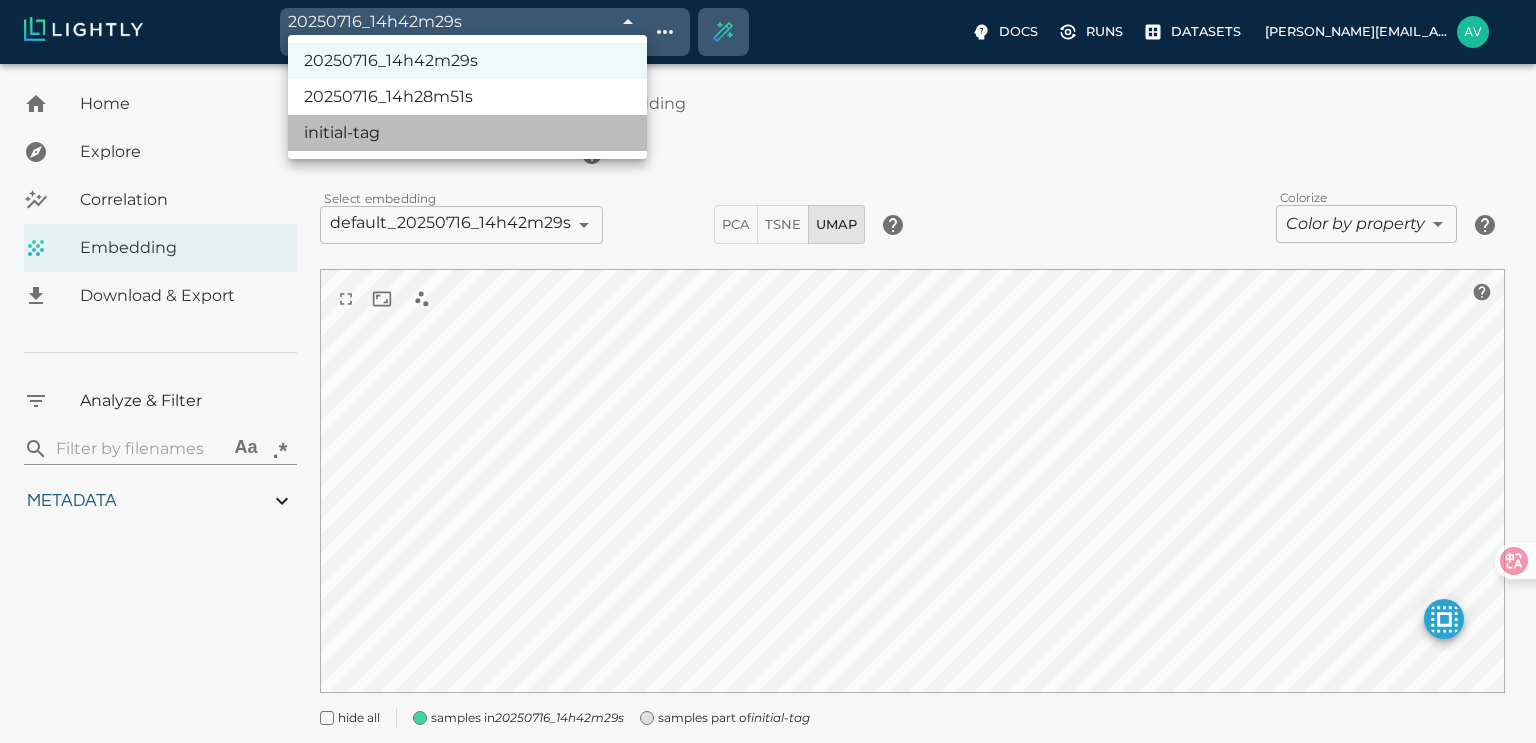 click on "initial-tag" at bounding box center (467, 133) 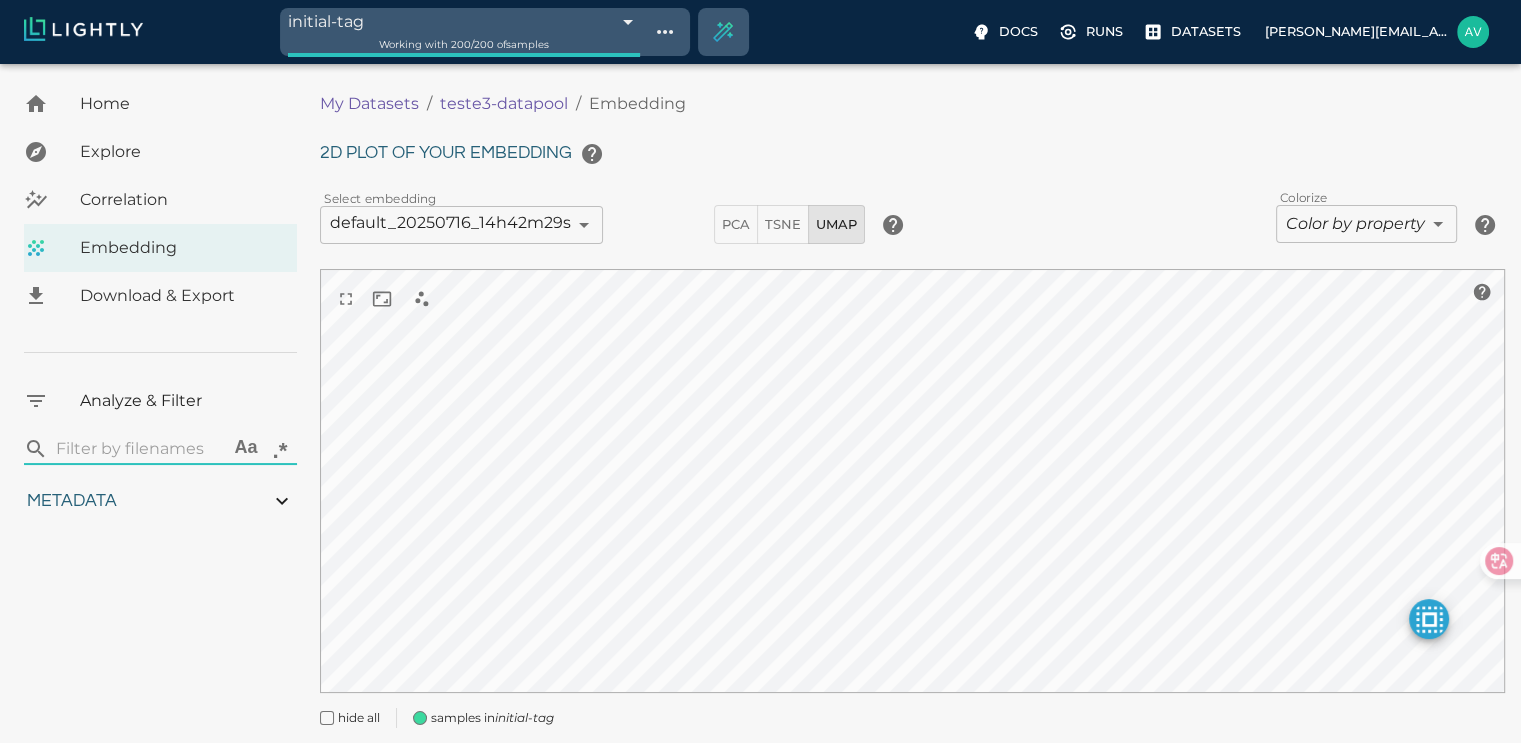type on "0.763619004323935" 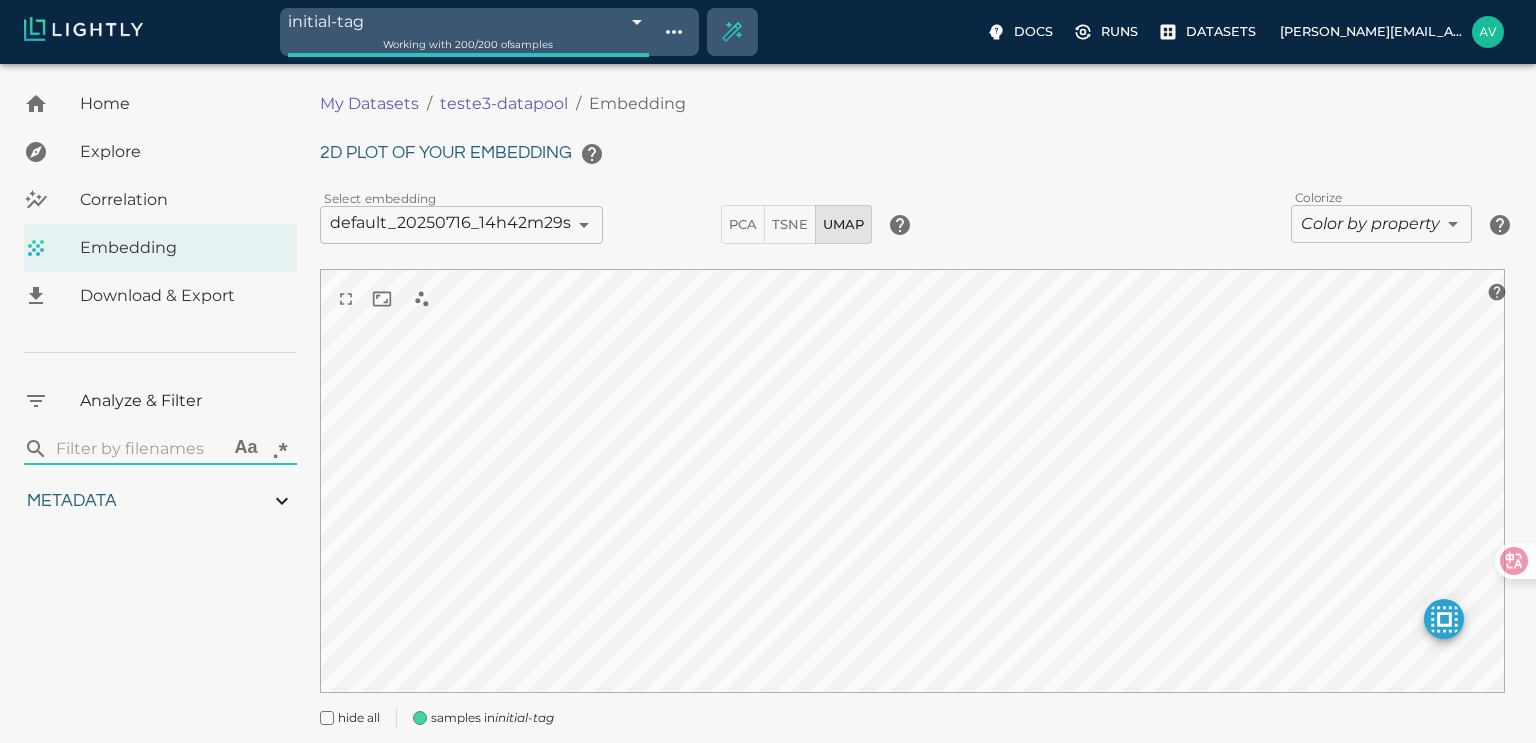 click on "initial-tag 6877b72439061f365c1d98e7 Working with   200  /  200   of  samples Docs Runs Datasets [EMAIL_ADDRESS][DOMAIN_NAME]   Dataset loading completed! It seems like  lightly-serve  is not running. Please start  lightly-serve  and    forward ports if you are using a remote machine .   For more information and solutions to common issues, please see our    documentation . lightly-serve   input_mount =' /home/path/to/input_folder '   lightly_mount =' /home/path/to/lightly_folder '   Home Explore Correlation Embedding Download & Export Analyze & Filter ​ Aa .* Metadata Signal to noise ratio 1 5.9 File size 11.41 KB 84.27 KB Sharpness 8.7 92.91 Width 400px 888px Height 400px 867px Aspect ratio 0 2.2 Area 160,000 355,200 Red channel mean 0 1 Green channel mean 0 1 Blue channel mean 0 1 Luminance 0 100 Contrast 0 1 Uniform row ratio 0 1   My Datasets / teste3-datapool / Embedding 2D plot of your embedding    Select embedding default_20250716_14h42m29s 6877ba5971d040c907cddfaa ​ PCA TSNE UMAP Colorize false ​   0" at bounding box center (768, 432) 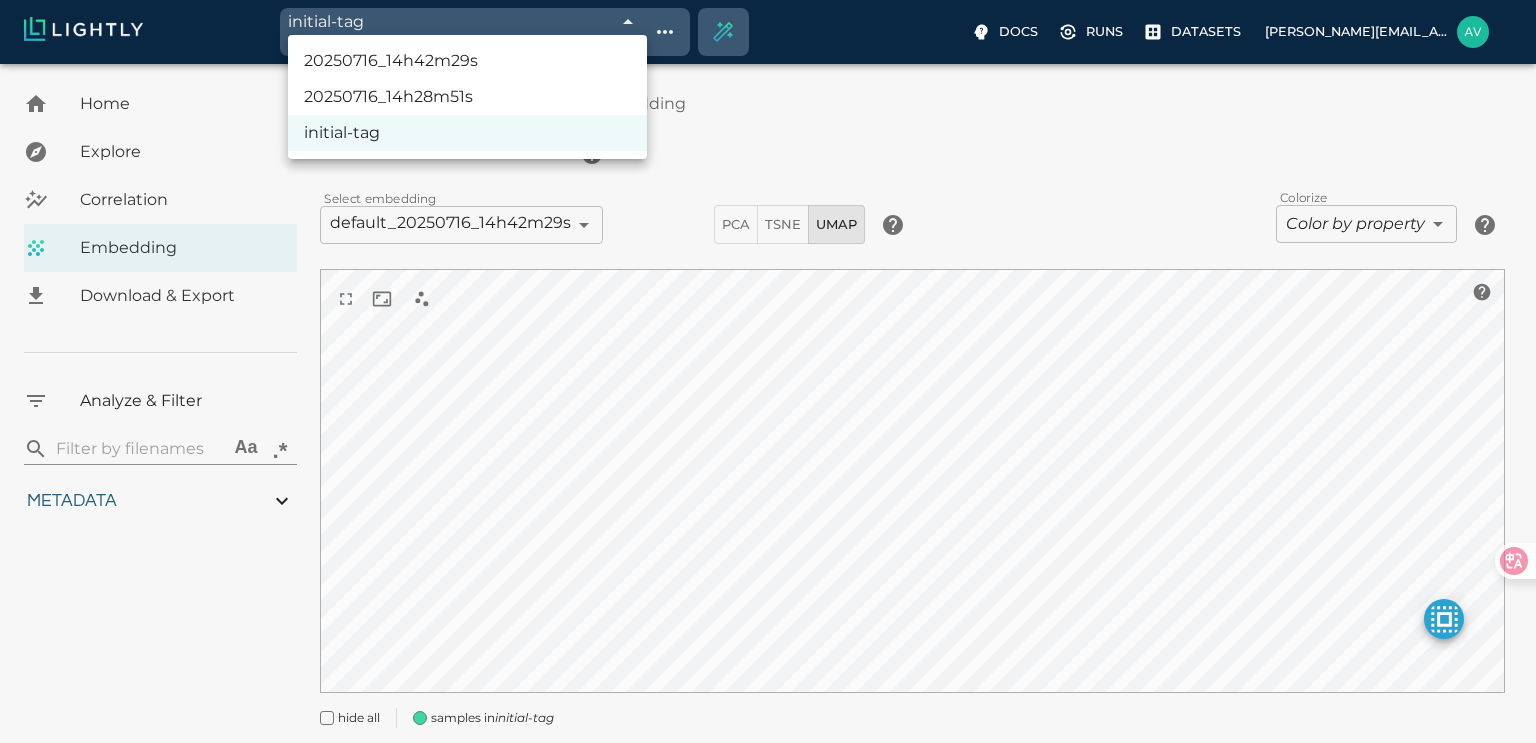 click on "20250716_14h28m51s" at bounding box center [467, 97] 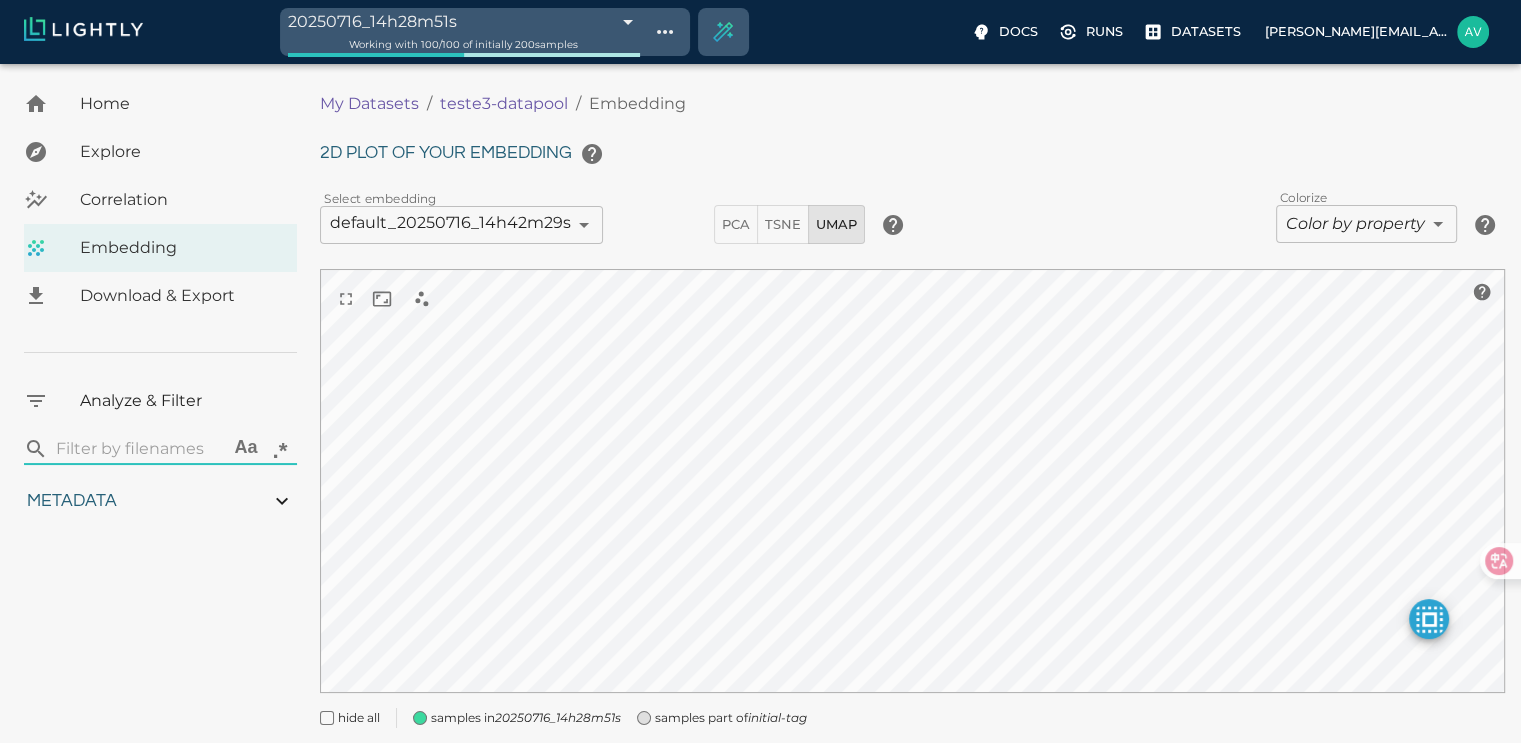 type on "0.763619004323935" 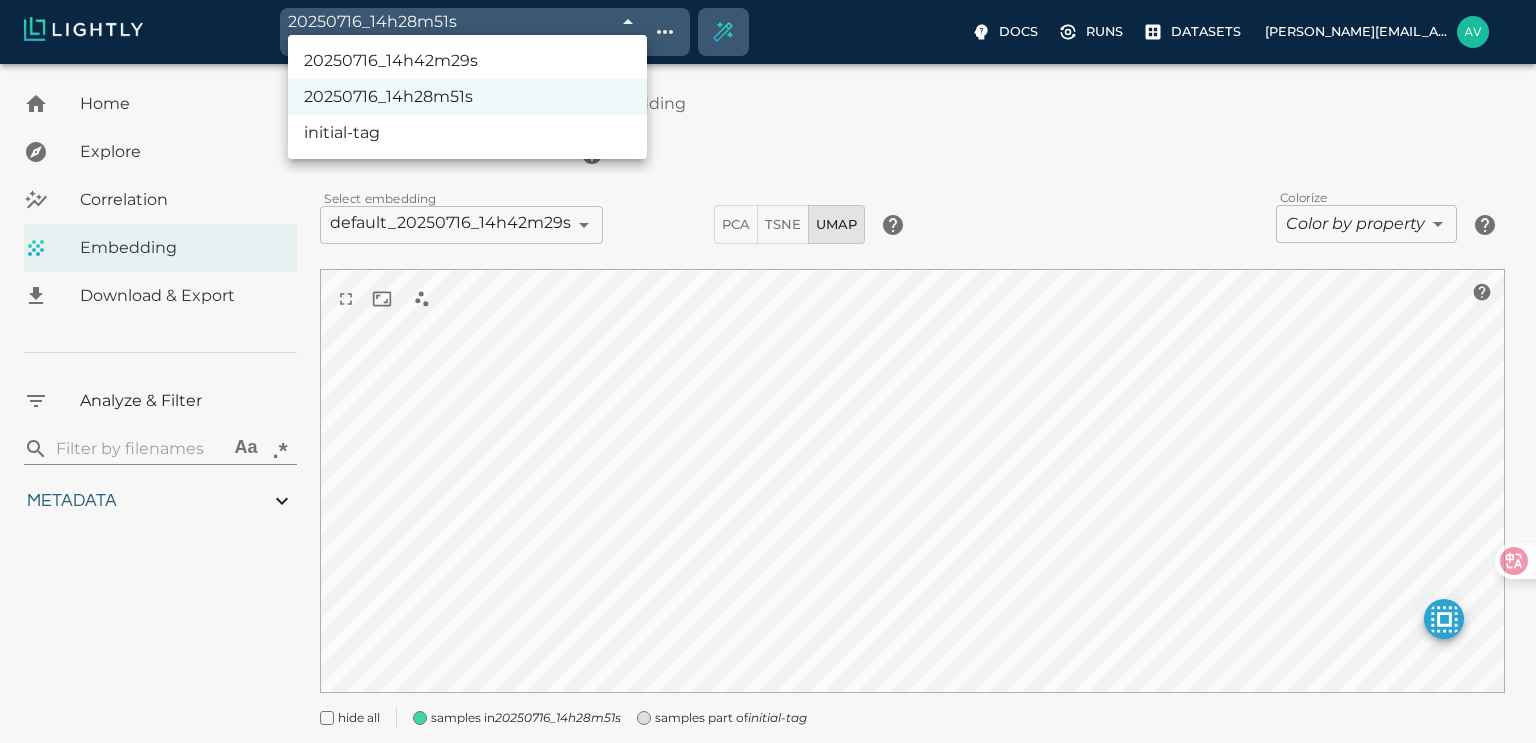 click on "20250716_14h42m29s" at bounding box center [467, 61] 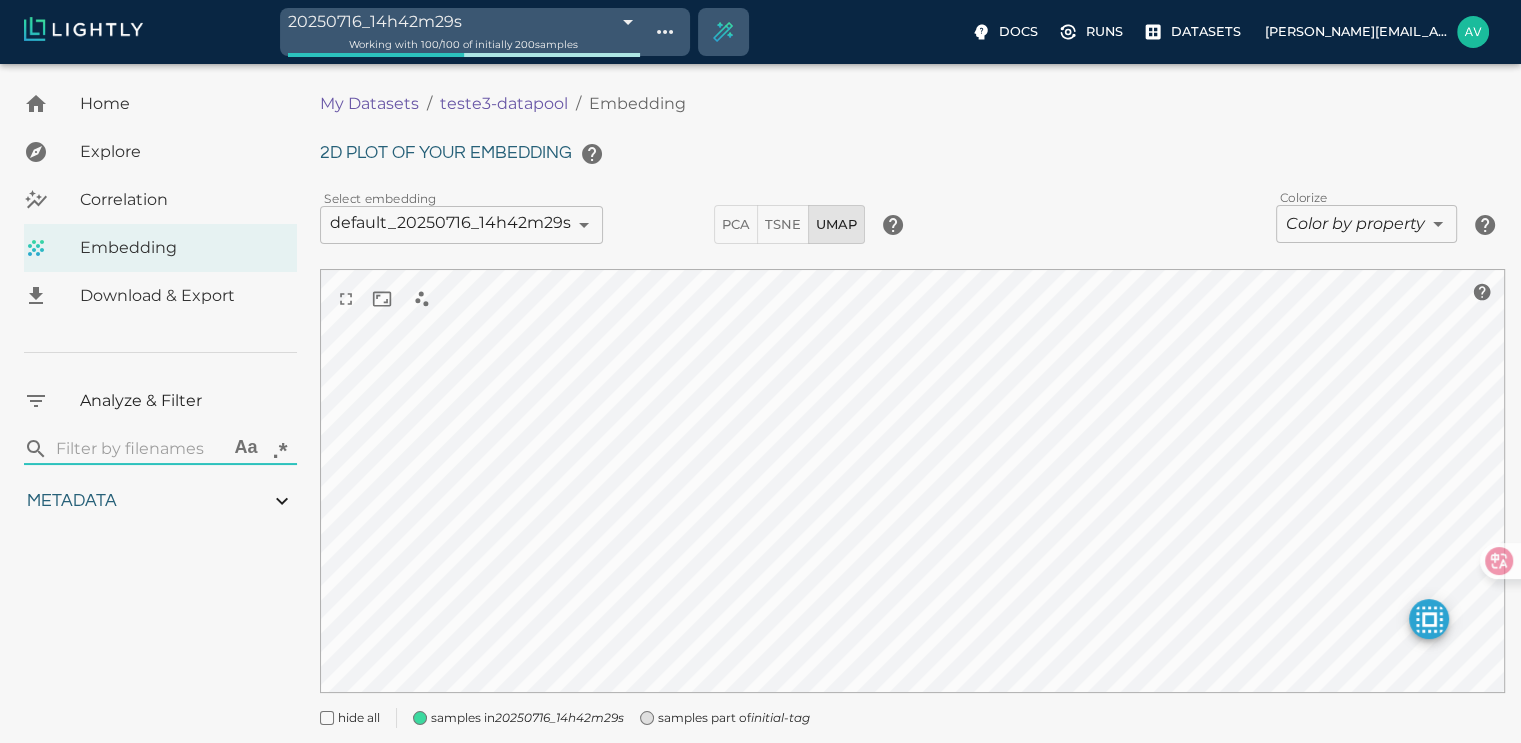 type on "0.763619004323935" 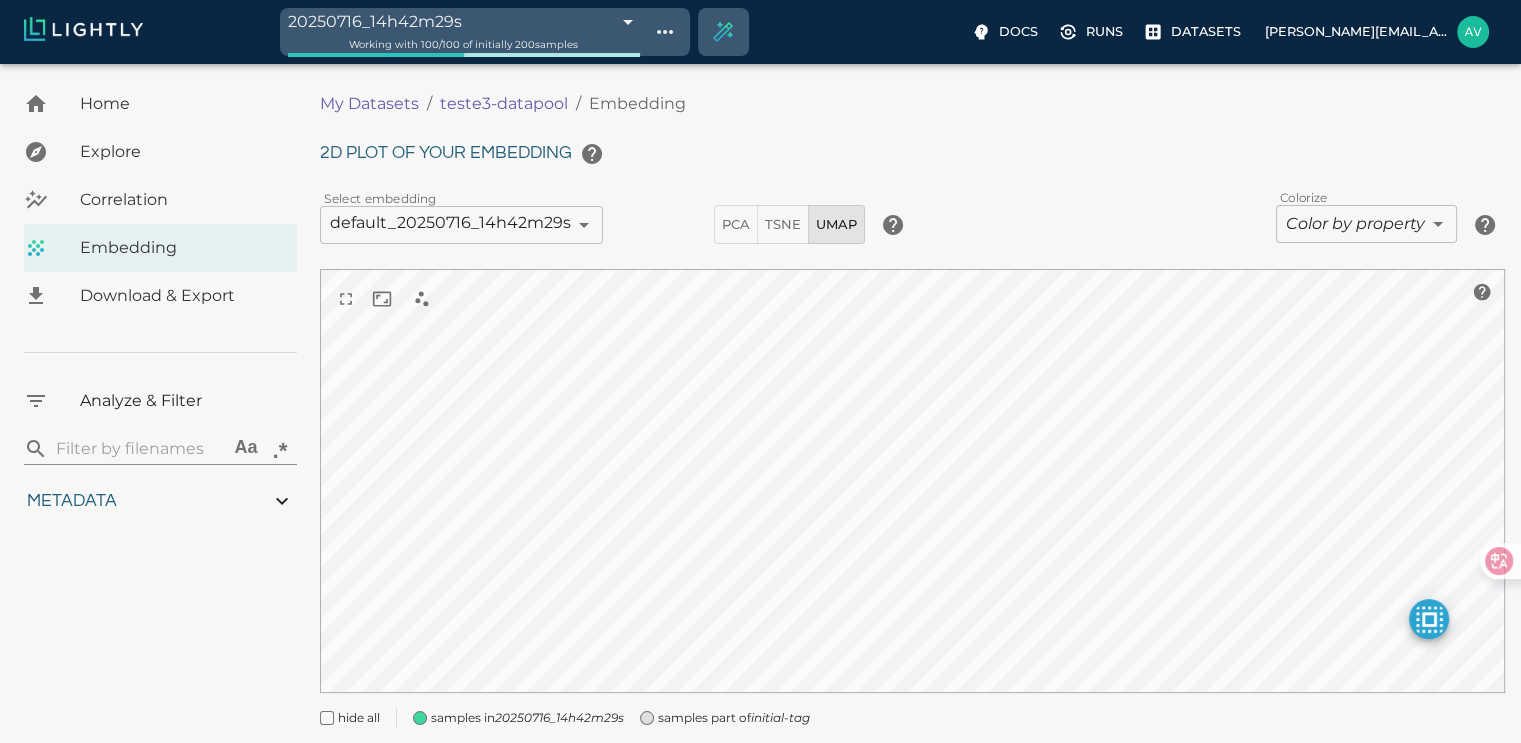 click on "Working with   100  /  100   of initially 200  samples" at bounding box center [464, 44] 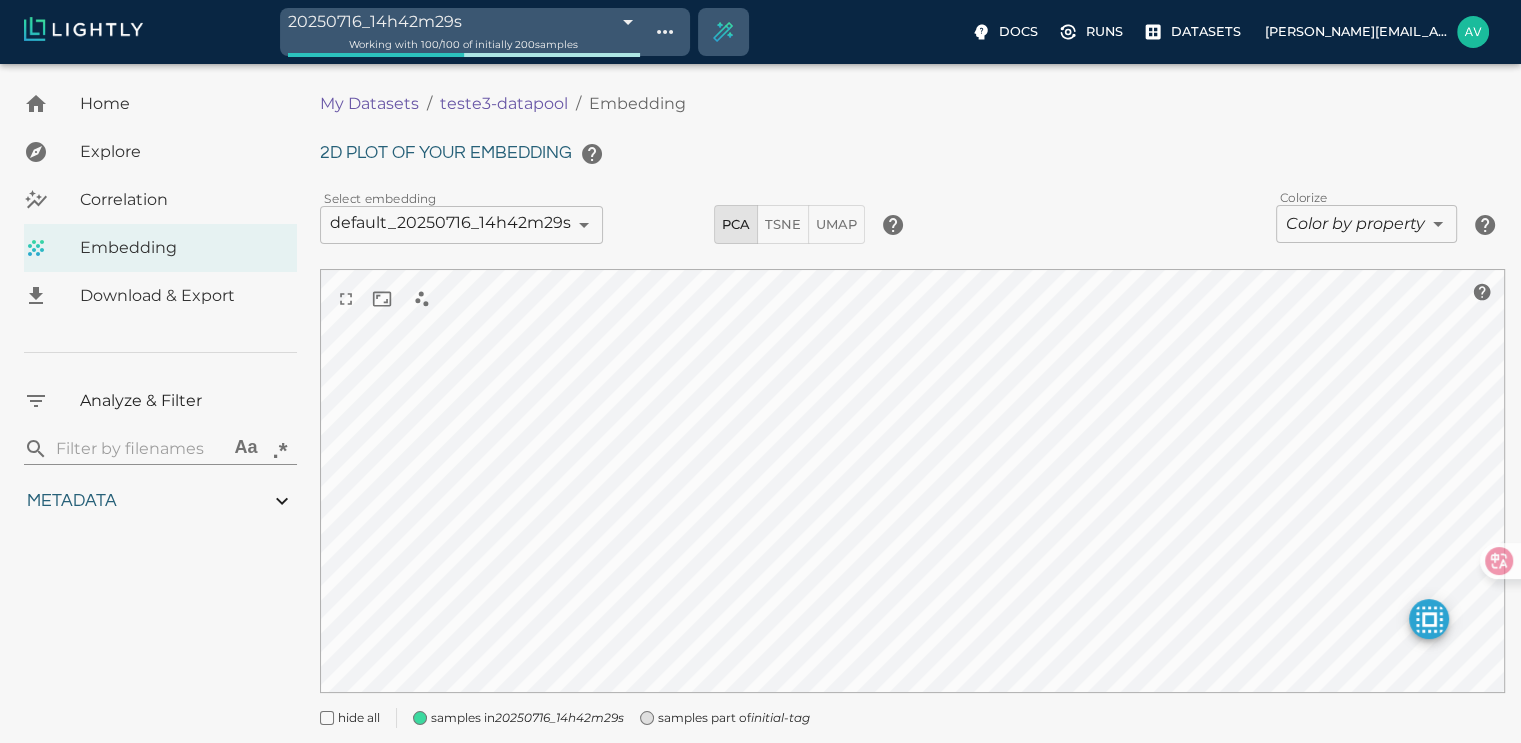 click on "TSNE" at bounding box center [783, 224] 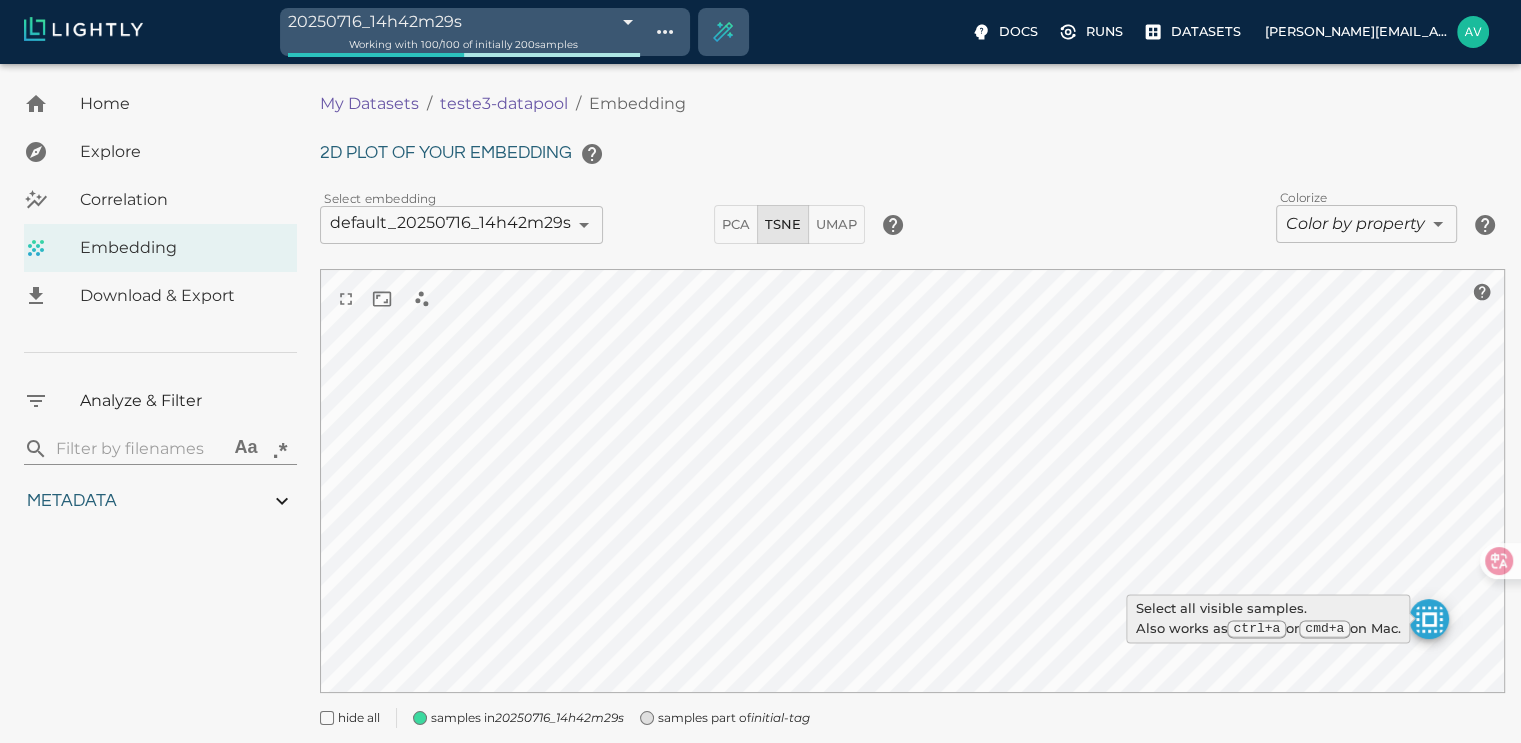 click 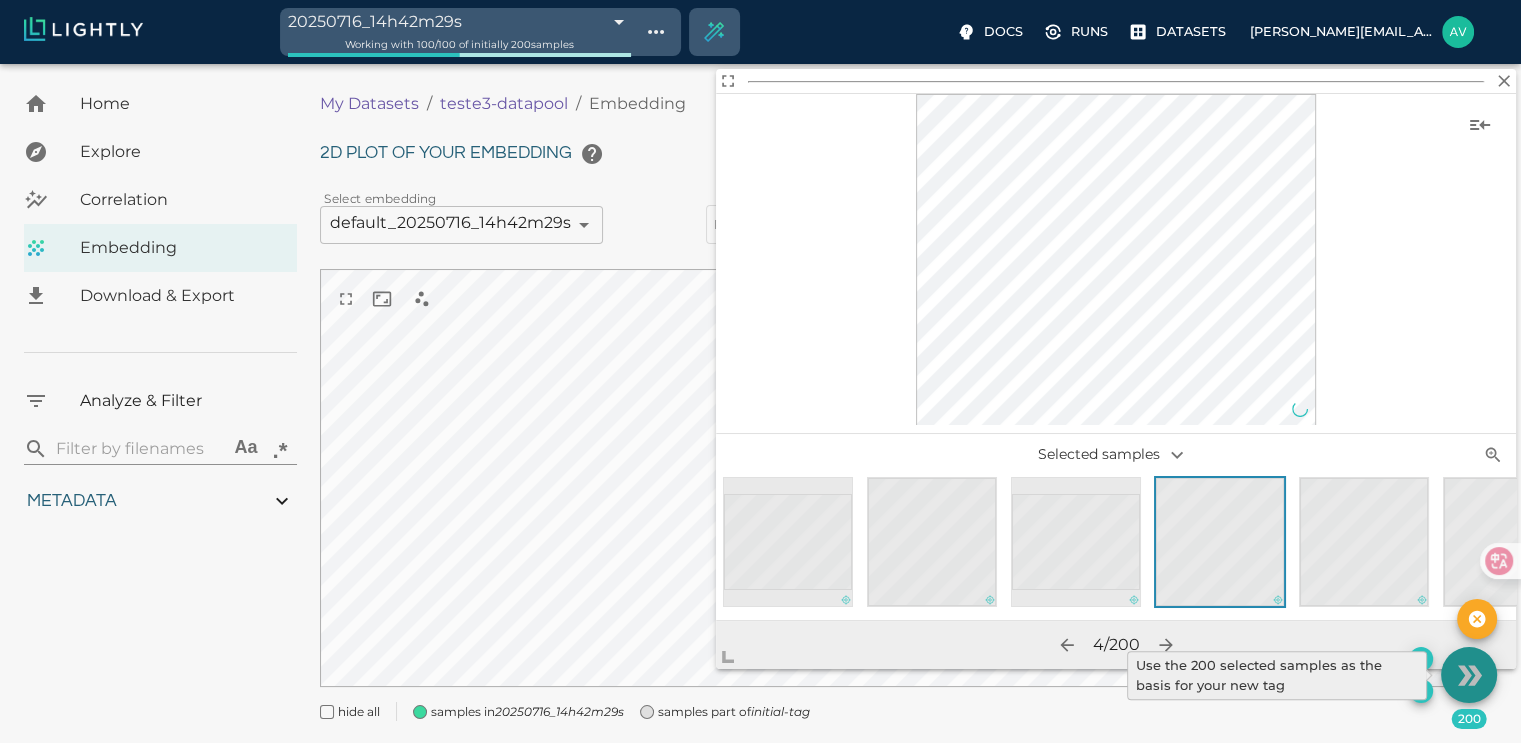 click at bounding box center (1469, 675) 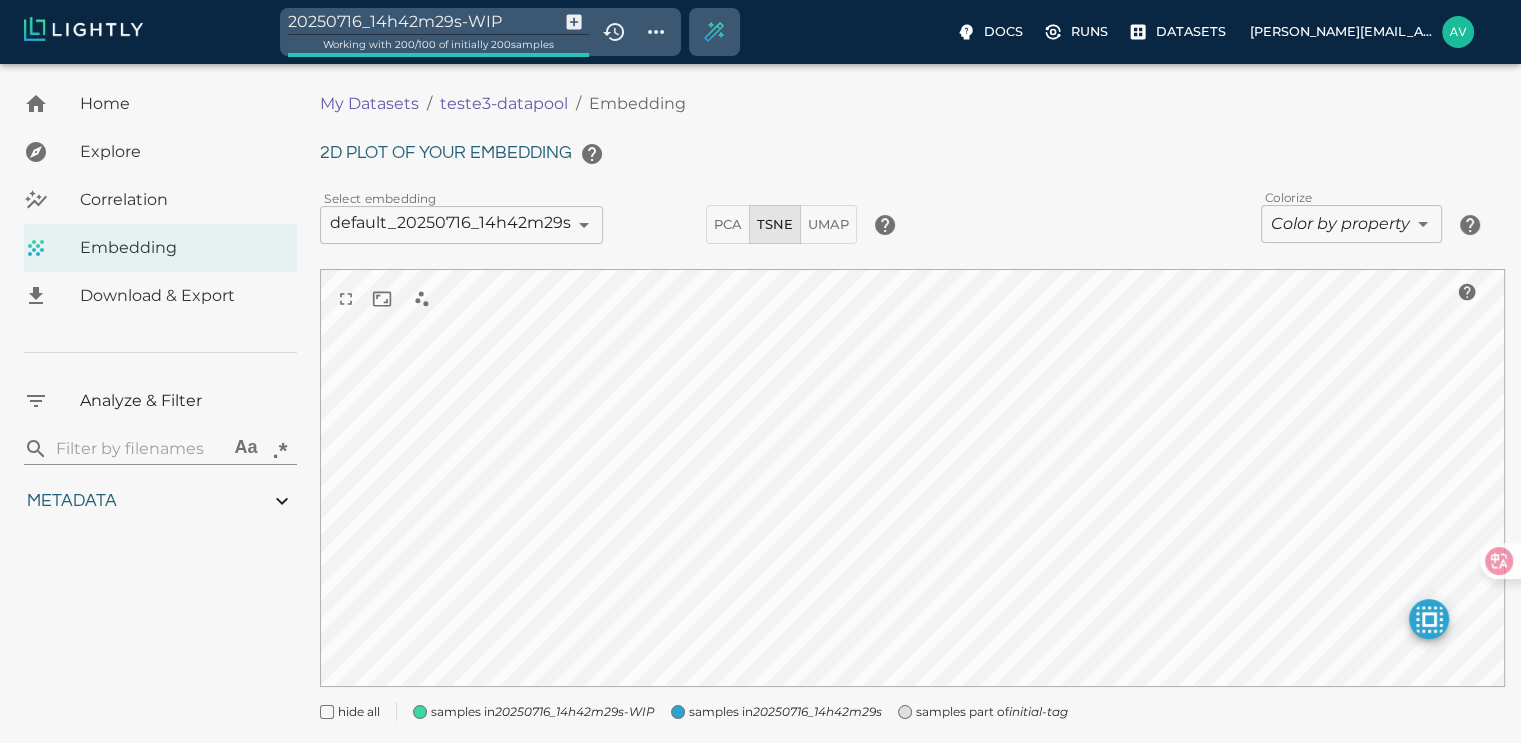 type on "0.763619004323935" 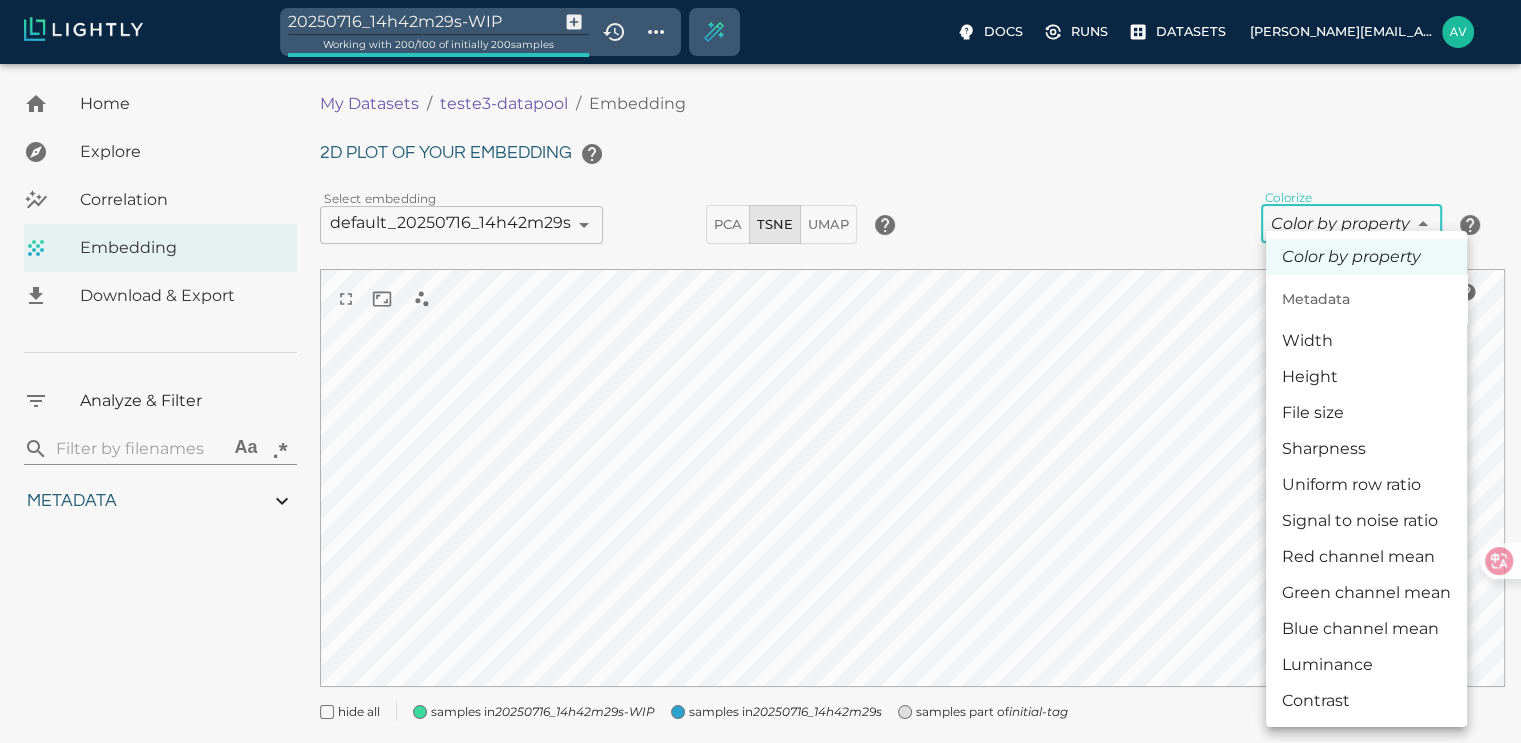 click on "20250716_14h42m29s-WIP Working with   200  /  100   of initially 200  samples Docs Runs Datasets [EMAIL_ADDRESS][DOMAIN_NAME]   Dataset loading completed! It seems like  lightly-serve  is not running. Please start  lightly-serve  and    forward ports if you are using a remote machine .   For more information and solutions to common issues, please see our    documentation . lightly-serve   input_mount =' /home/path/to/input_folder '   lightly_mount =' /home/path/to/lightly_folder '   Home Explore Correlation Embedding Download & Export Analyze & Filter ​ Aa .* Metadata Signal to noise ratio 1 5.9 File size 11.41 KB 84.27 KB Sharpness 8.7 92.91 Width 400px 888px Height 400px 867px Aspect ratio 0 2.2 Area 160,000 355,200 Red channel mean 0 1 Green channel mean 0 1 Blue channel mean 0 1 Luminance 0 100 Contrast 0 1 Uniform row ratio 0 1   My Datasets / teste3-datapool / Embedding 2D plot of your embedding    Select embedding default_20250716_14h42m29s 6877ba5971d040c907cddfaa ​ PCA TSNE UMAP Colorize false ​   0" at bounding box center [760, 428] 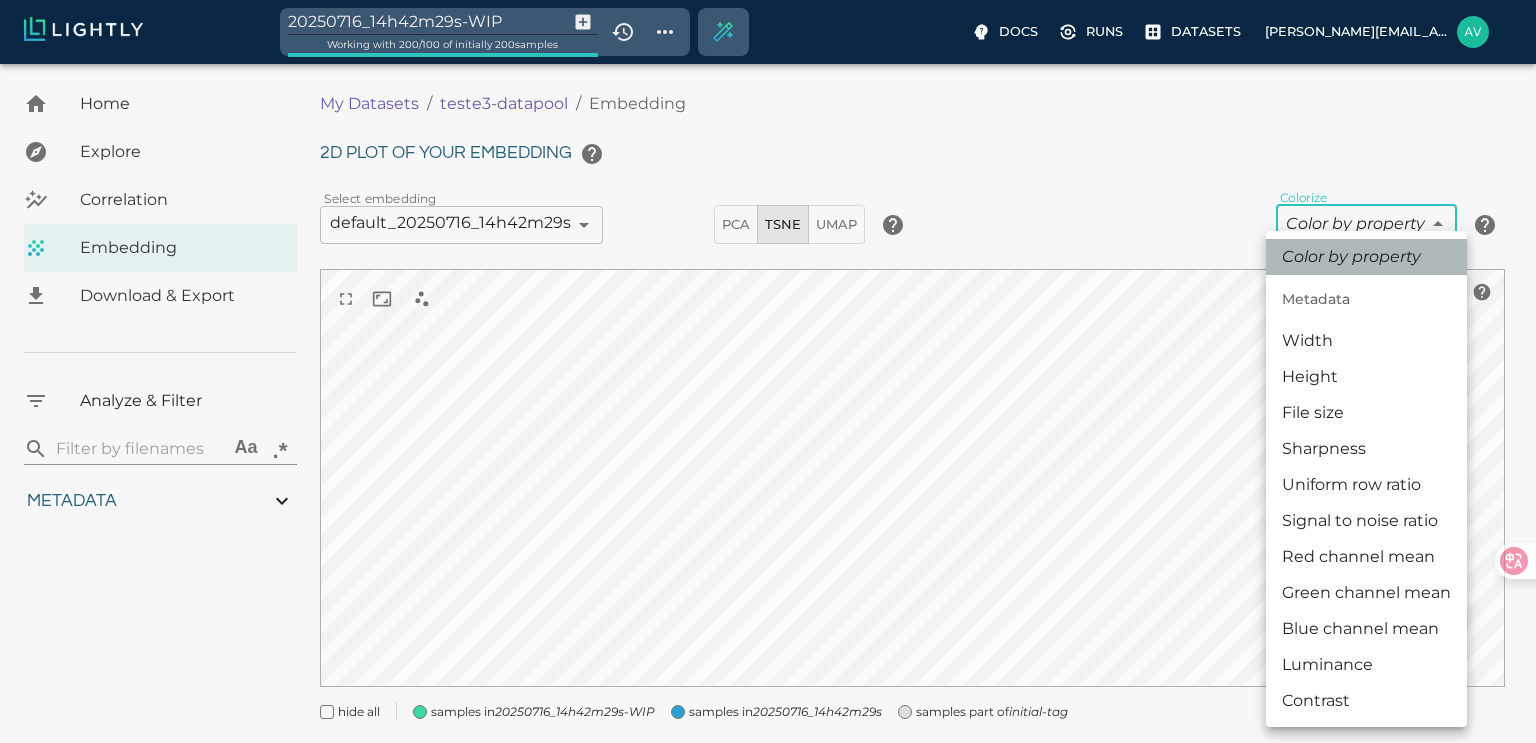 click on "Color by property" at bounding box center (1351, 257) 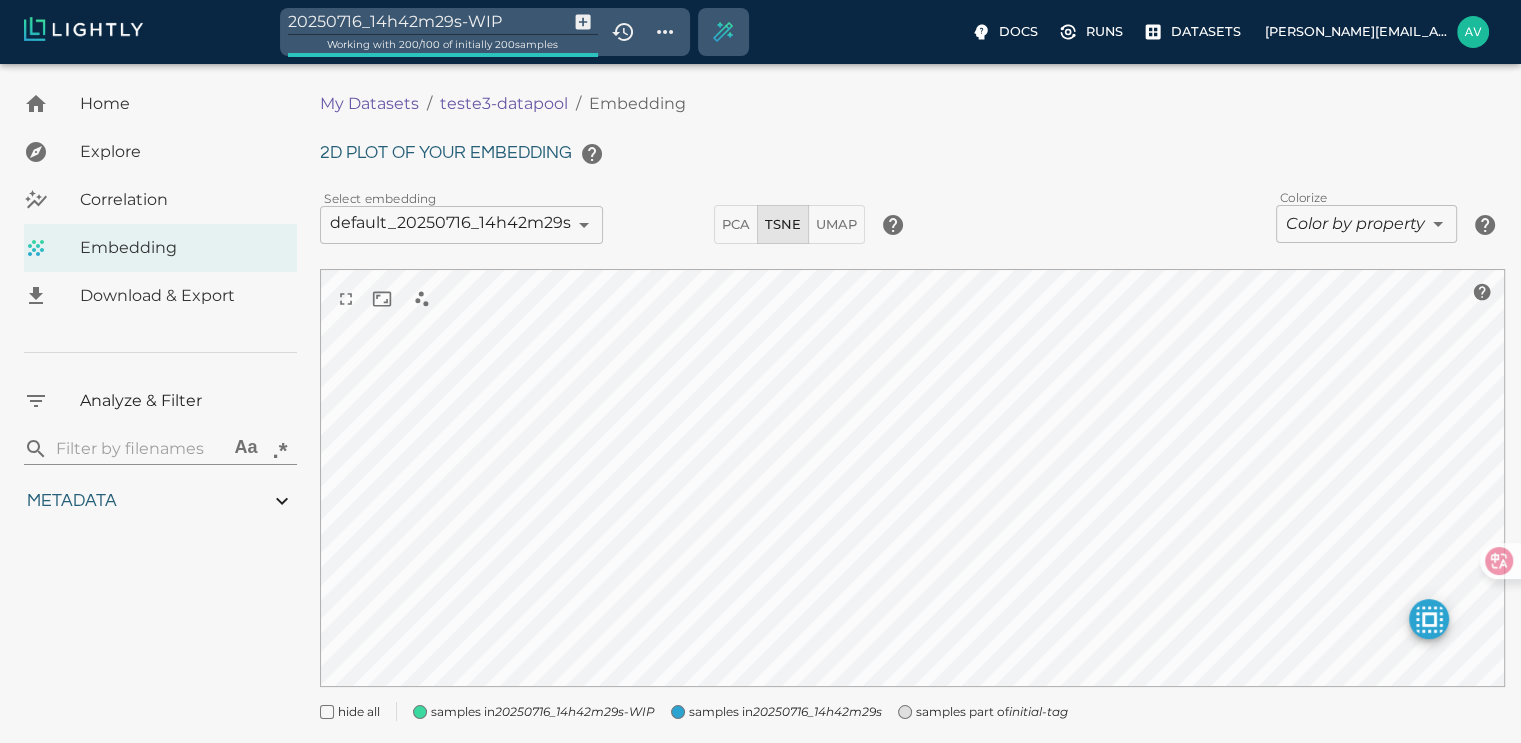 click at bounding box center [905, 712] 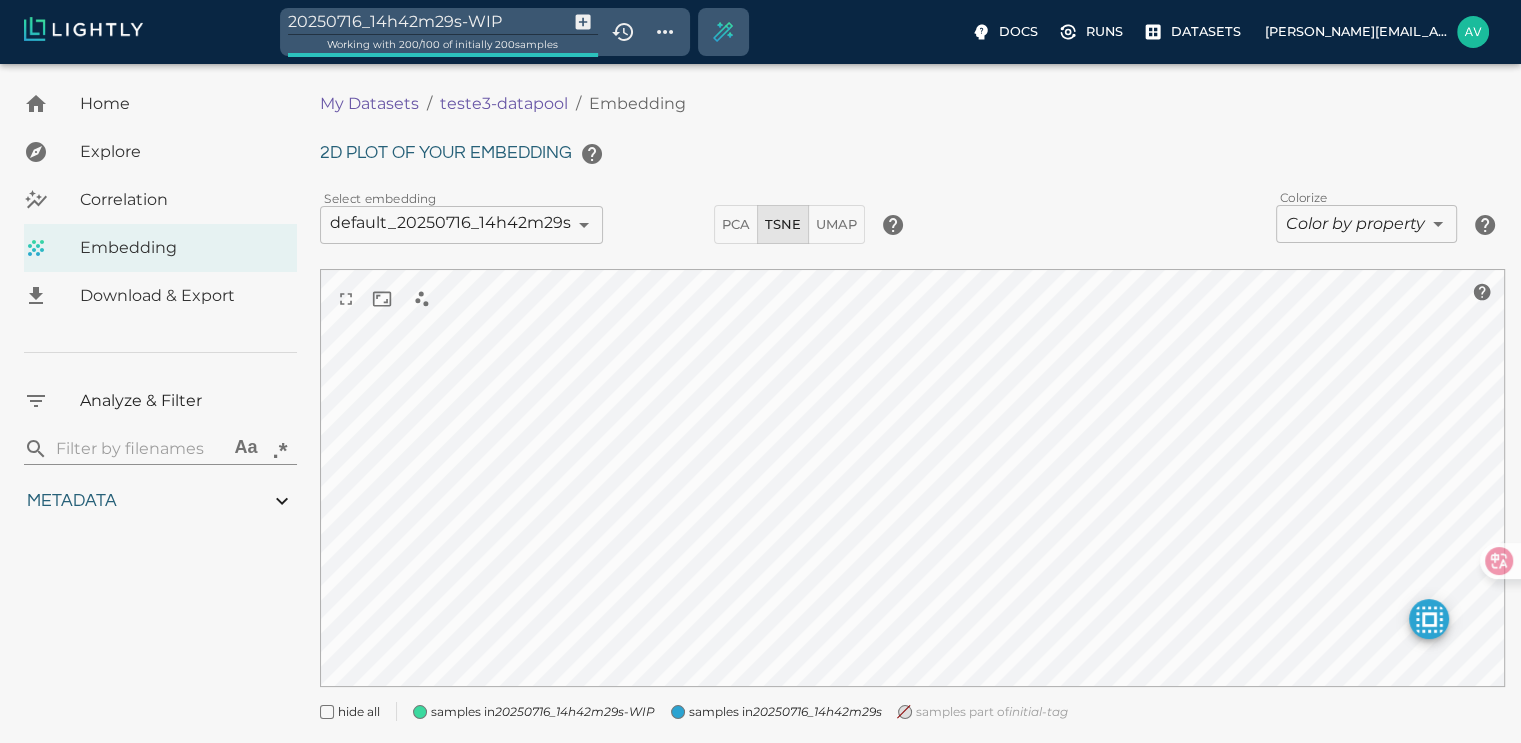 click at bounding box center (905, 712) 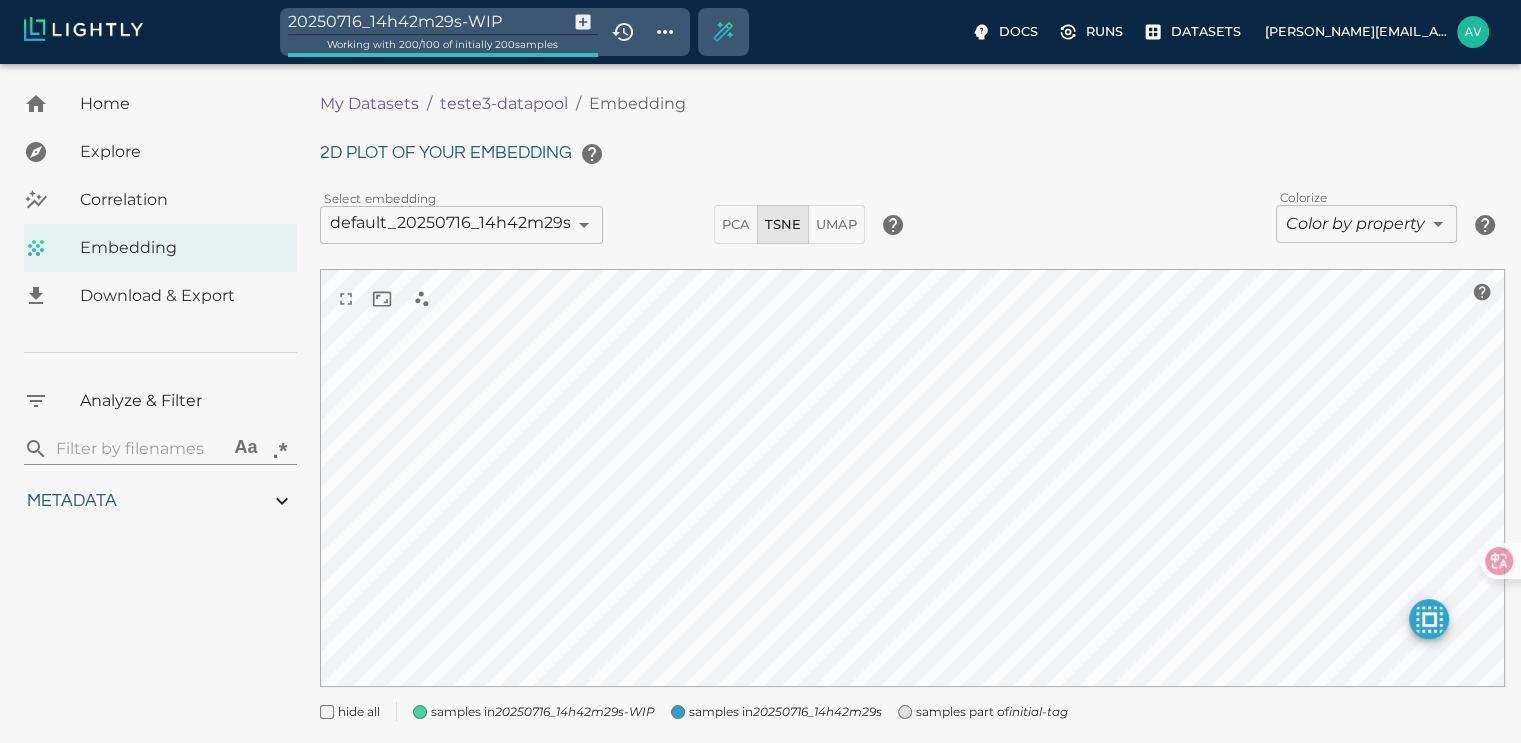 click on "samples in  20250716_14h42m29s" at bounding box center [785, 712] 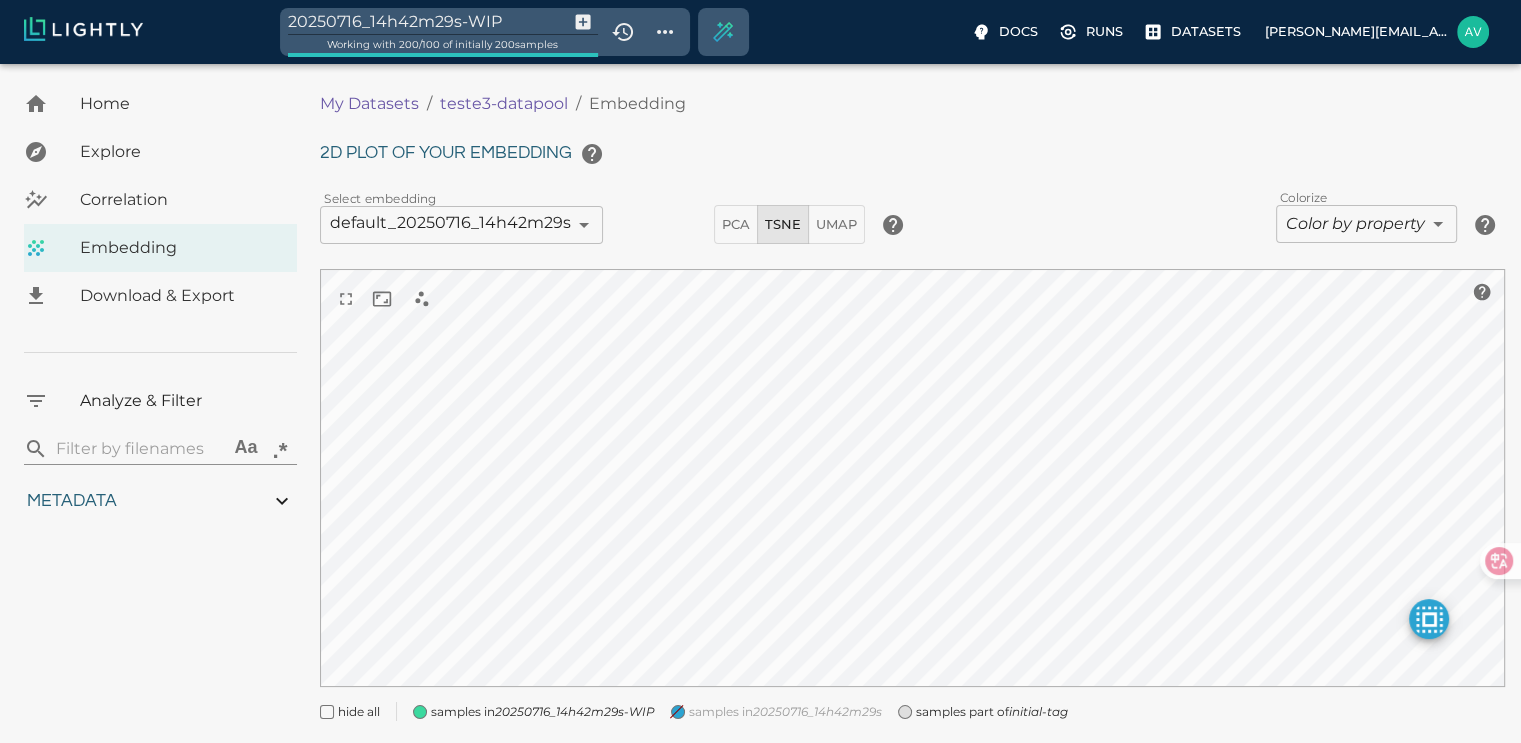 click on "samples in  20250716_14h42m29s" at bounding box center [785, 712] 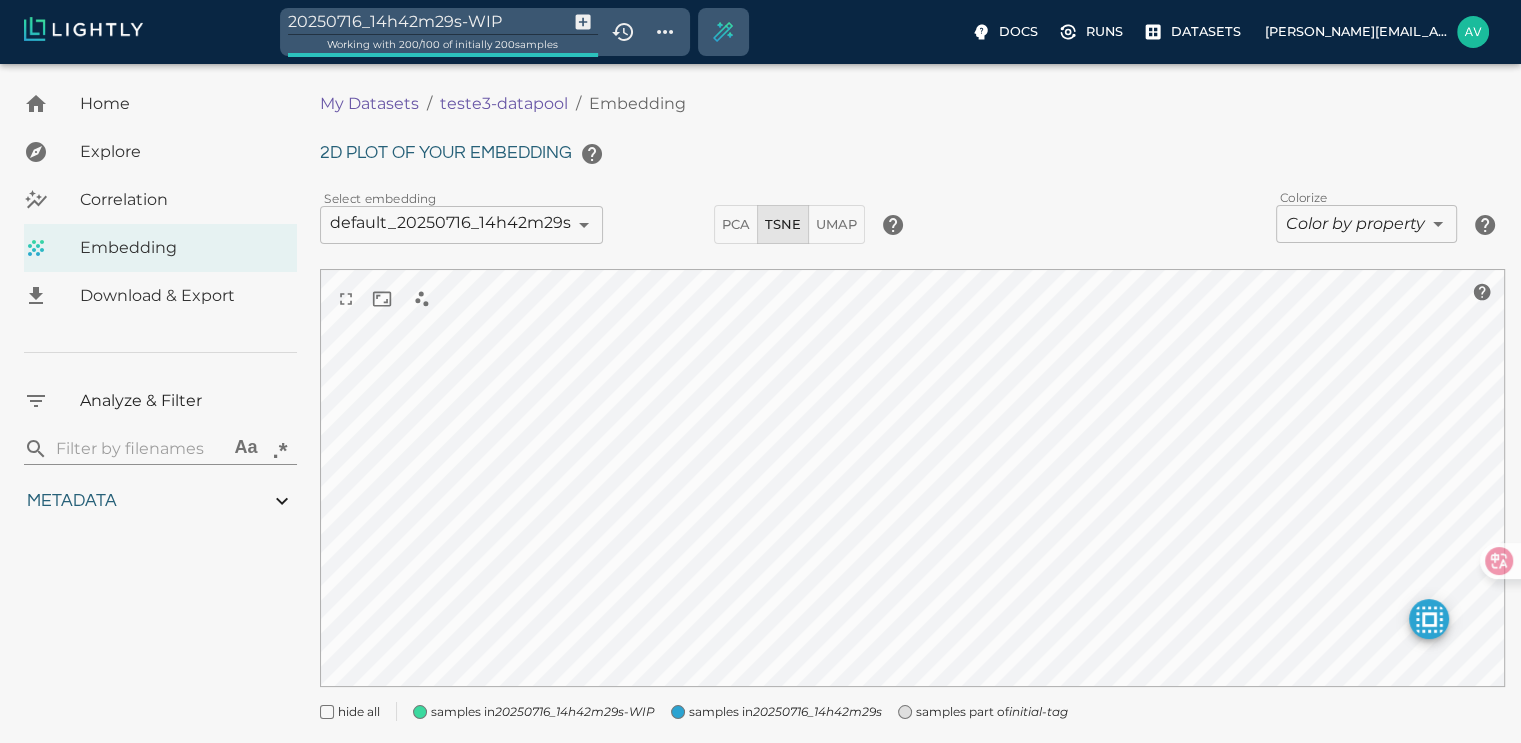 click on "20250716_14h42m29s-WIP" at bounding box center [575, 711] 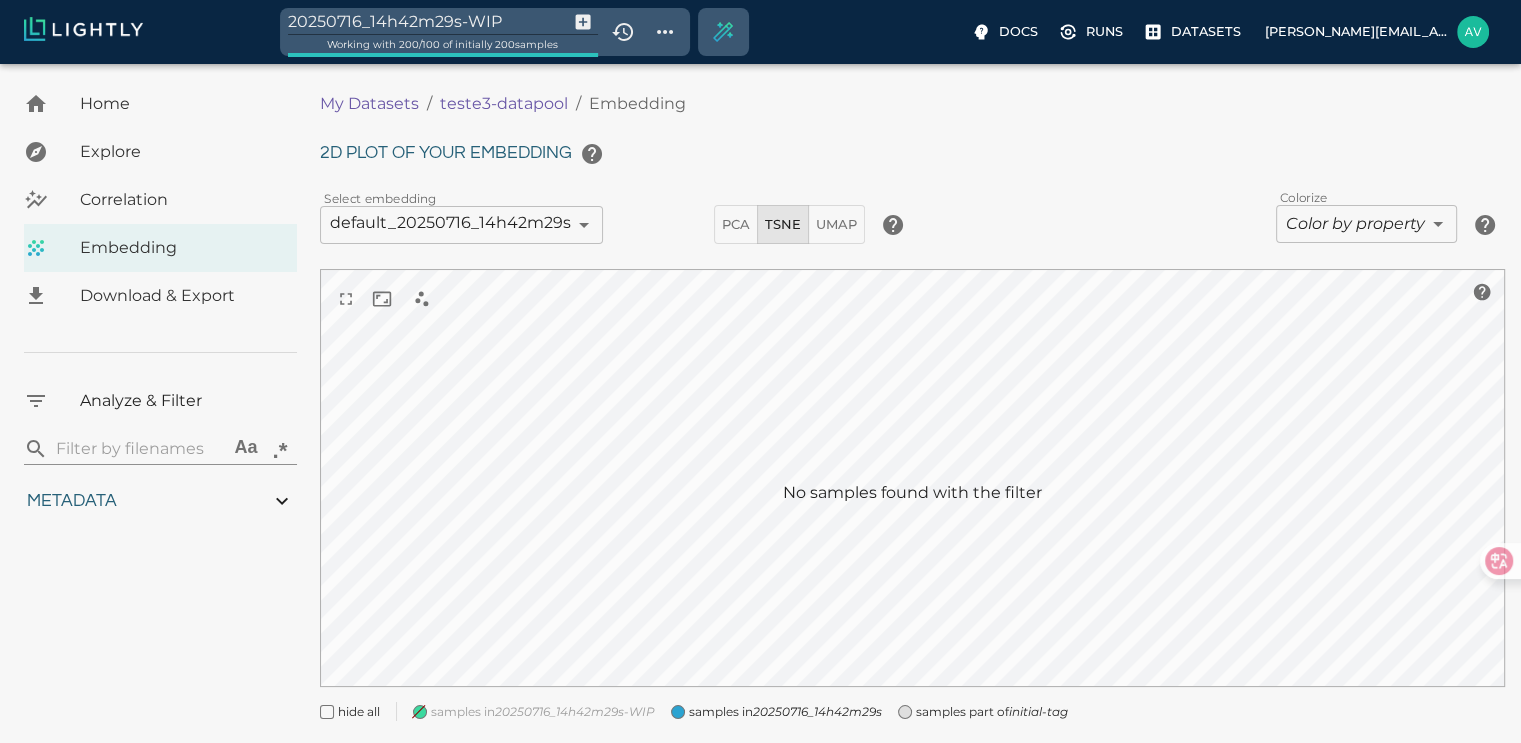 click on "20250716_14h42m29s-WIP" at bounding box center (575, 711) 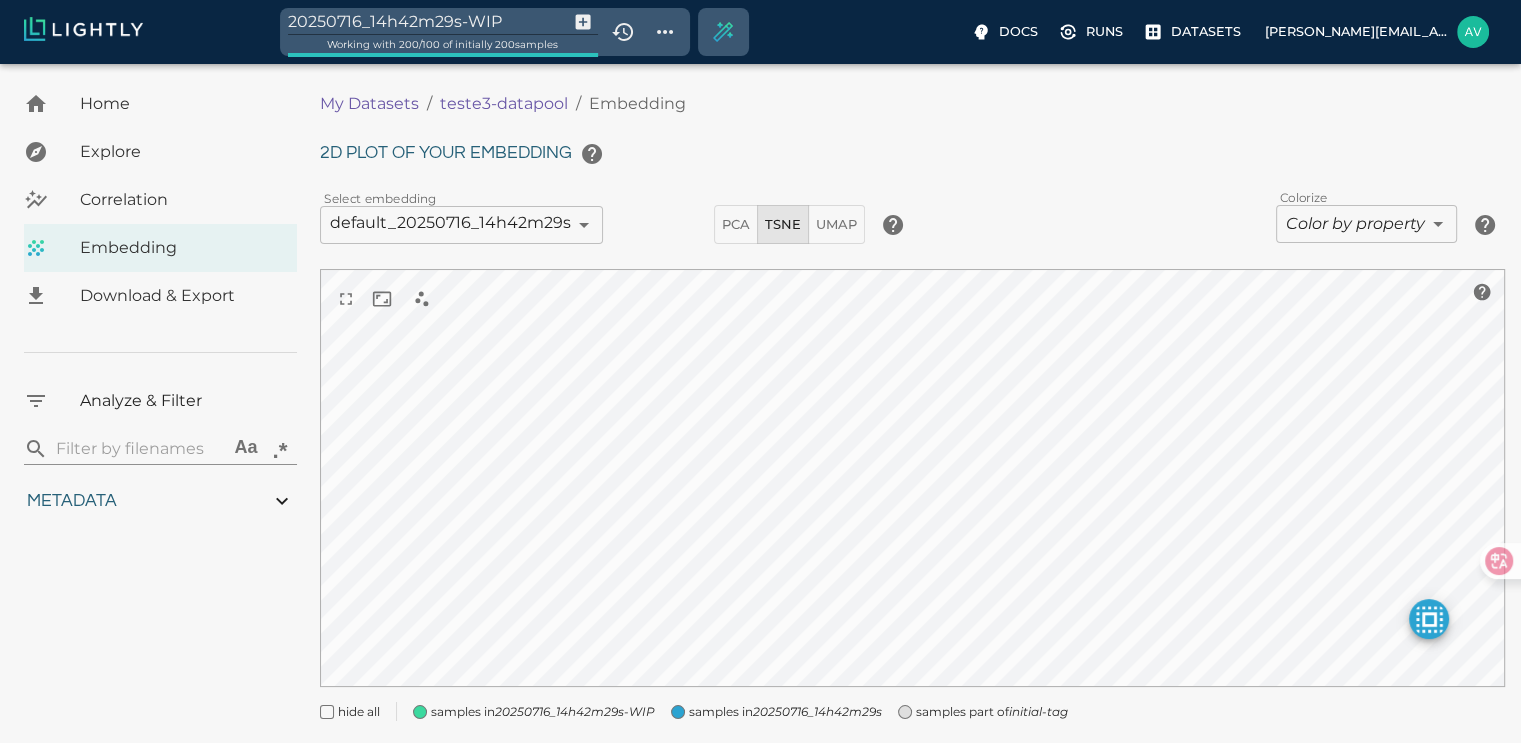click on "20250716_14h42m29s-WIP Working with   200  /  100   of initially 200  samples Docs Runs Datasets [EMAIL_ADDRESS][DOMAIN_NAME]   Dataset loading completed! It seems like  lightly-serve  is not running. Please start  lightly-serve  and    forward ports if you are using a remote machine .   For more information and solutions to common issues, please see our    documentation . lightly-serve   input_mount =' /home/path/to/input_folder '   lightly_mount =' /home/path/to/lightly_folder '   Home Explore Correlation Embedding Download & Export Analyze & Filter ​ Aa .* Metadata Signal to noise ratio 1 5.9 File size 11.41 KB 84.27 KB Sharpness 8.7 92.91 Width 400px 888px Height 400px 867px Aspect ratio 0 2.2 Area 160,000 355,200 Red channel mean 0 1 Green channel mean 0 1 Blue channel mean 0 1 Luminance 0 100 Contrast 0 1 Uniform row ratio 0 1   My Datasets / teste3-datapool / Embedding 2D plot of your embedding    Select embedding default_20250716_14h42m29s 6877ba5971d040c907cddfaa ​ PCA TSNE UMAP Colorize false ​   0" at bounding box center [760, 428] 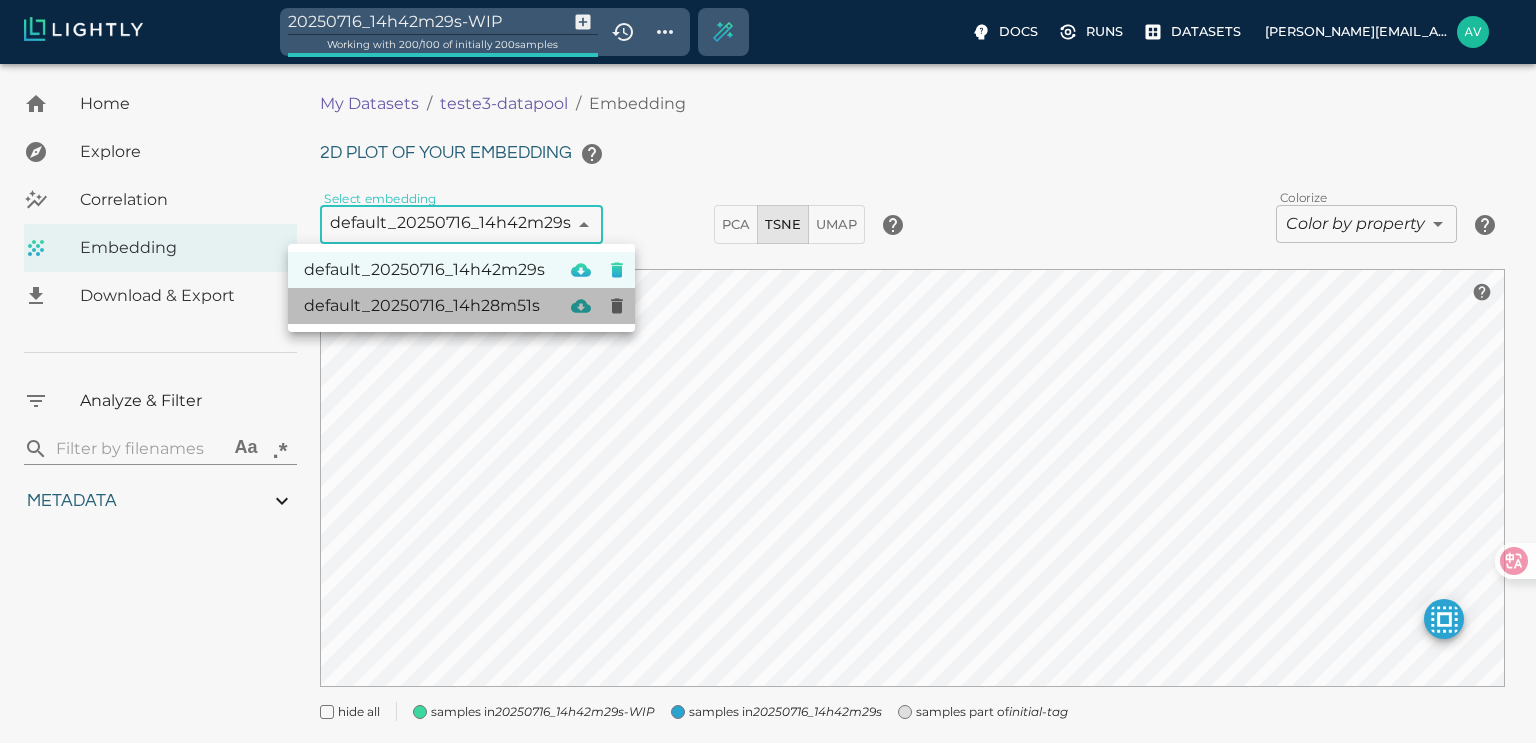 click on "default_20250716_14h28m51s" at bounding box center [424, 306] 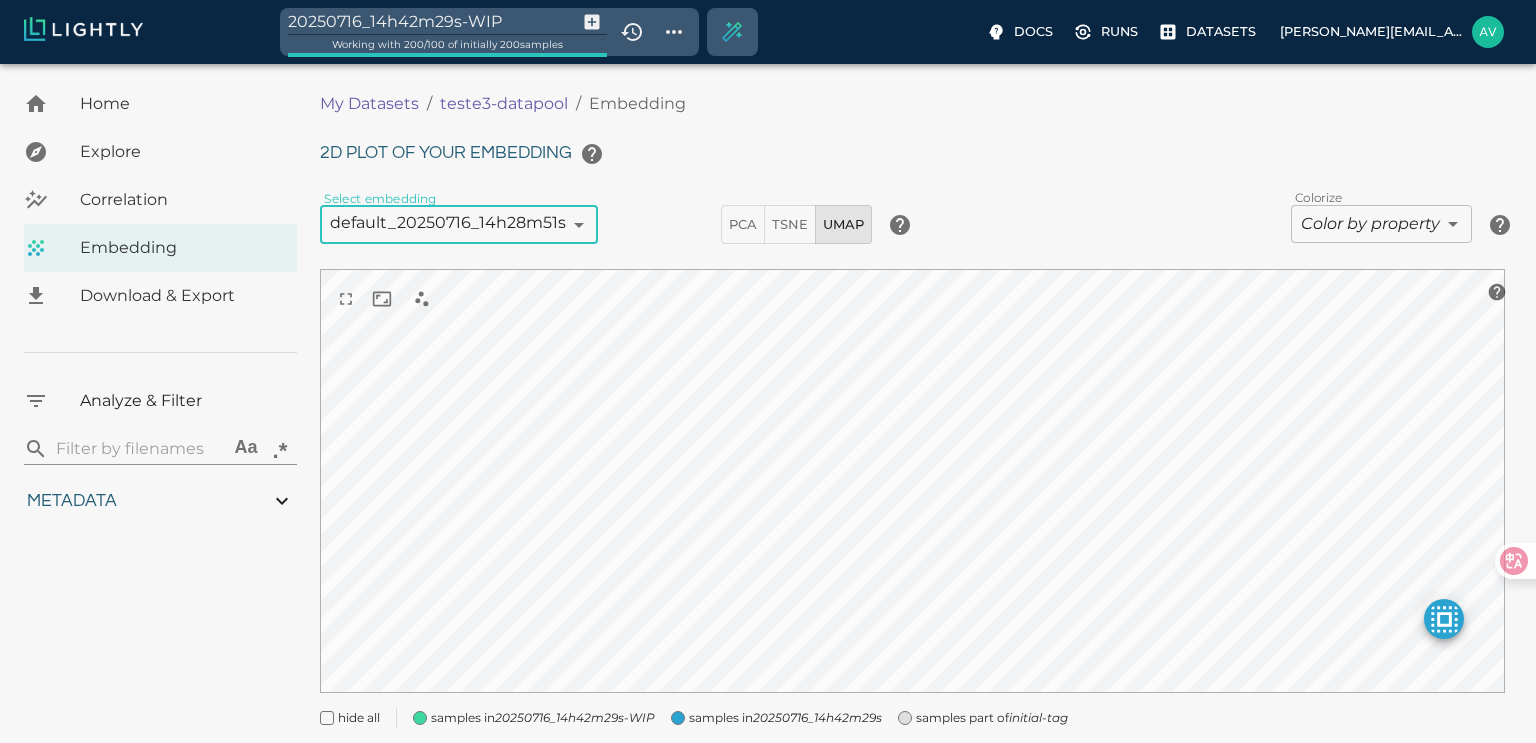 click on "20250716_14h42m29s-WIP Working with   200  /  100   of initially 200  samples Docs Runs Datasets [EMAIL_ADDRESS][DOMAIN_NAME]   Dataset loading completed! It seems like  lightly-serve  is not running. Please start  lightly-serve  and    forward ports if you are using a remote machine .   For more information and solutions to common issues, please see our    documentation . lightly-serve   input_mount =' /home/path/to/input_folder '   lightly_mount =' /home/path/to/lightly_folder '   Home Explore Correlation Embedding Download & Export Analyze & Filter ​ Aa .* Metadata Signal to noise ratio 1 5.9 File size 11.41 KB 84.27 KB Sharpness 8.7 92.91 Width 400px 888px Height 400px 867px Aspect ratio 0 2.2 Area 160,000 355,200 Red channel mean 0 1 Green channel mean 0 1 Blue channel mean 0 1 Luminance 0 100 Contrast 0 1 Uniform row ratio 0 1   My Datasets / teste3-datapool / Embedding 2D plot of your embedding    Select embedding default_20250716_14h28m51s 6877b72647b73983f4c35775 ​ PCA TSNE UMAP Colorize false ​   0" at bounding box center (768, 432) 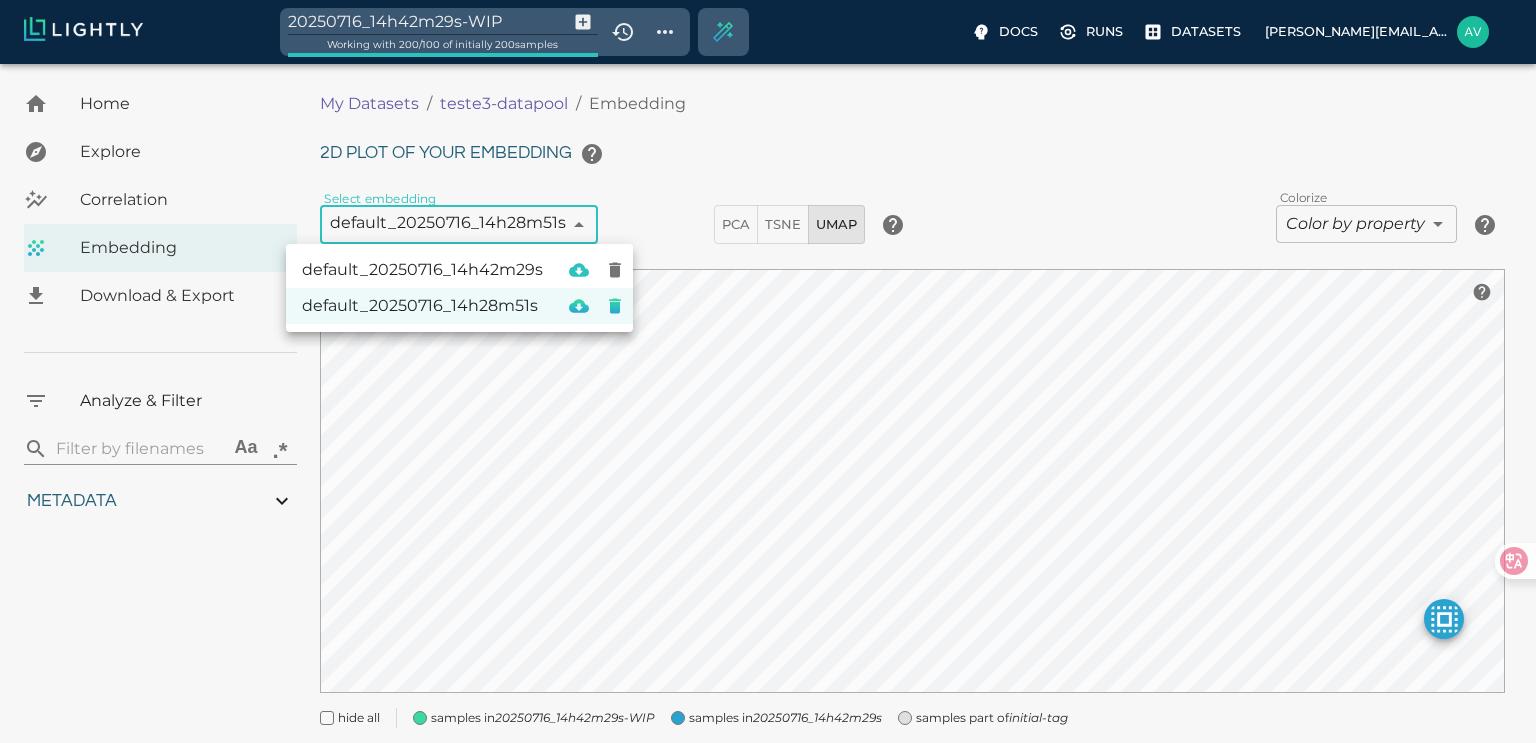 click on "default_20250716_14h42m29s" at bounding box center (422, 270) 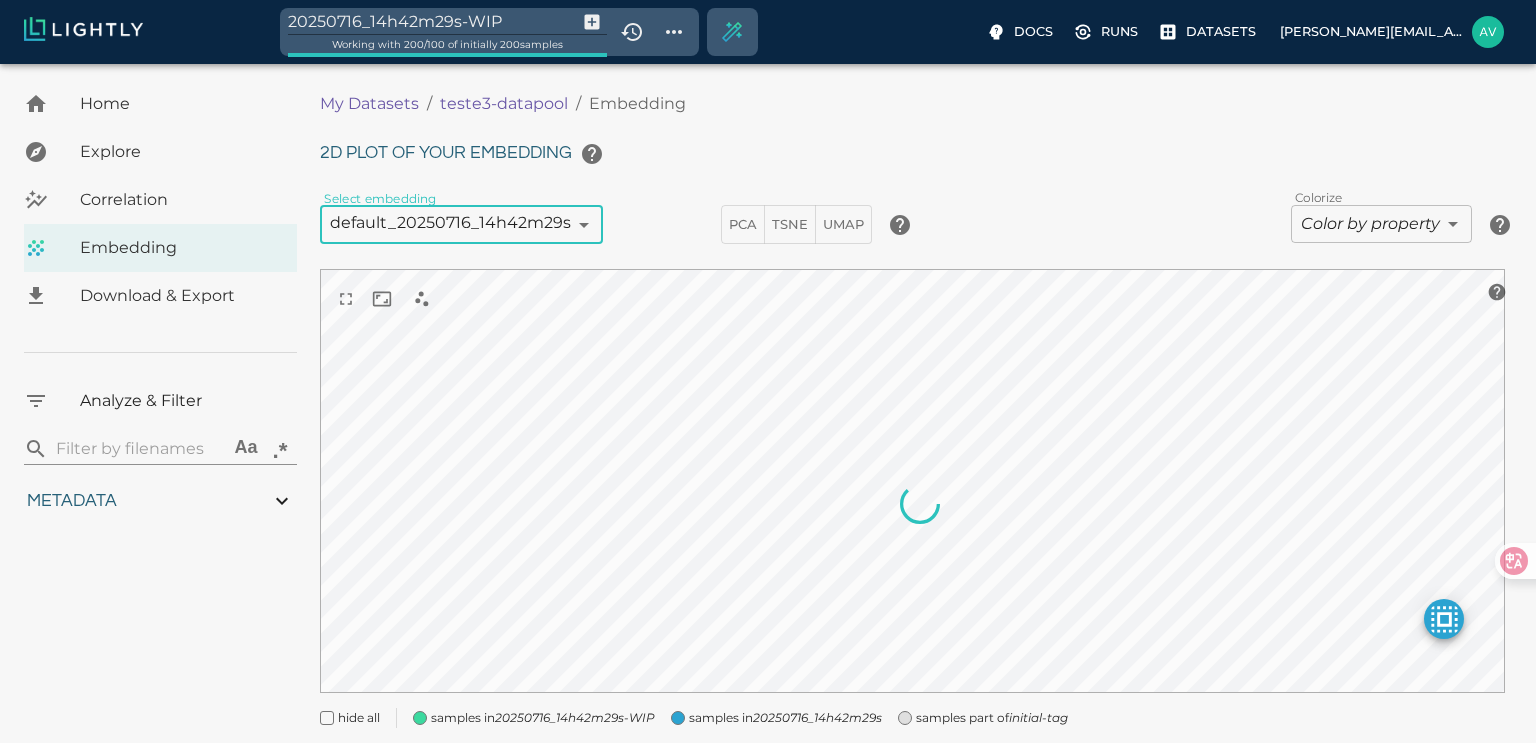 type on "6877ba5971d040c907cddfaa" 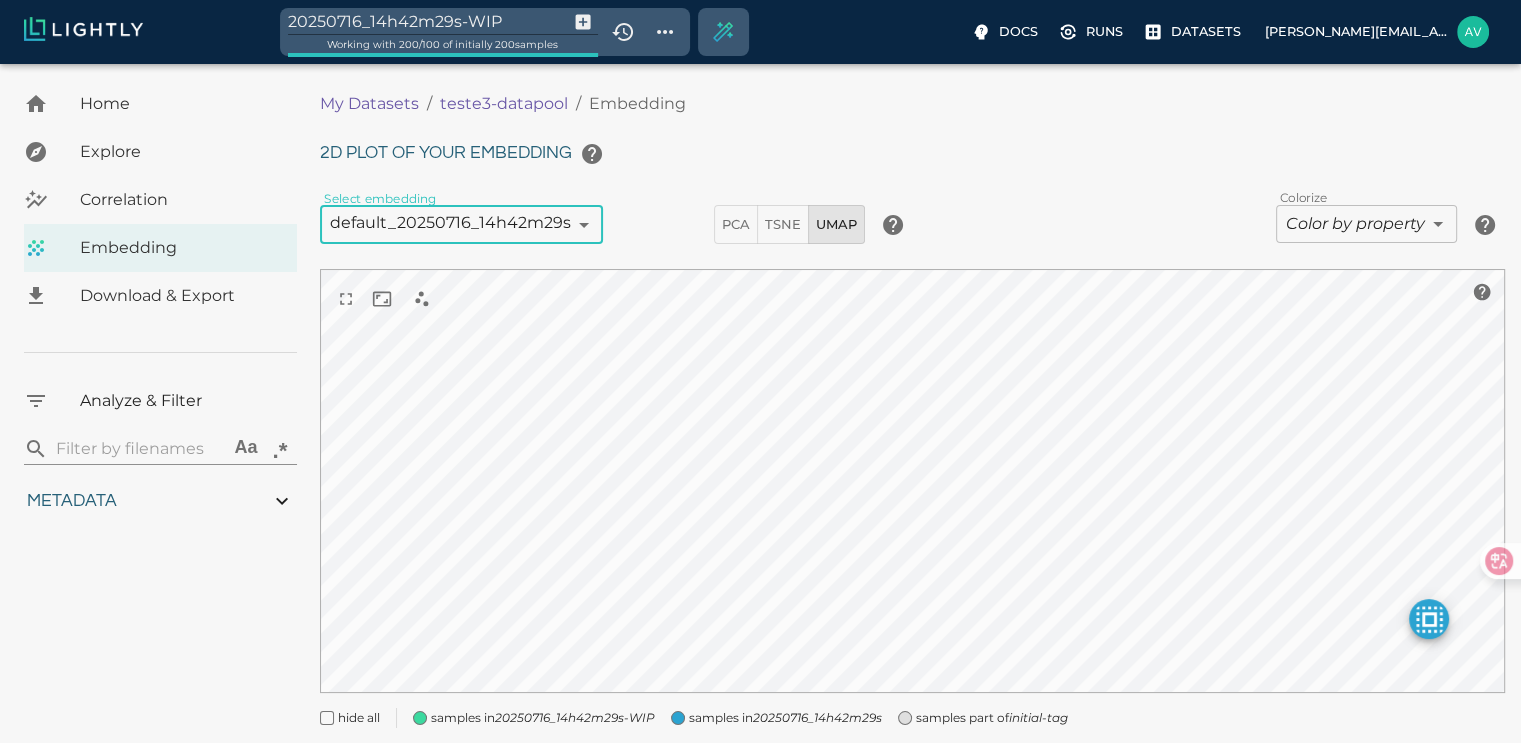 click on "hide all" at bounding box center (359, 718) 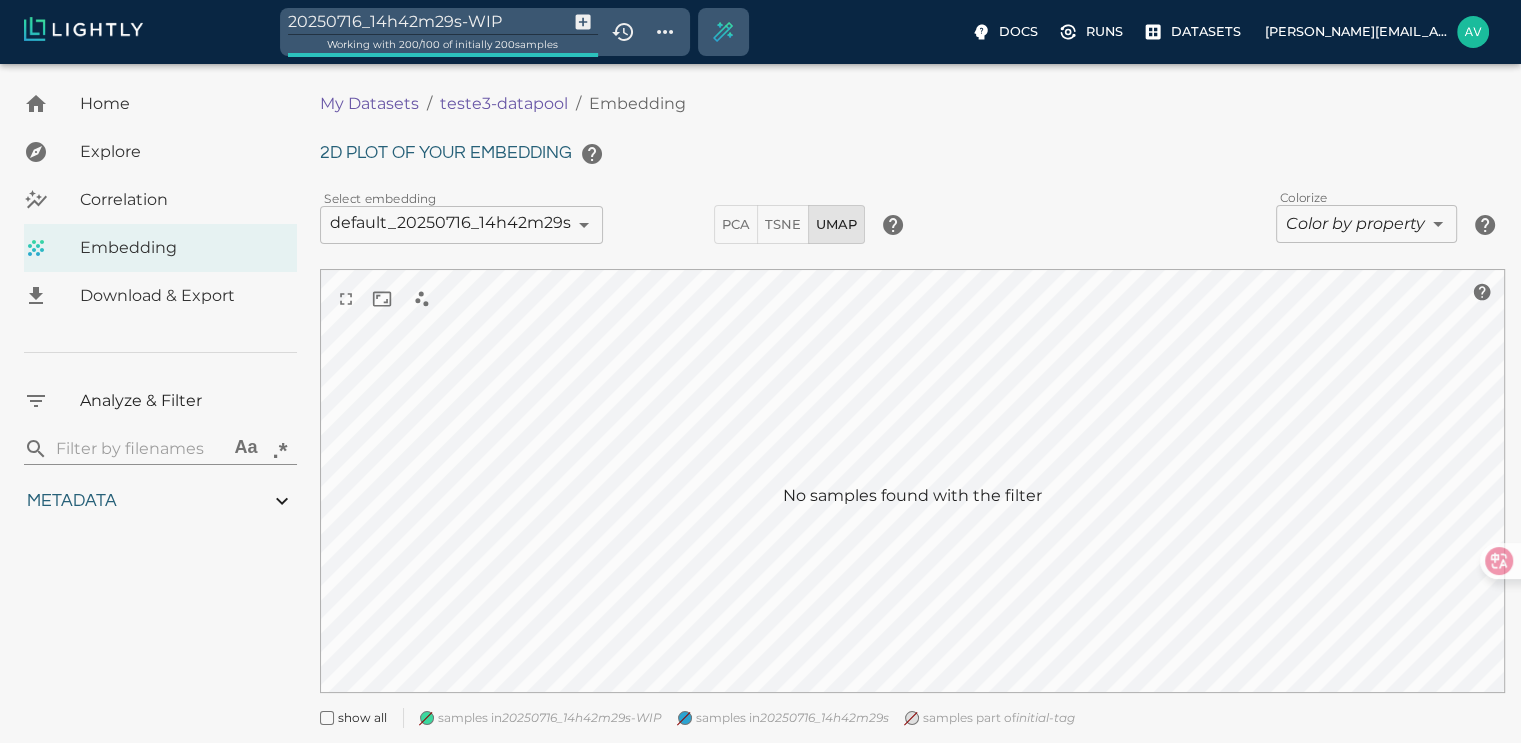 click on "show all" at bounding box center (362, 718) 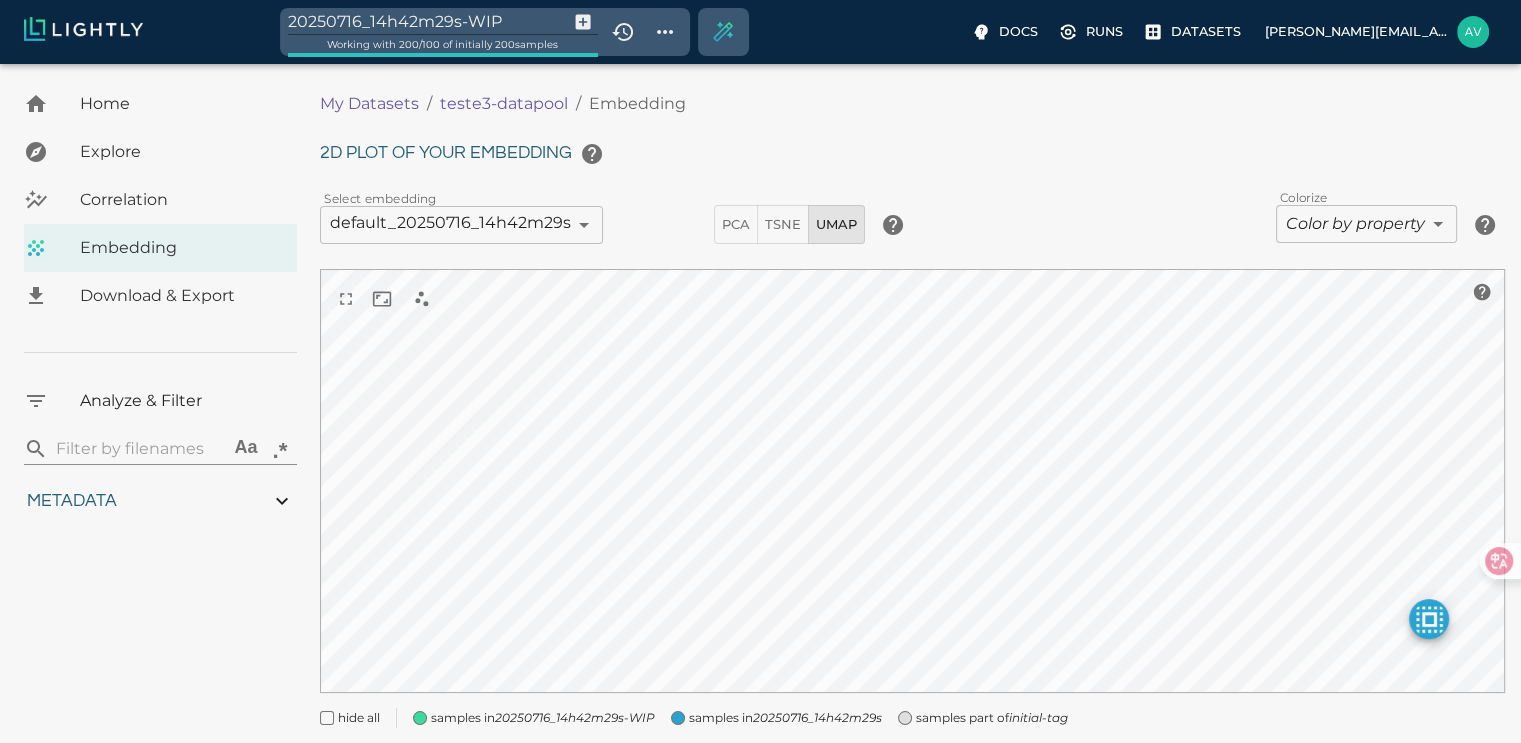 click on "samples in  20250716_14h42m29s-WIP" at bounding box center (543, 718) 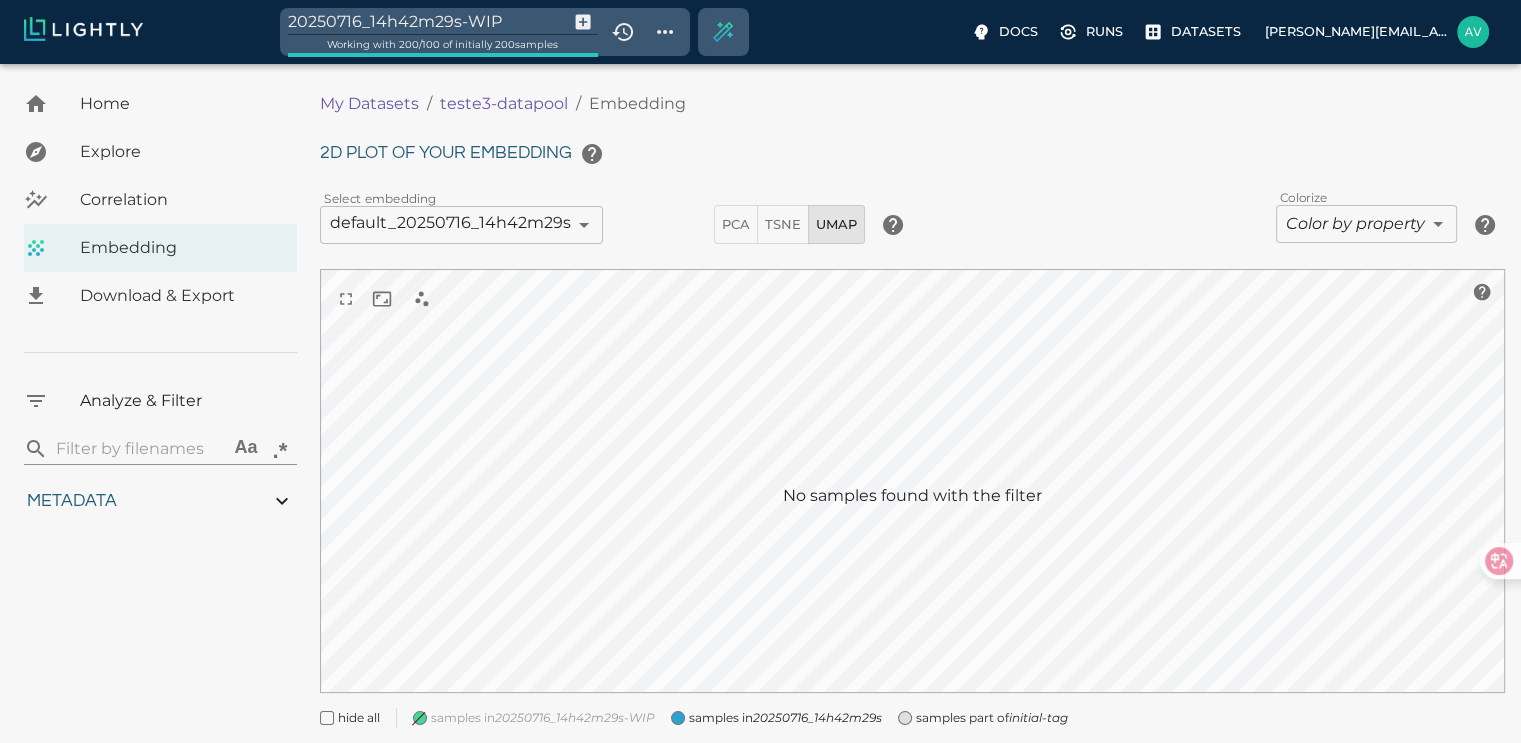 click on "samples in  20250716_14h42m29s-WIP" at bounding box center [543, 718] 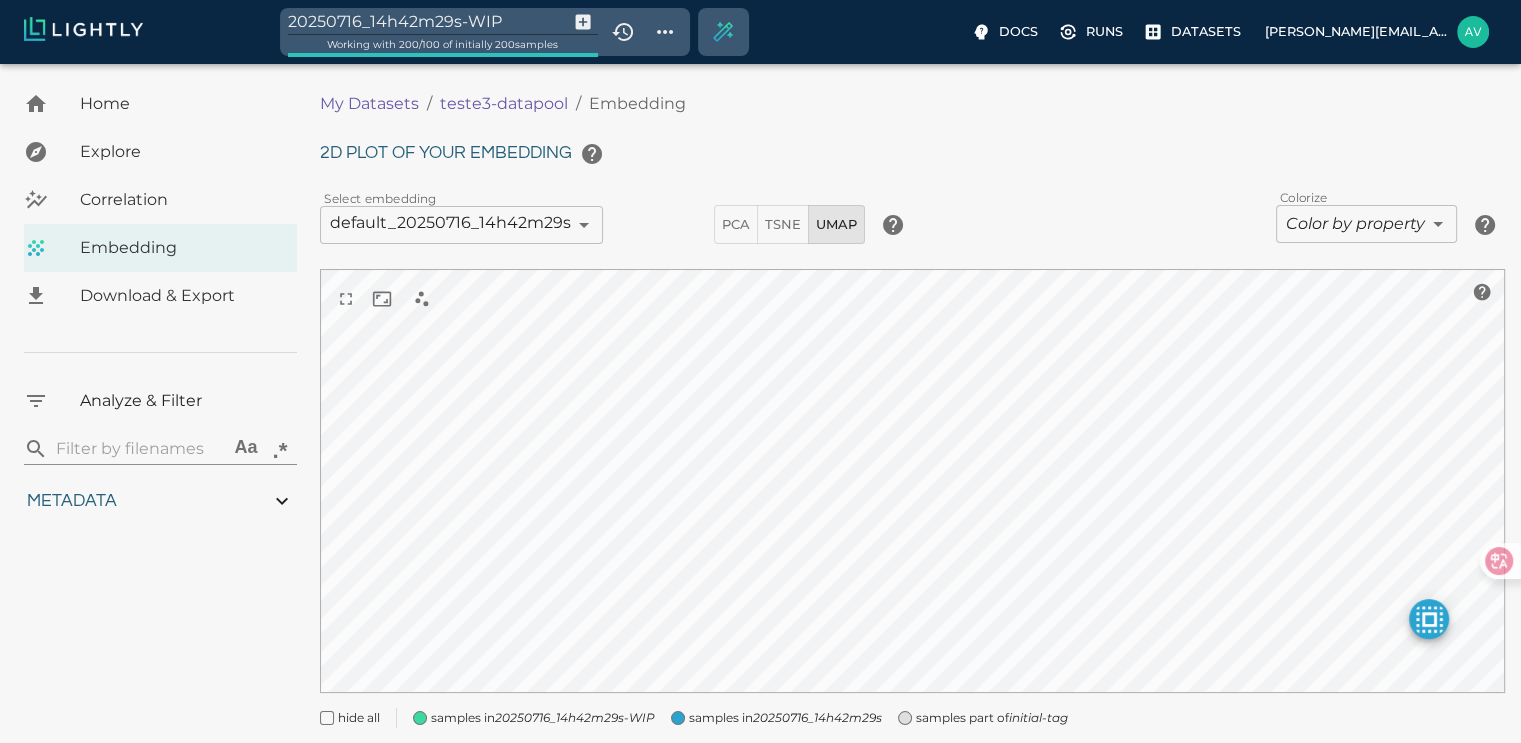 click on "20250716_14h42m29s" at bounding box center [817, 717] 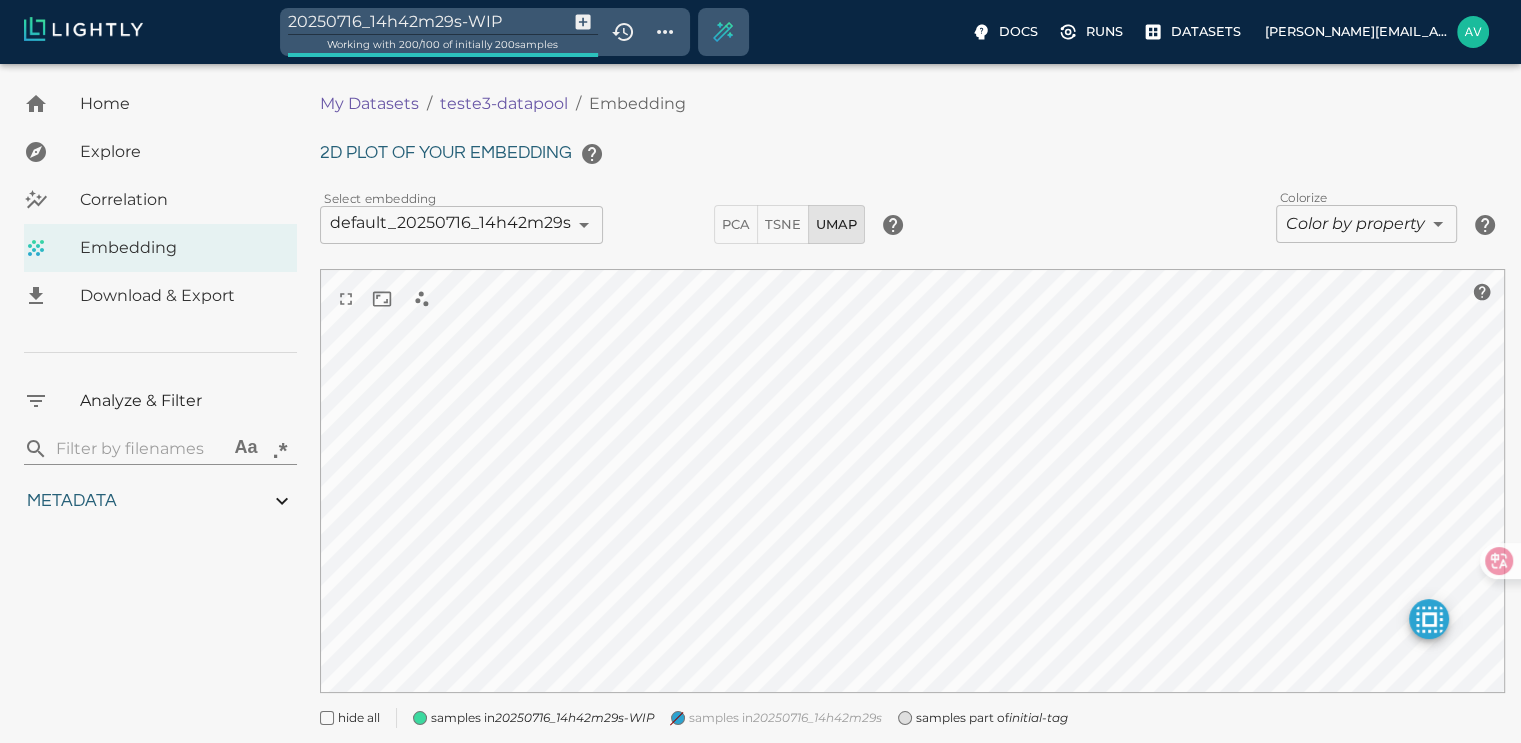 click on "20250716_14h42m29s" at bounding box center (817, 717) 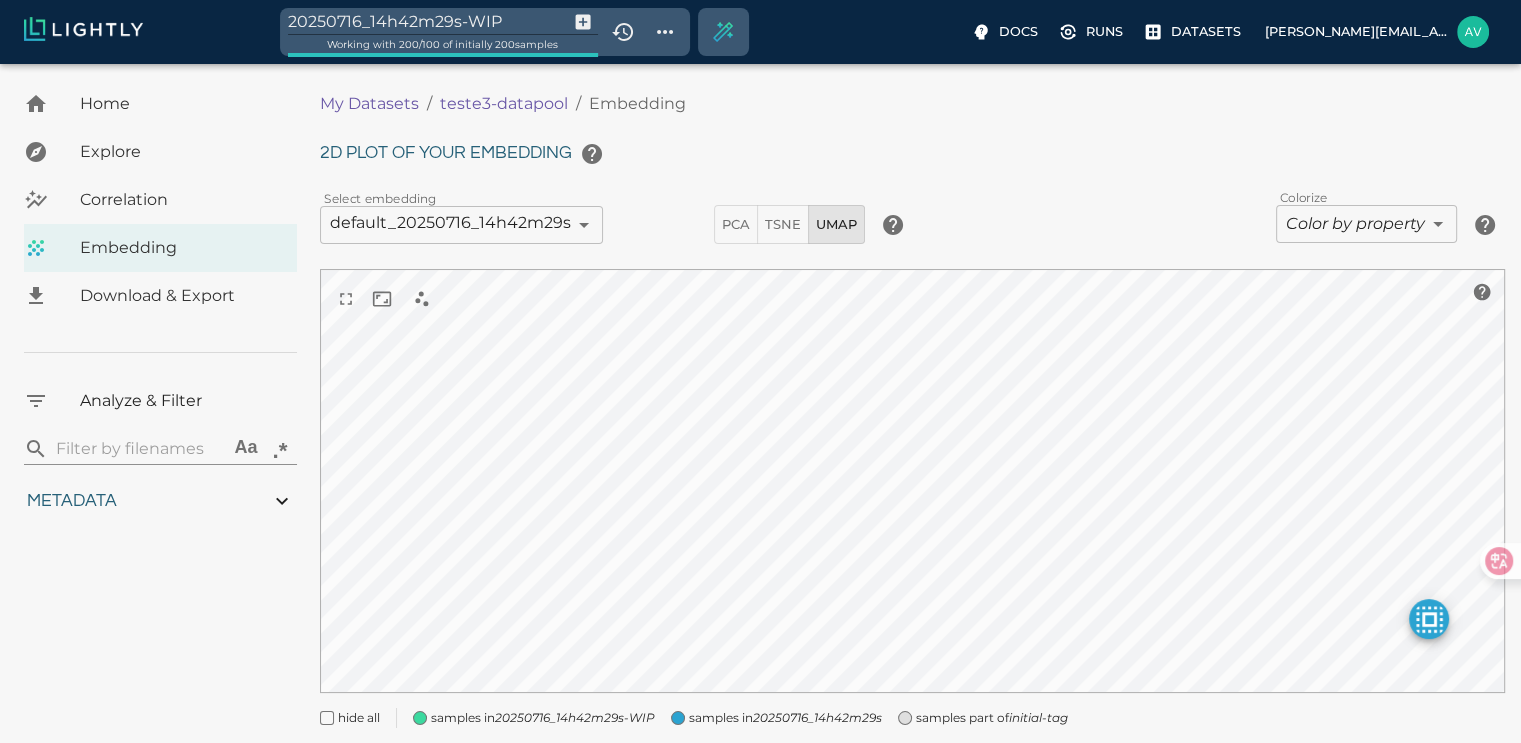 click on "Working with   200  /  100   of initially 200  samples" at bounding box center [442, 44] 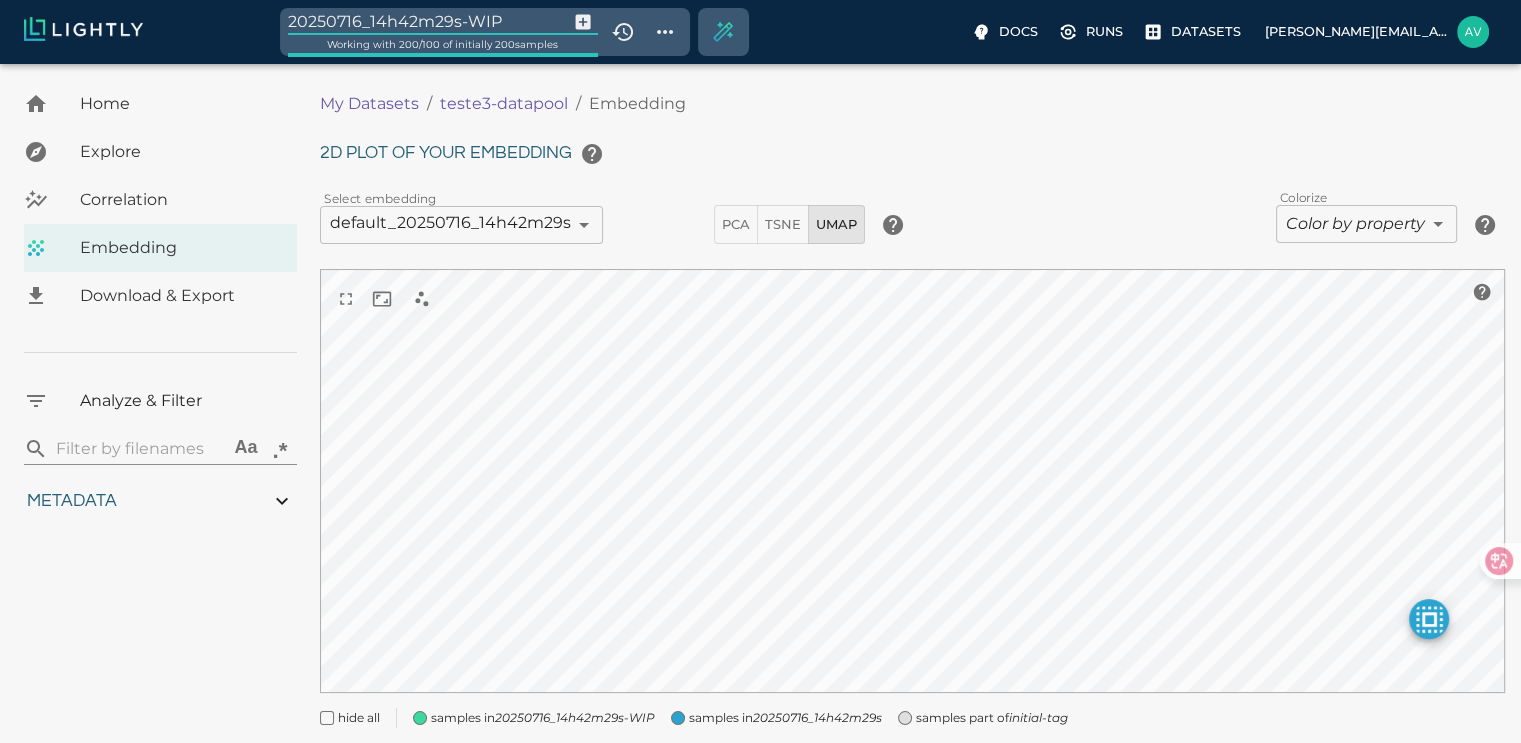 click on "20250716_14h42m29s-WIP" at bounding box center [424, 21] 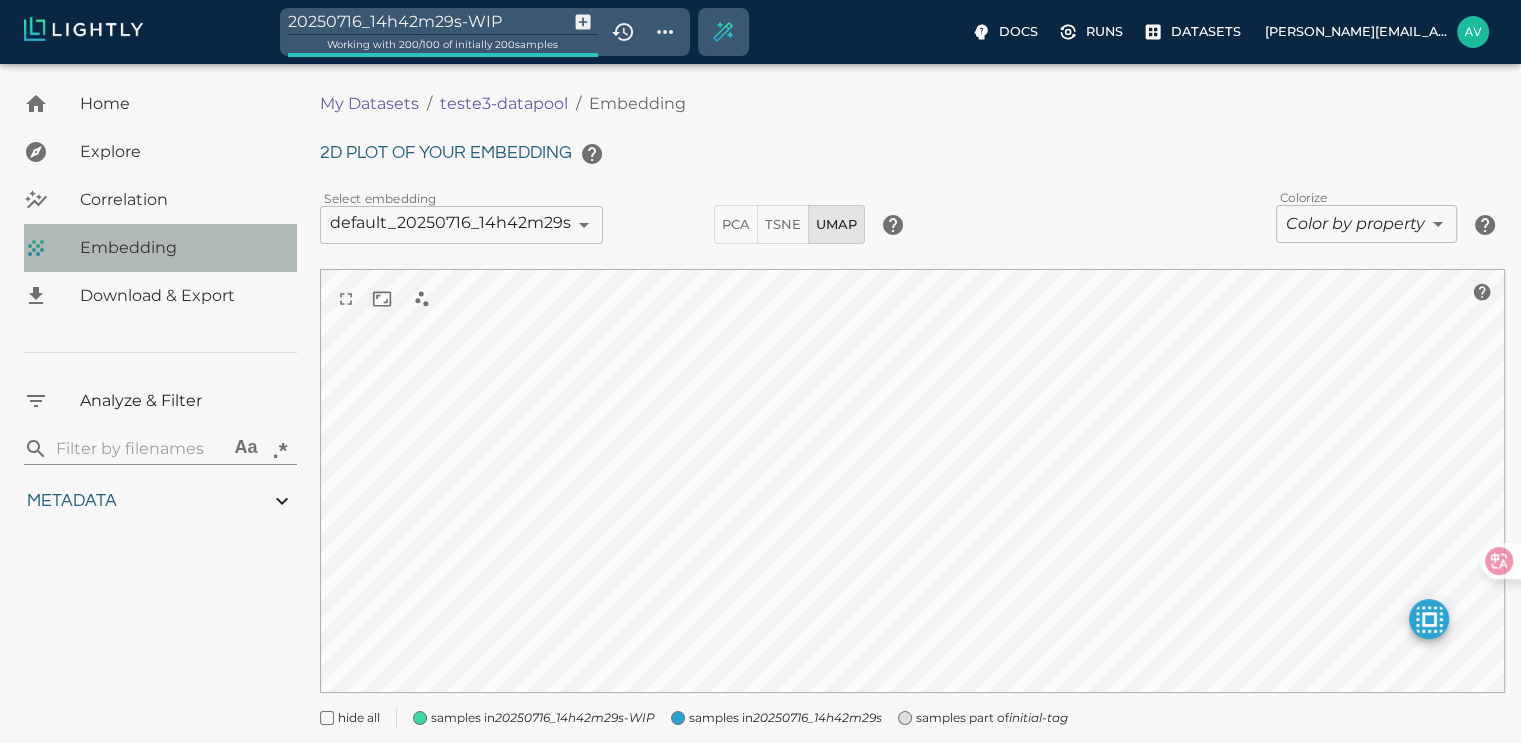 click on "Embedding" at bounding box center [180, 248] 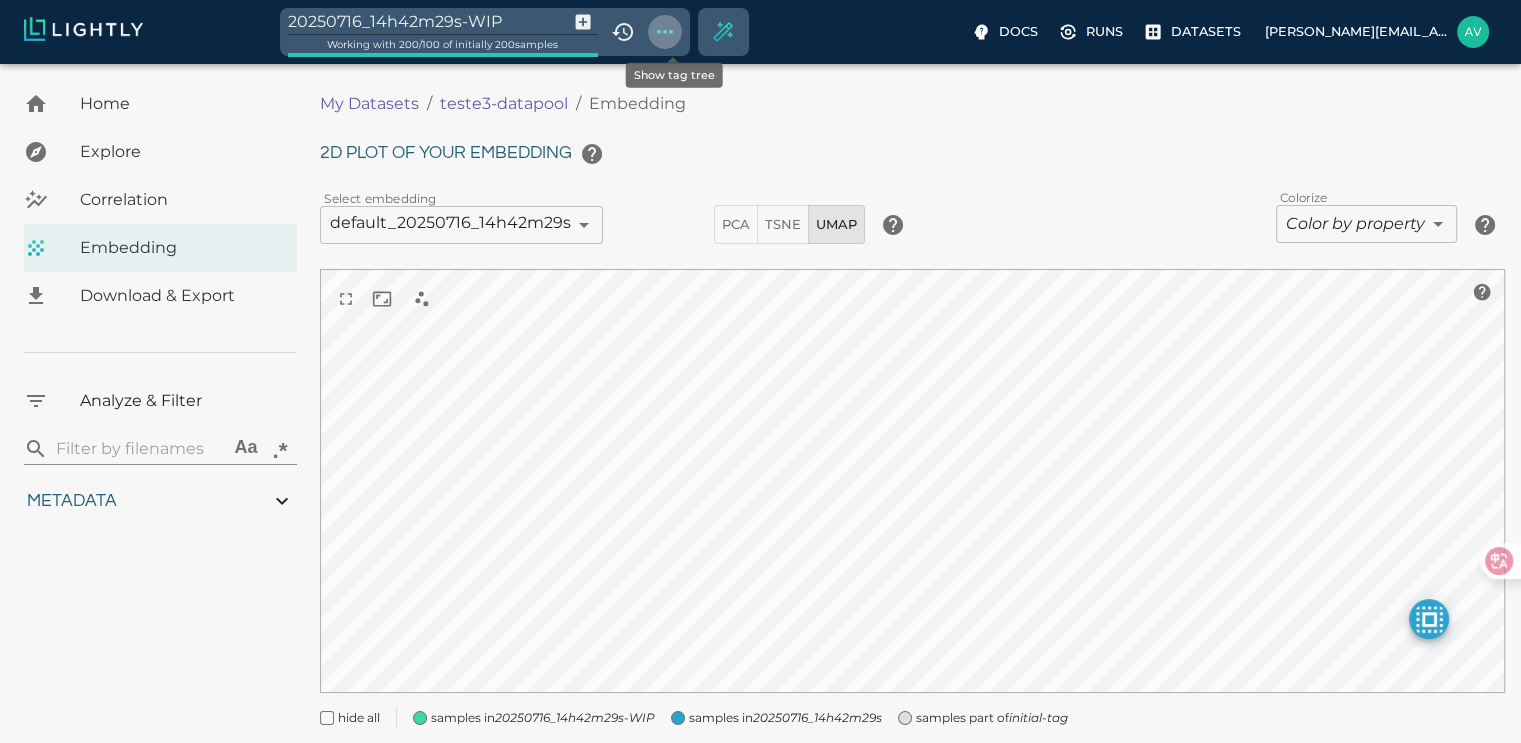 click at bounding box center (665, 32) 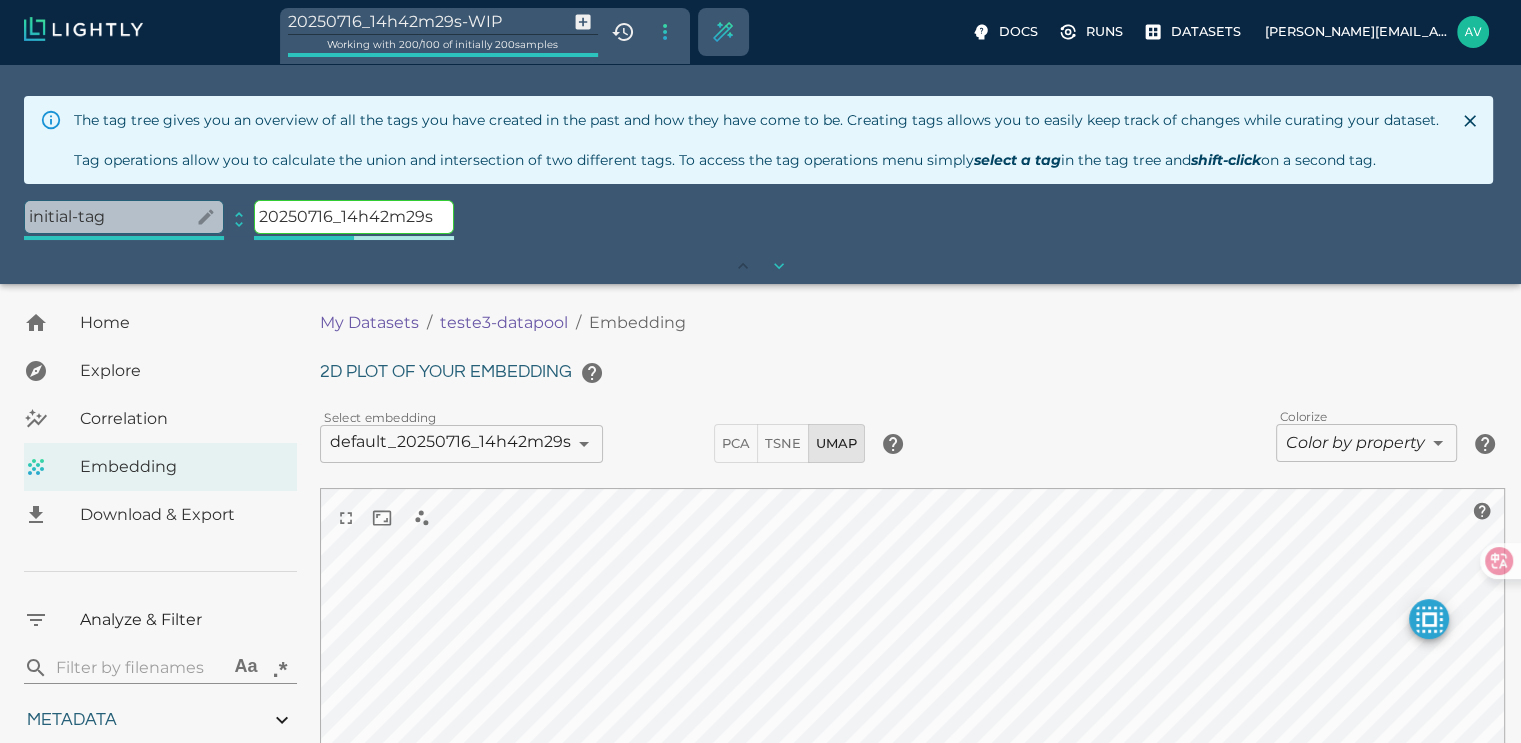 click on "initial-tag" at bounding box center [124, 217] 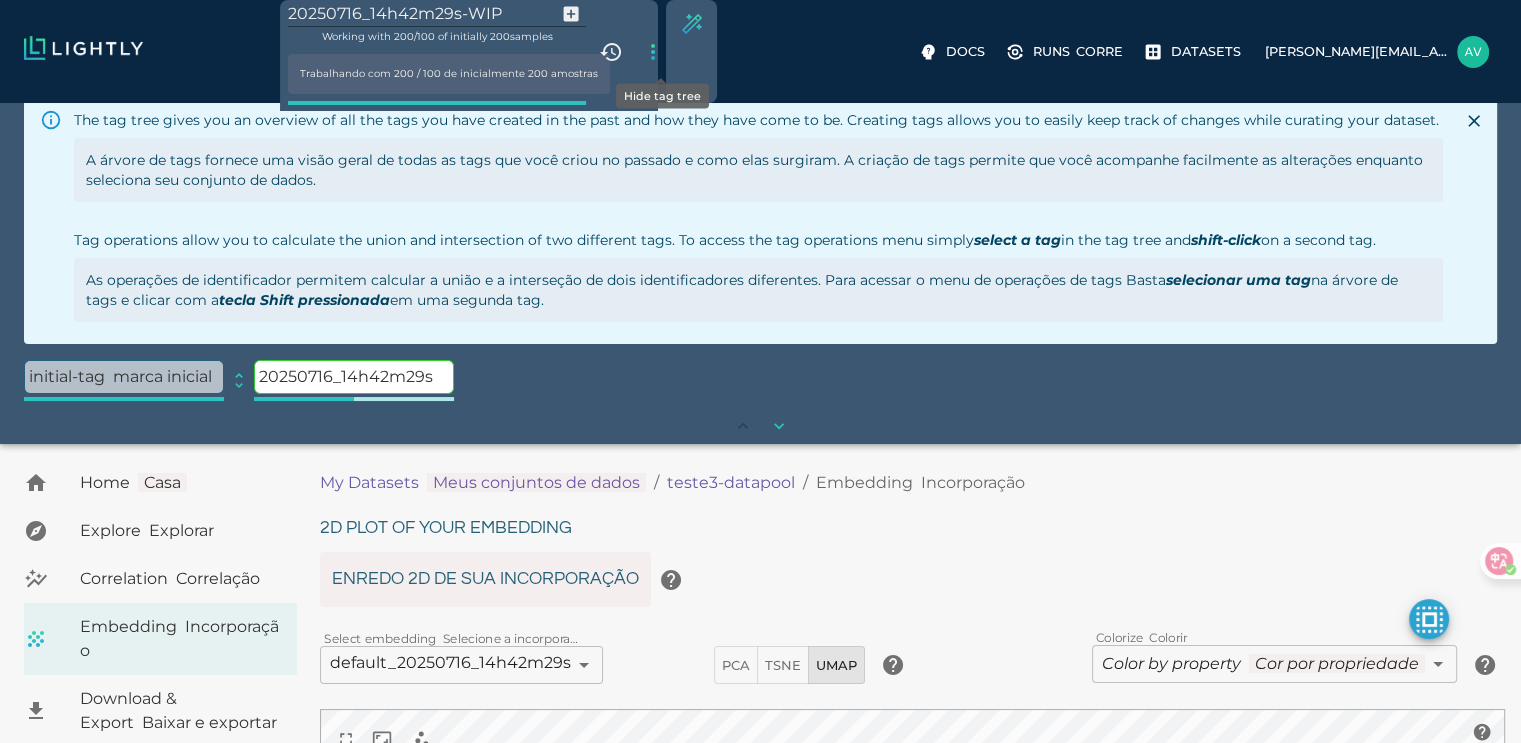click 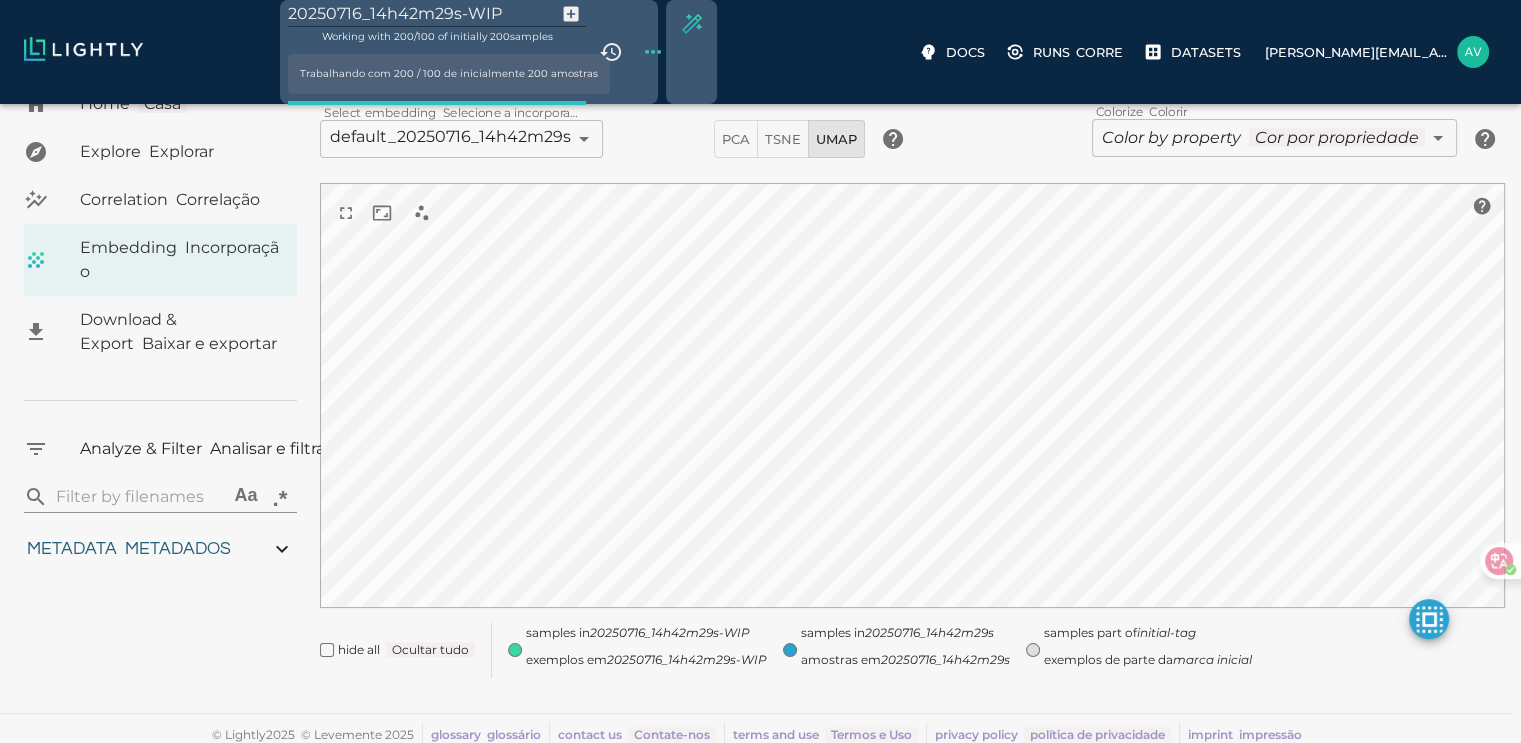 scroll, scrollTop: 153, scrollLeft: 0, axis: vertical 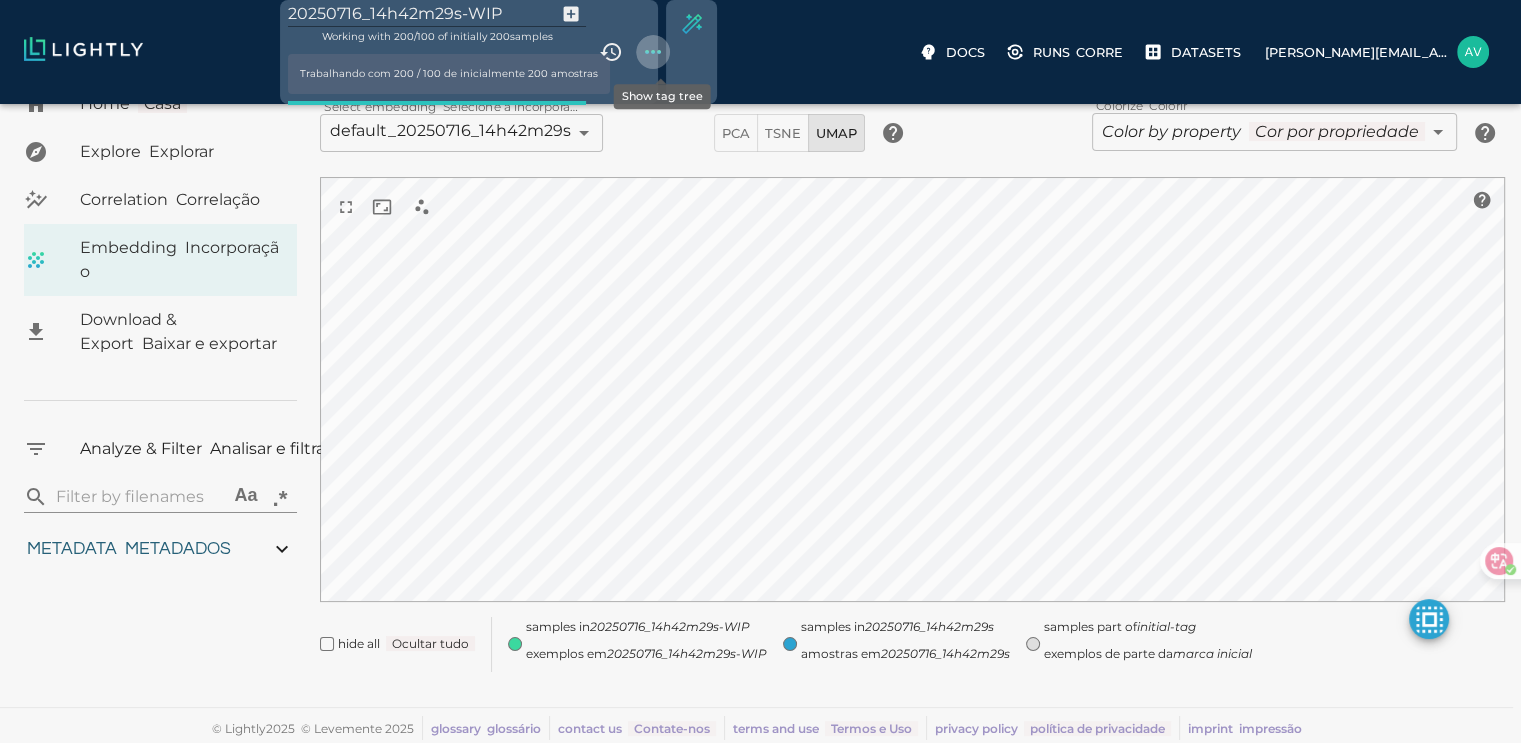 click 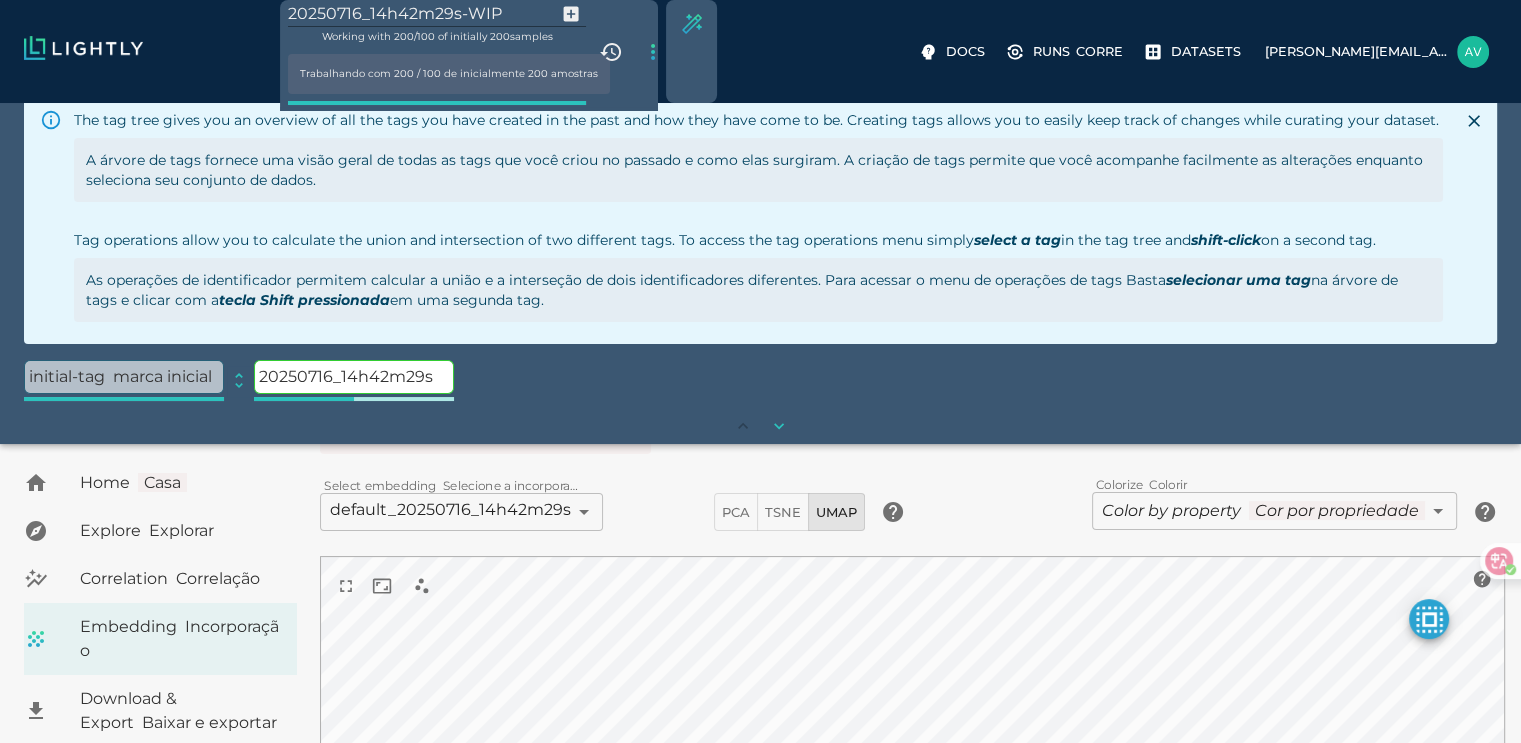 scroll, scrollTop: 313, scrollLeft: 0, axis: vertical 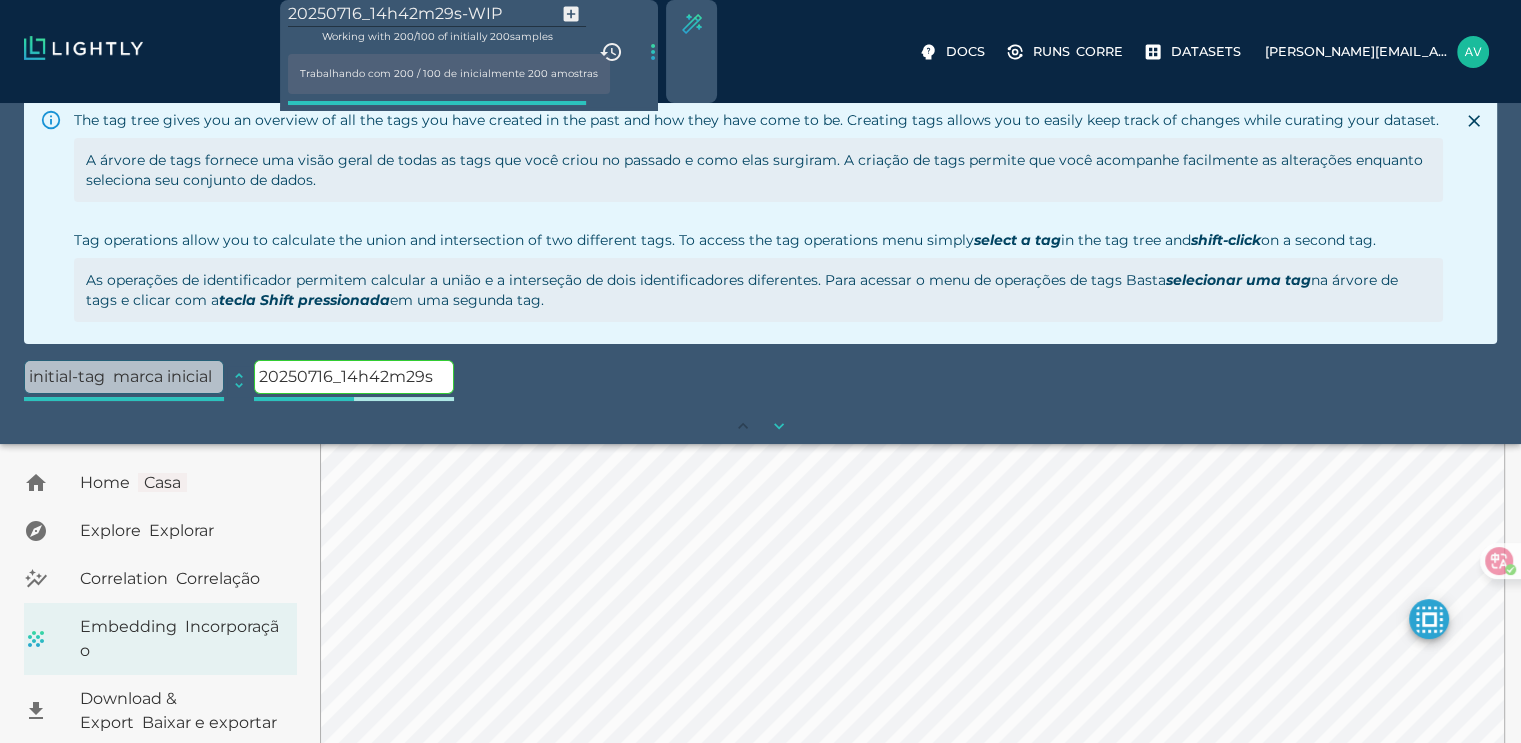 click on "The tag tree gives you an overview of all the tags you have created in the past and how they have come to be.
Creating tags allows you to easily keep track of changes while curating your dataset.
A árvore de tags fornece uma visão geral de todas as tags que você criou no passado e como elas surgiram. A criação de tags permite que você acompanhe facilmente as alterações enquanto seleciona seu conjunto de dados.  Tag operations allow you to calculate the union and intersection of two different tags. To access the tag operations menu
simply  select a tag  in the tag tree and  shift-click  on a second tag. As operações de identificador permitem calcular a união e a interseção de dois identificadores diferentes. Para acessar o menu de operações de tags
Basta  selecionar uma tag  na árvore de tags e clicar com a  tecla Shift pressionada  em uma segunda tag." at bounding box center (758, 220) 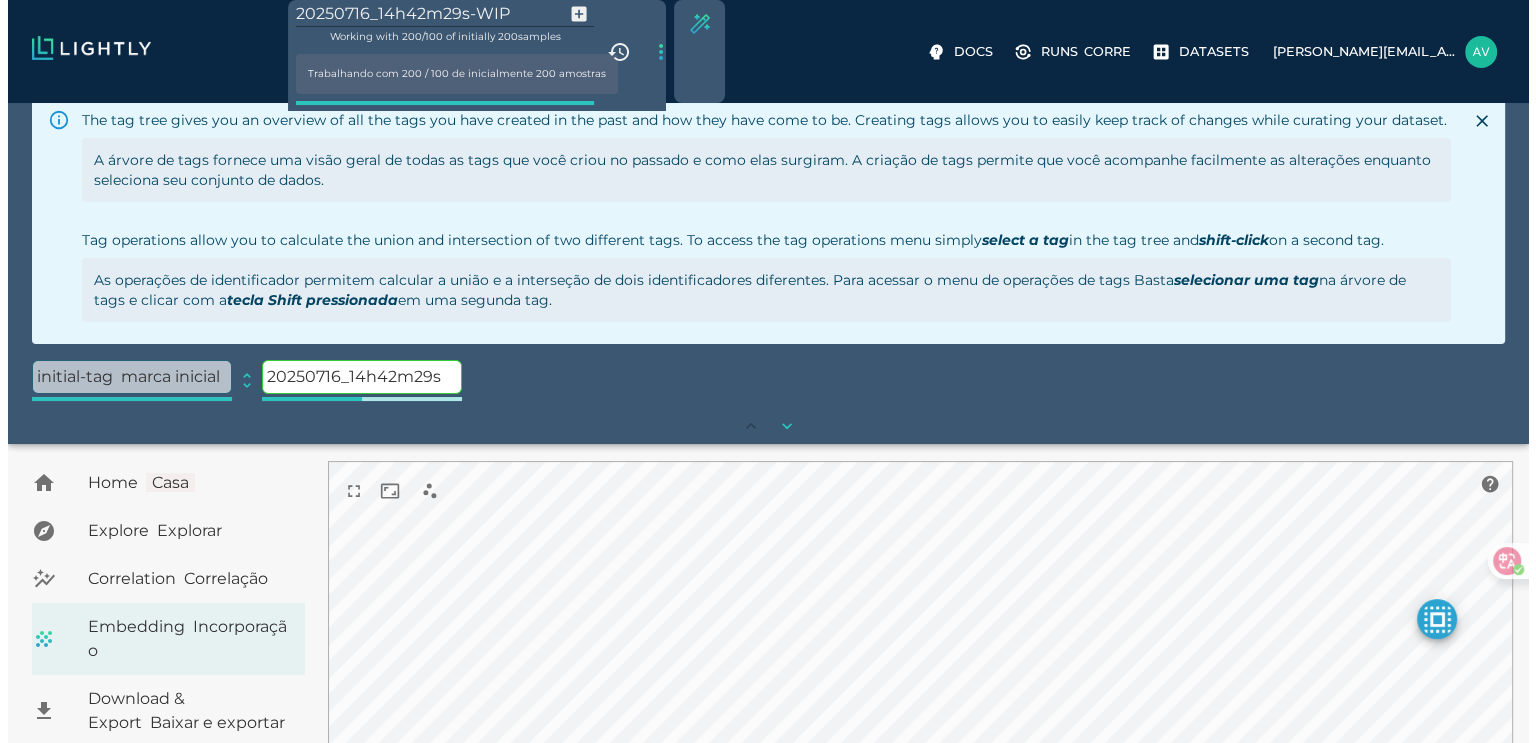 scroll, scrollTop: 213, scrollLeft: 0, axis: vertical 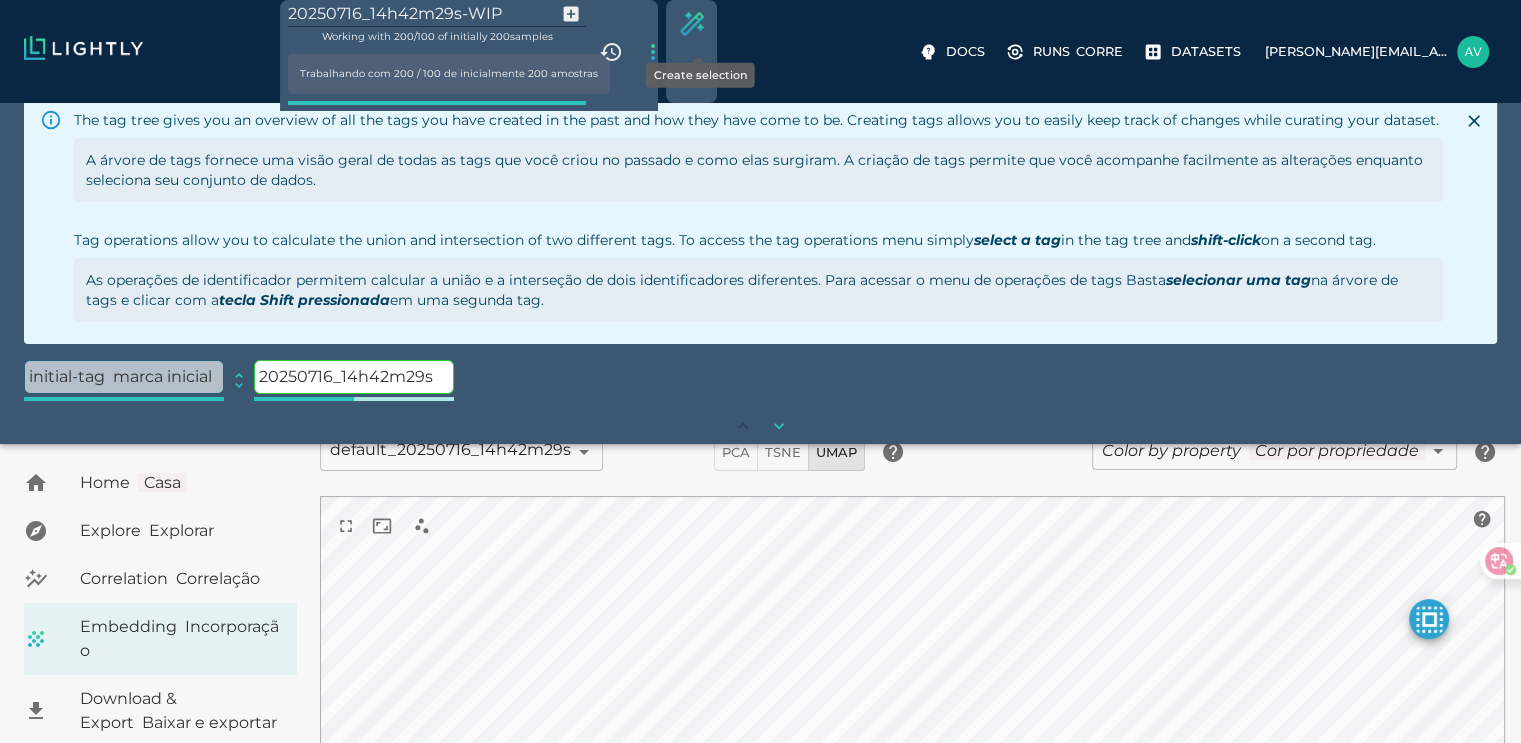 click at bounding box center (692, 24) 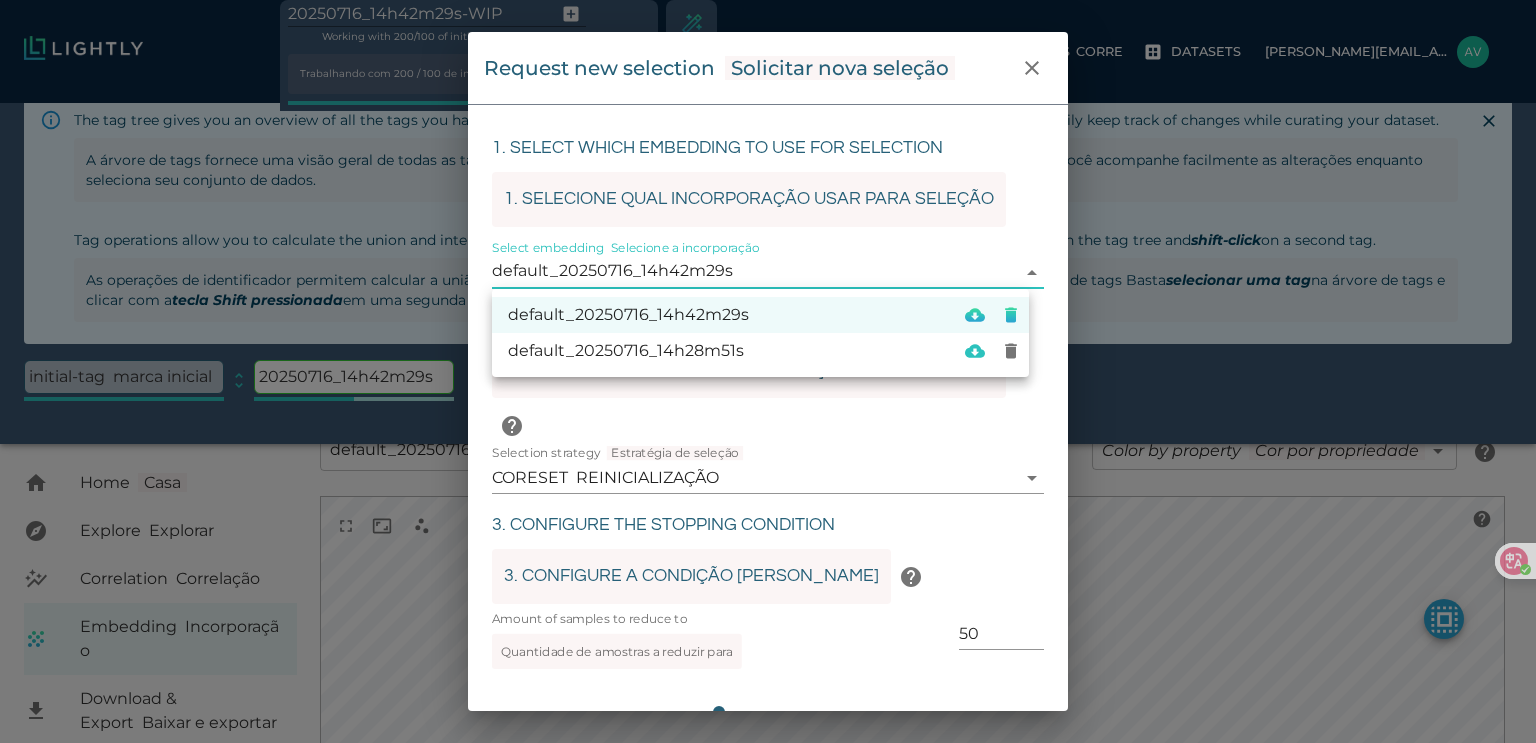 click on "20250716_14h42m29s-WIP Working with   200  /  100   of initially 200  samples Trabalhando com 200 / 100 de inicialmente 200 amostras Docs Runs    CORRE Datasets [EMAIL_ADDRESS][DOMAIN_NAME]   Dataset loading completed! Carregamento do conjunto de dados concluído! The tag tree gives you an overview of all the tags you have created in the past and how they have come to be.
Creating tags allows you to easily keep track of changes while curating your dataset.
A árvore de tags fornece uma visão geral de todas as tags que você criou no passado e como elas surgiram. A criação de tags permite que você acompanhe facilmente as alterações enquanto seleciona seu conjunto de dados.  Tag operations allow you to calculate the union and intersection of two different tags. To access the tag operations menu
simply  select a tag  in the tag tree and  shift-click  on a second tag. selecionar uma tag  na árvore de tags e clicar com a  tecla Shift pressionada  em uma segunda tag. initial-tag    marca inicial expand   ." at bounding box center [768, 646] 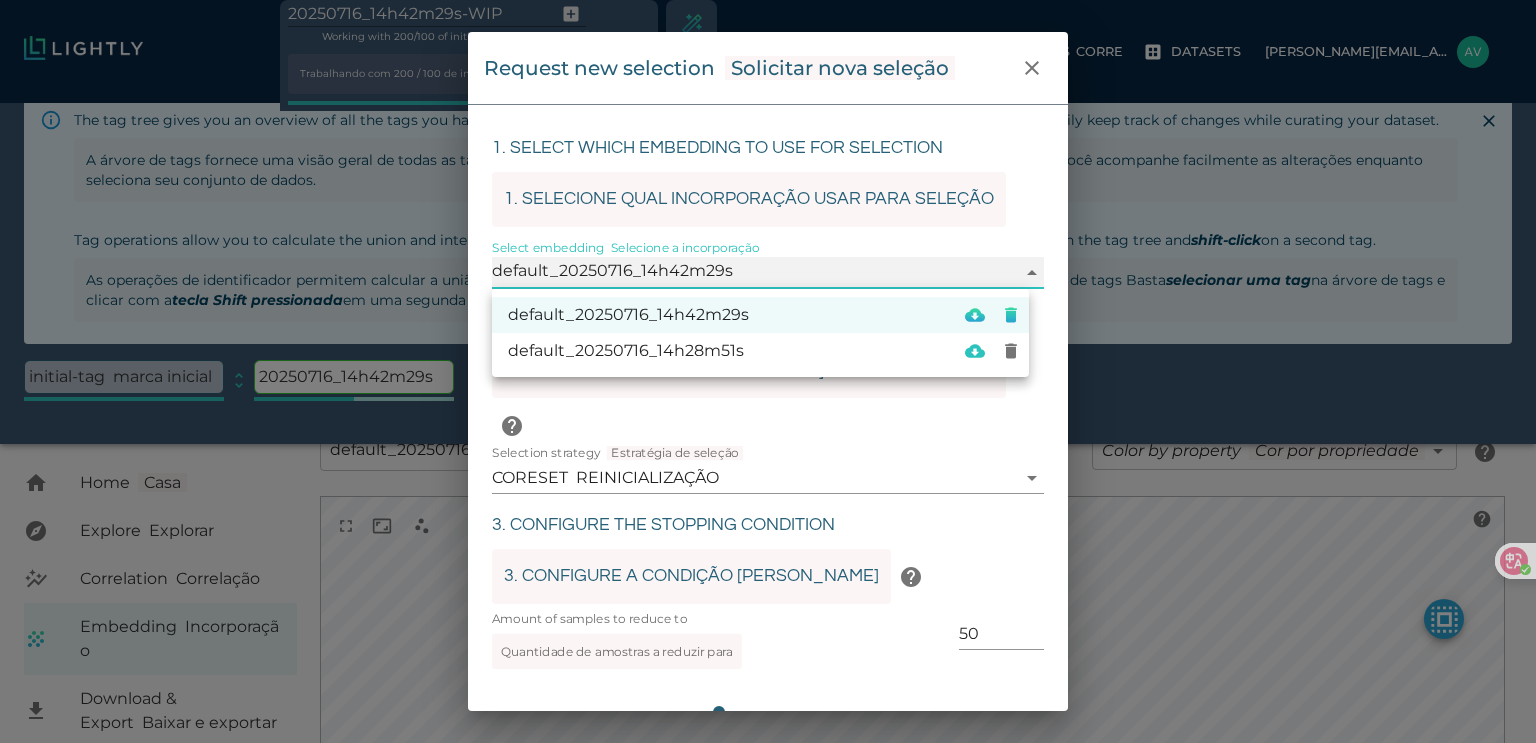 type on "6877b72647b73983f4c35775" 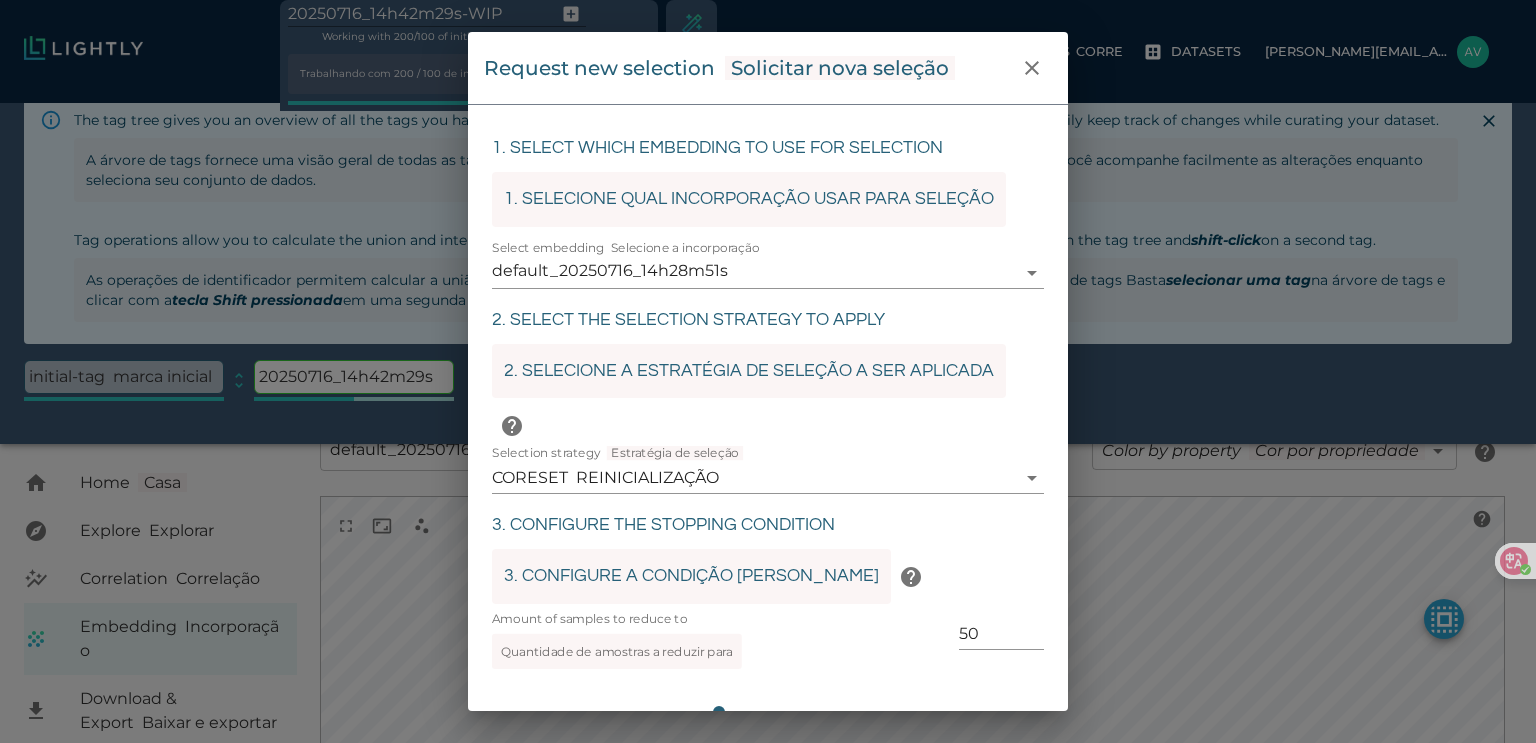 click on "1. SELECIONE QUAL INCORPORAÇÃO USAR PARA SELEÇÃO" at bounding box center (749, 199) 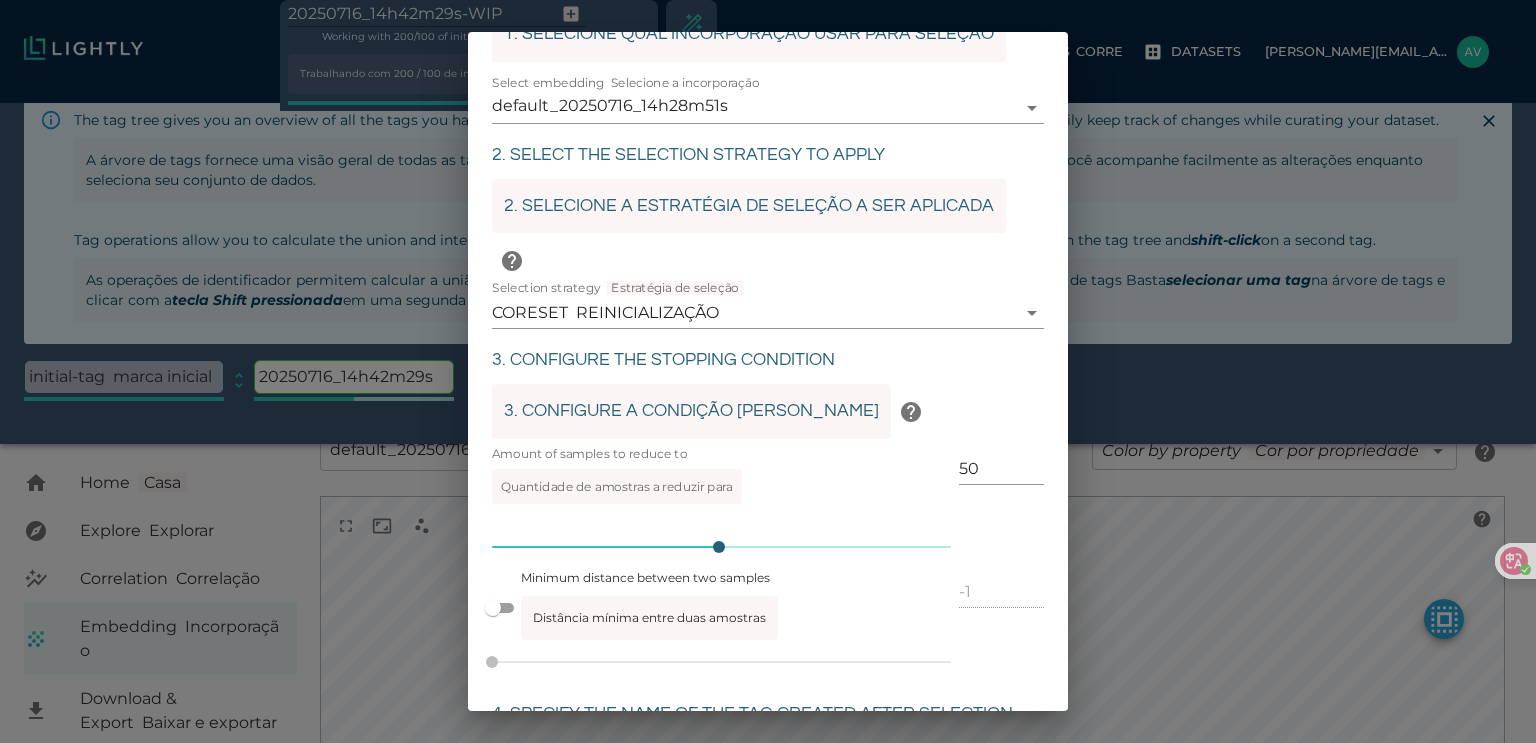 scroll, scrollTop: 200, scrollLeft: 0, axis: vertical 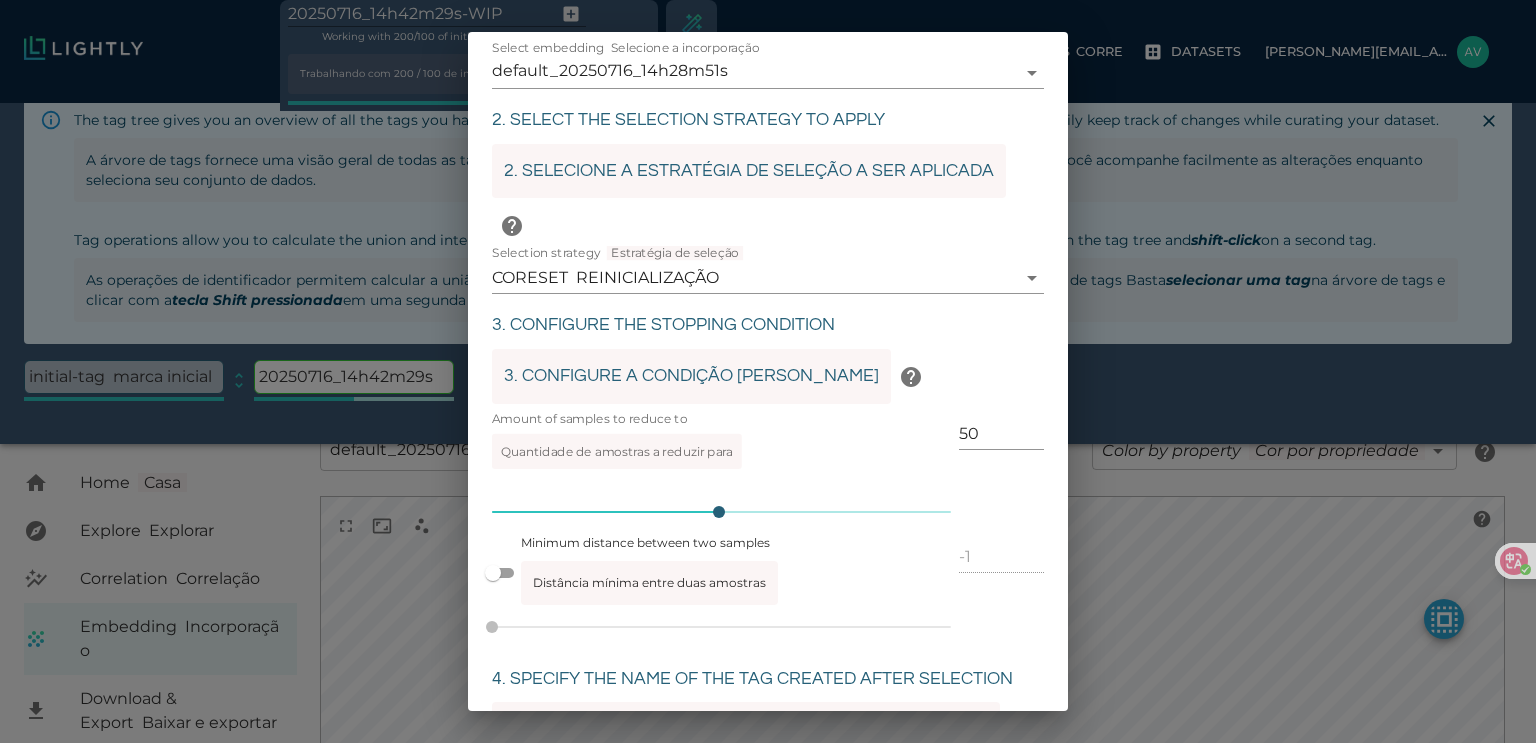 click on "20250716_14h42m29s-WIP Working with   200  /  100   of initially 200  samples Trabalhando com 200 / 100 de inicialmente 200 amostras Docs Runs    CORRE Datasets [EMAIL_ADDRESS][DOMAIN_NAME]   Dataset loading completed! Carregamento do conjunto de dados concluído! The tag tree gives you an overview of all the tags you have created in the past and how they have come to be.
Creating tags allows you to easily keep track of changes while curating your dataset.
A árvore de tags fornece uma visão geral de todas as tags que você criou no passado e como elas surgiram. A criação de tags permite que você acompanhe facilmente as alterações enquanto seleciona seu conjunto de dados.  Tag operations allow you to calculate the union and intersection of two different tags. To access the tag operations menu
simply  select a tag  in the tag tree and  shift-click  on a second tag. selecionar uma tag  na árvore de tags e clicar com a  tecla Shift pressionada  em uma segunda tag. initial-tag    marca inicial expand   ." at bounding box center [768, 646] 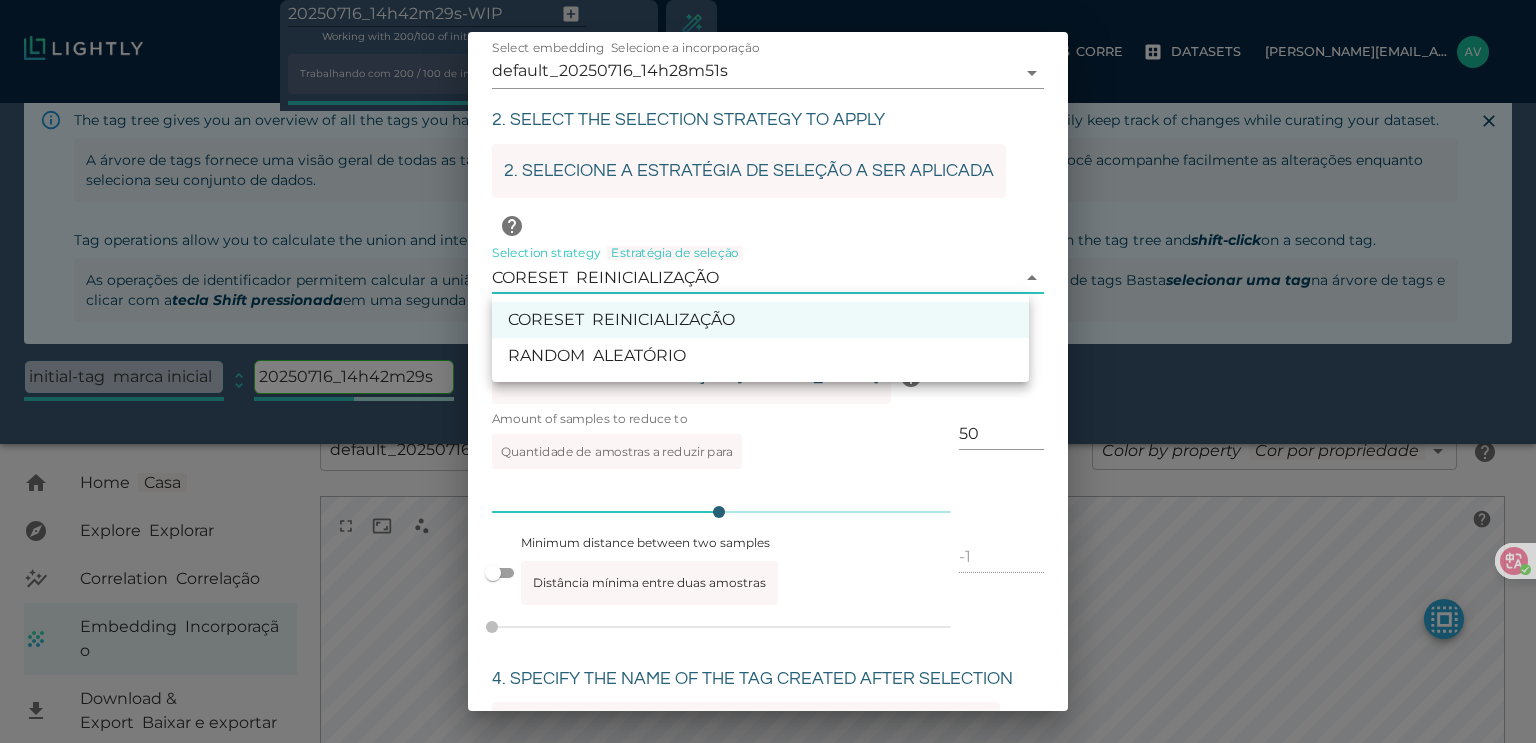 click at bounding box center [768, 371] 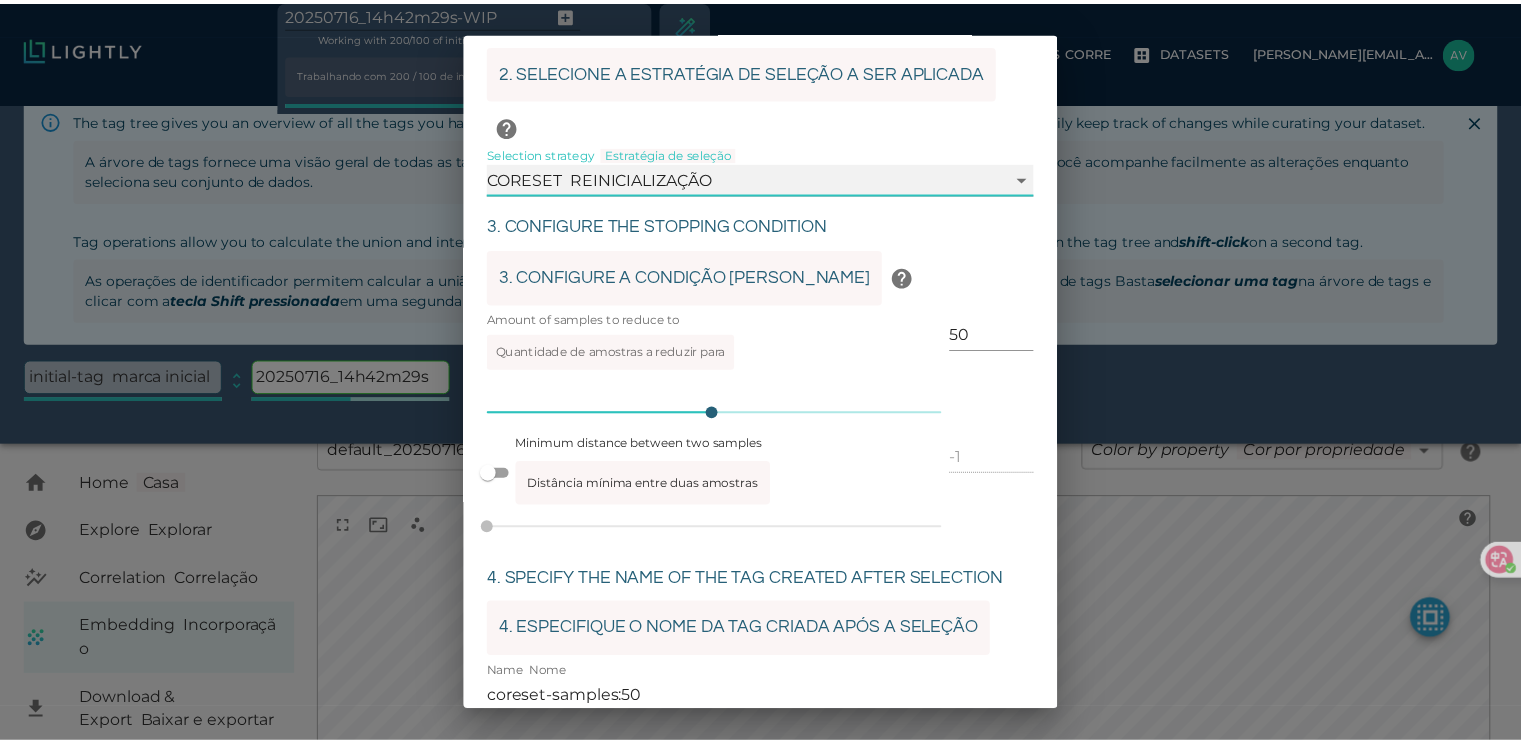 scroll, scrollTop: 374, scrollLeft: 0, axis: vertical 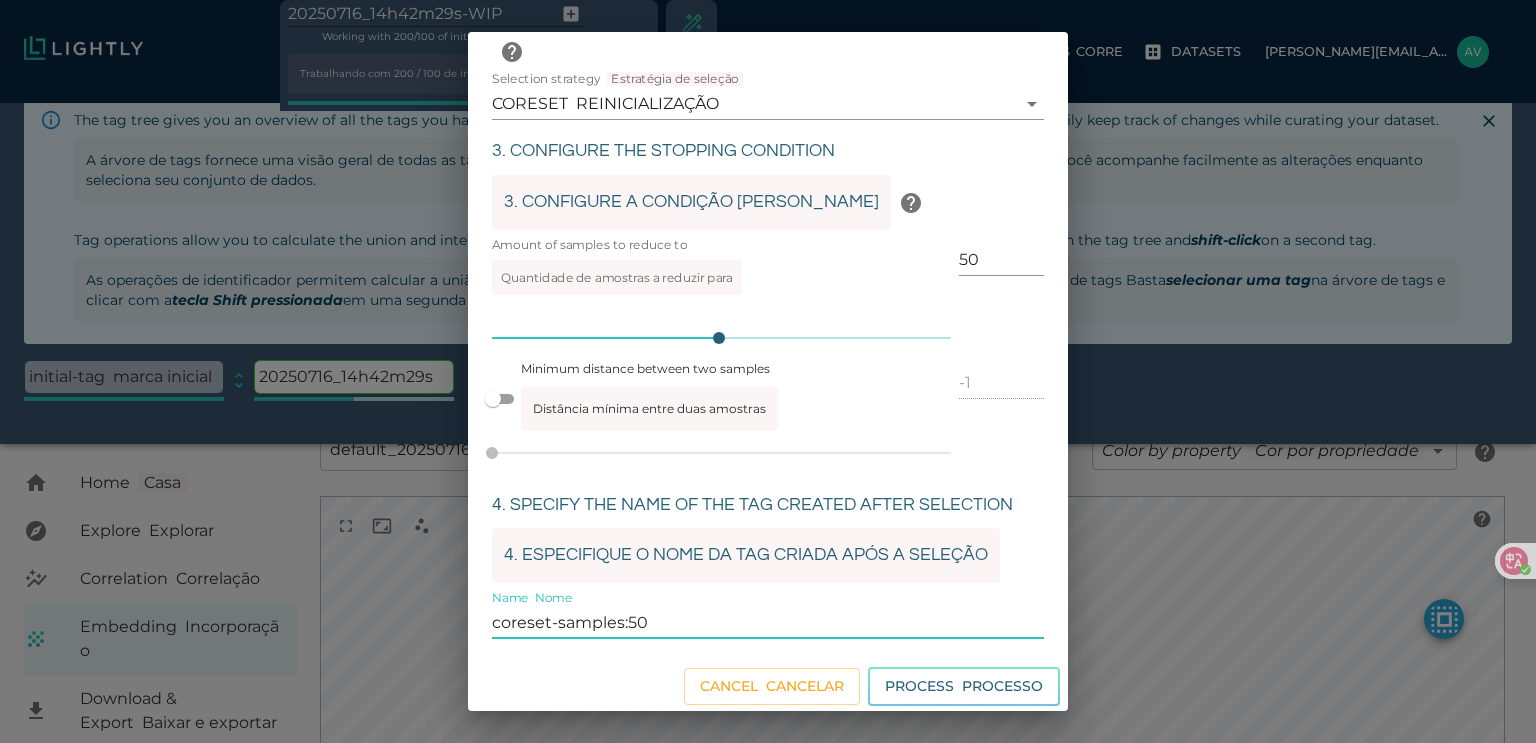 click on "coreset-samples:50" at bounding box center [768, 623] 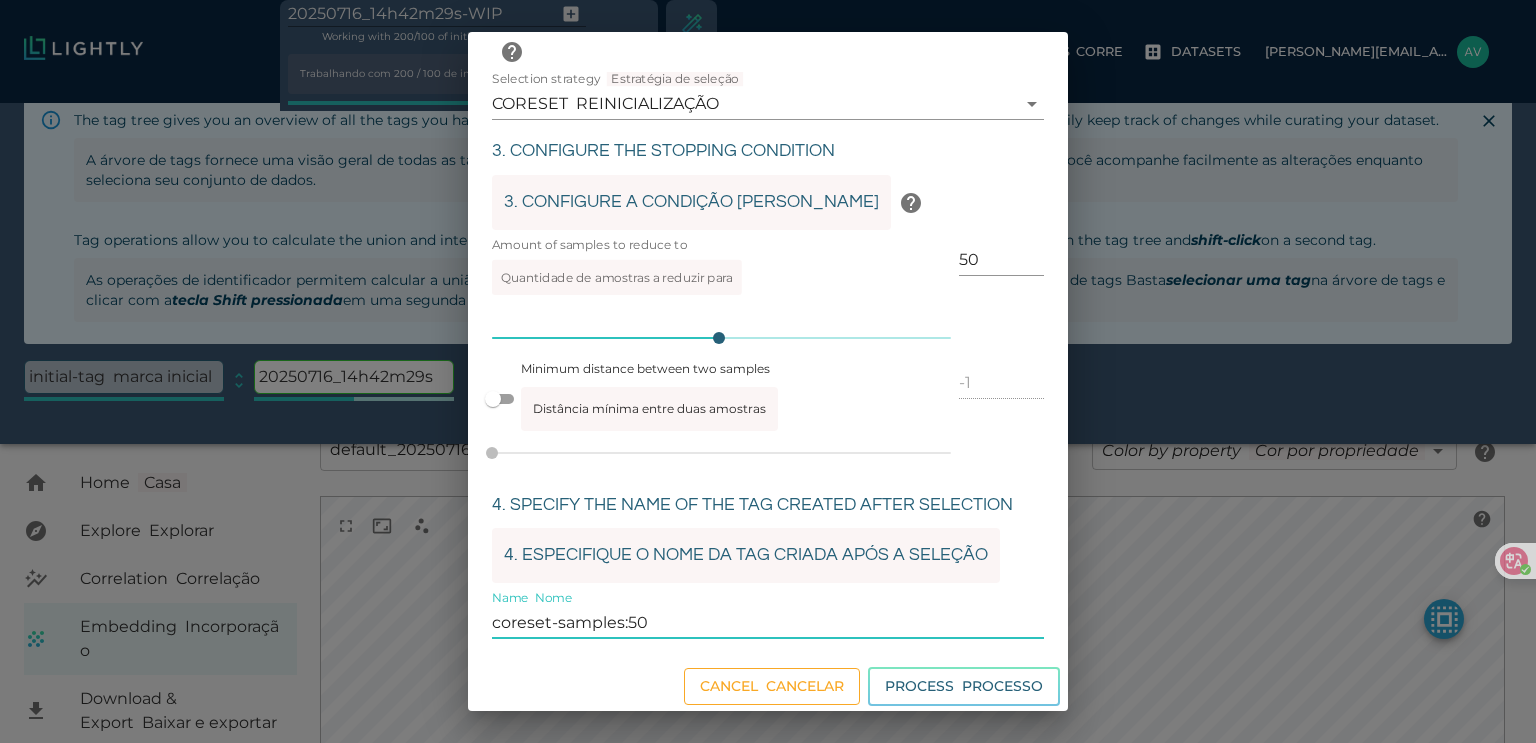 click on "Cancel    CANCELAR" at bounding box center [772, 686] 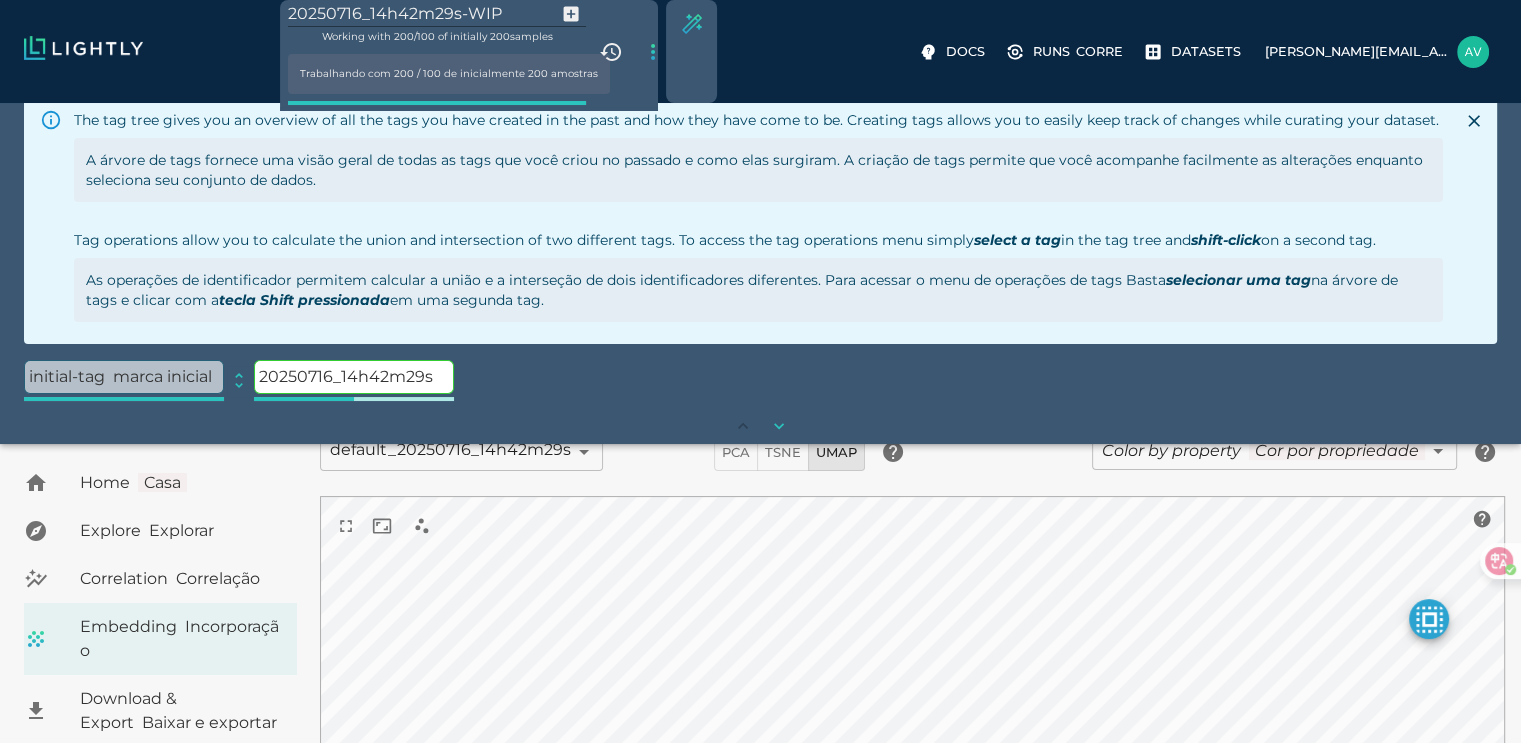 type 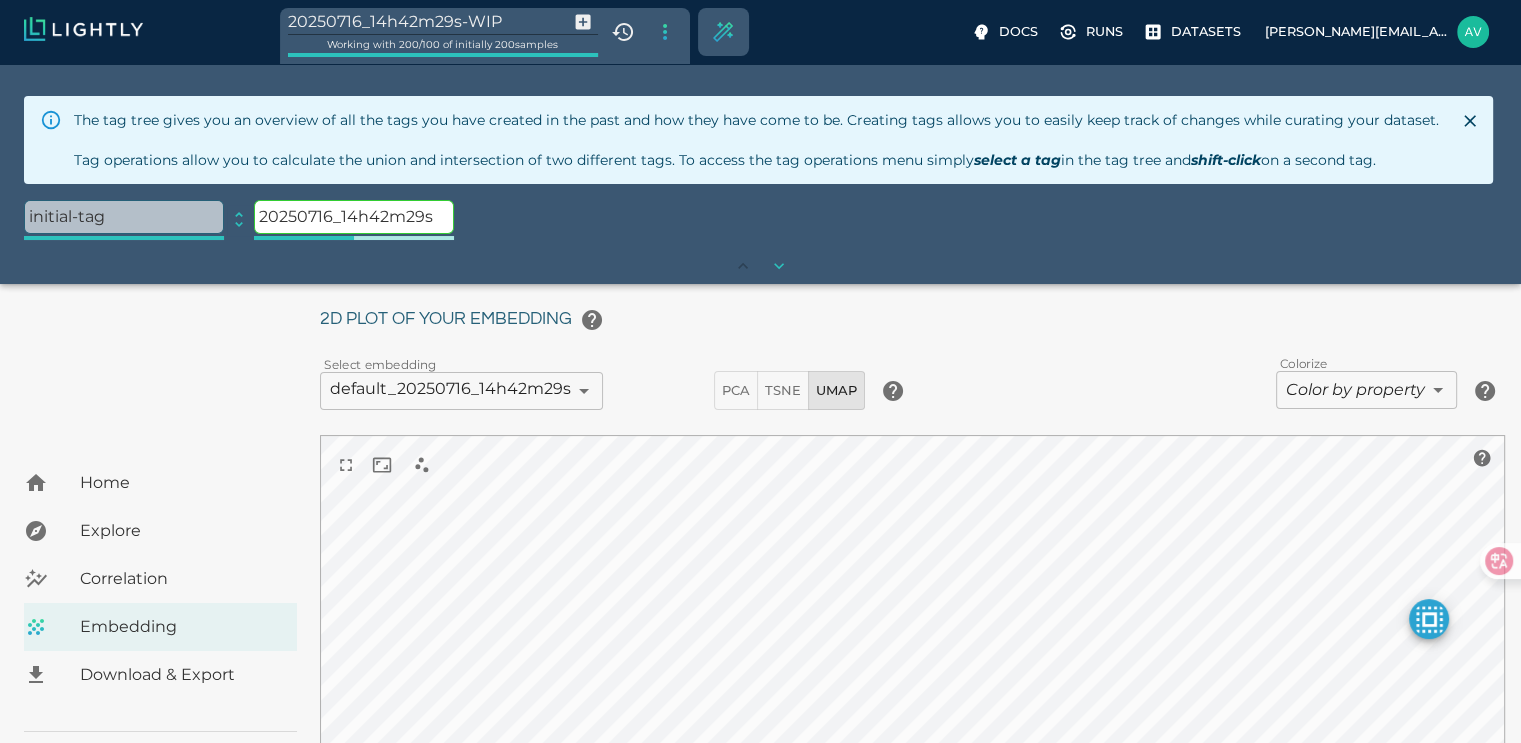 scroll, scrollTop: 53, scrollLeft: 0, axis: vertical 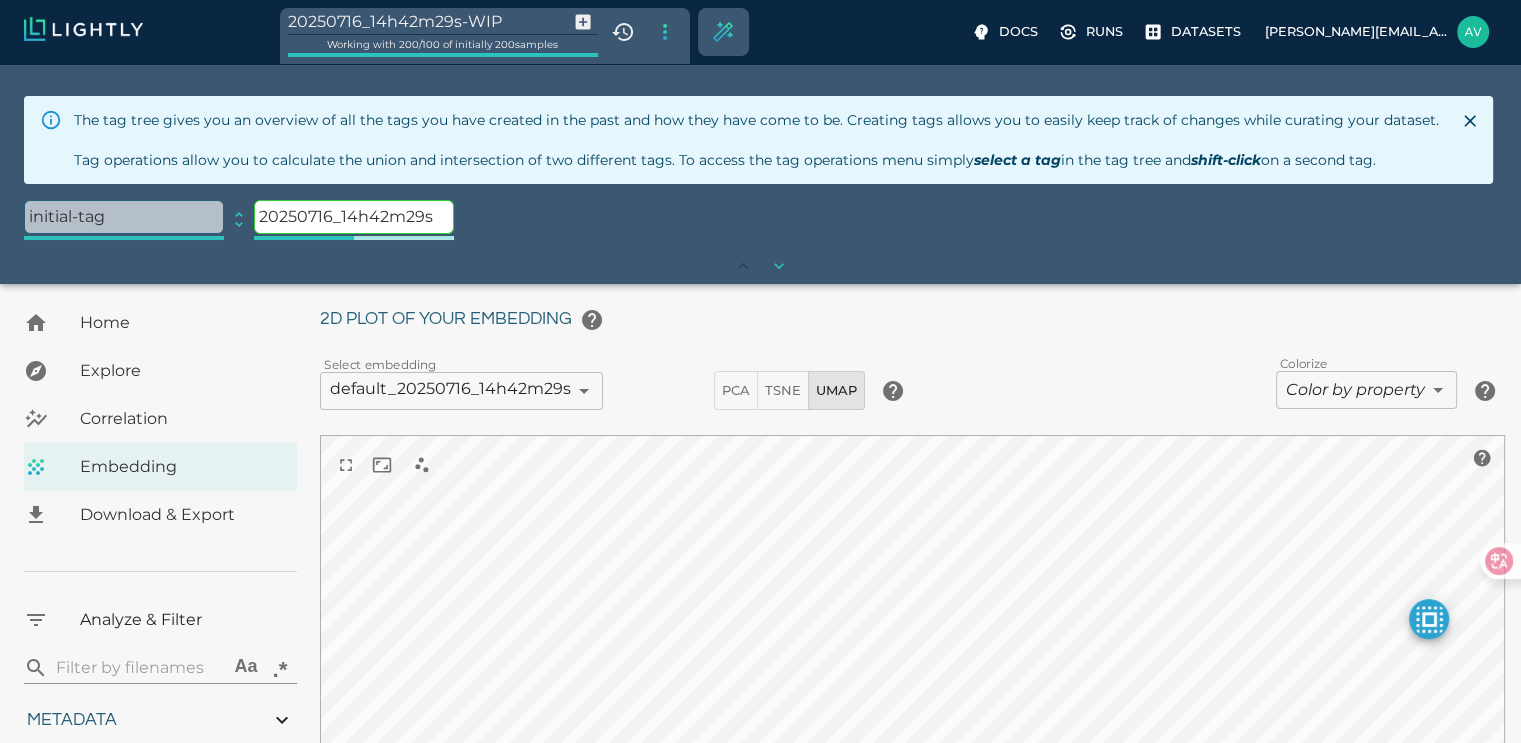 click on "initial-tag expand 20250716_14h42m29s" at bounding box center (760, 221) 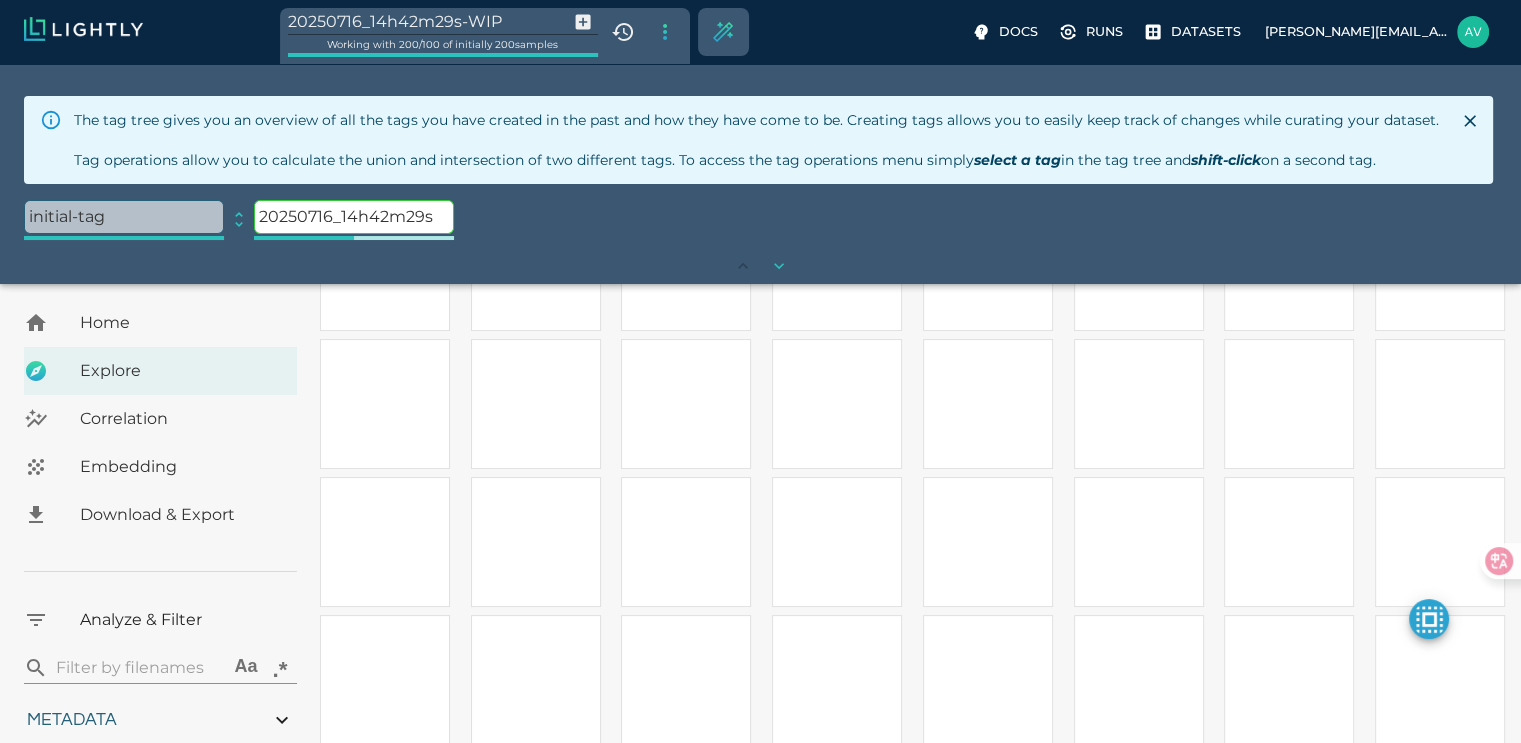 scroll, scrollTop: 0, scrollLeft: 0, axis: both 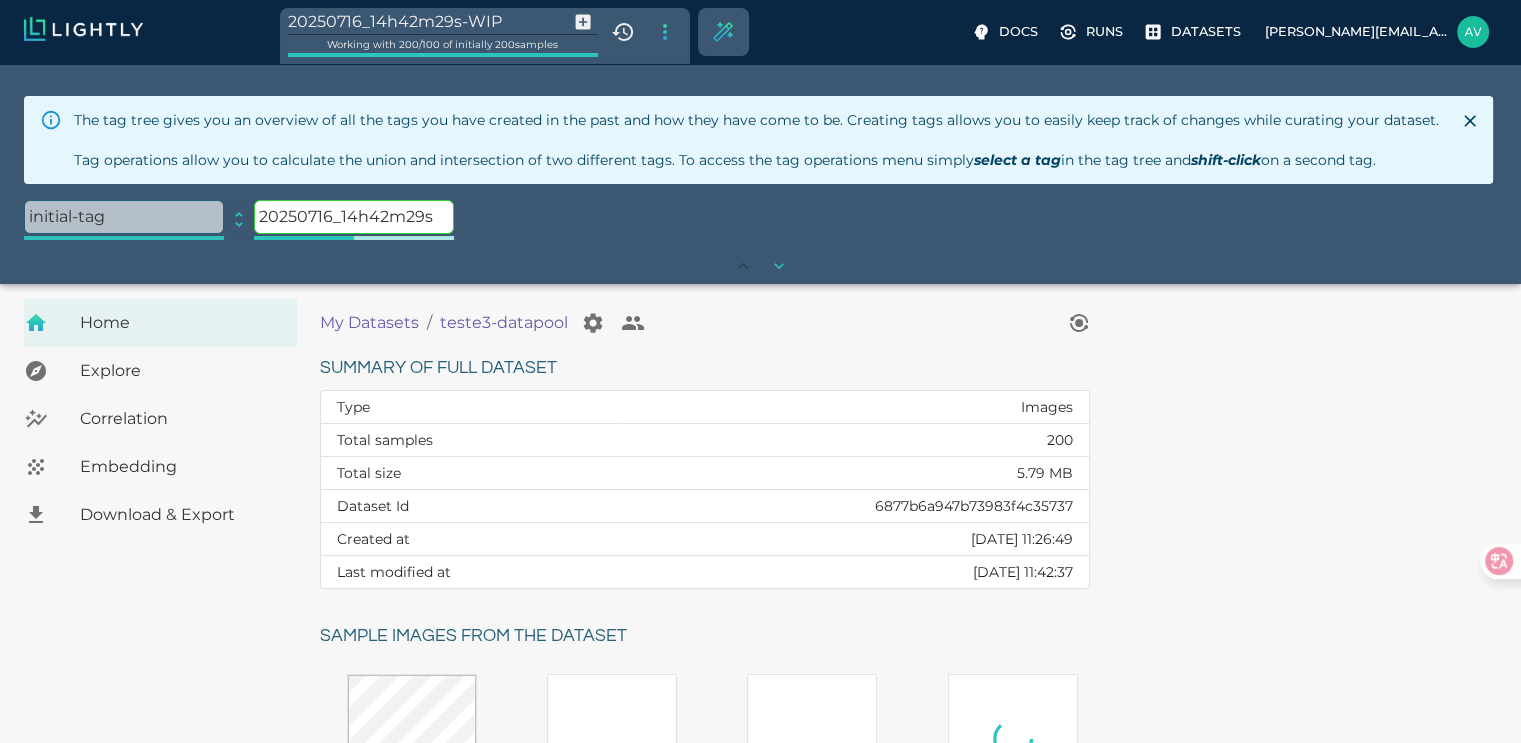 click on "20250716_14h42m29s-WIP" at bounding box center [424, 21] 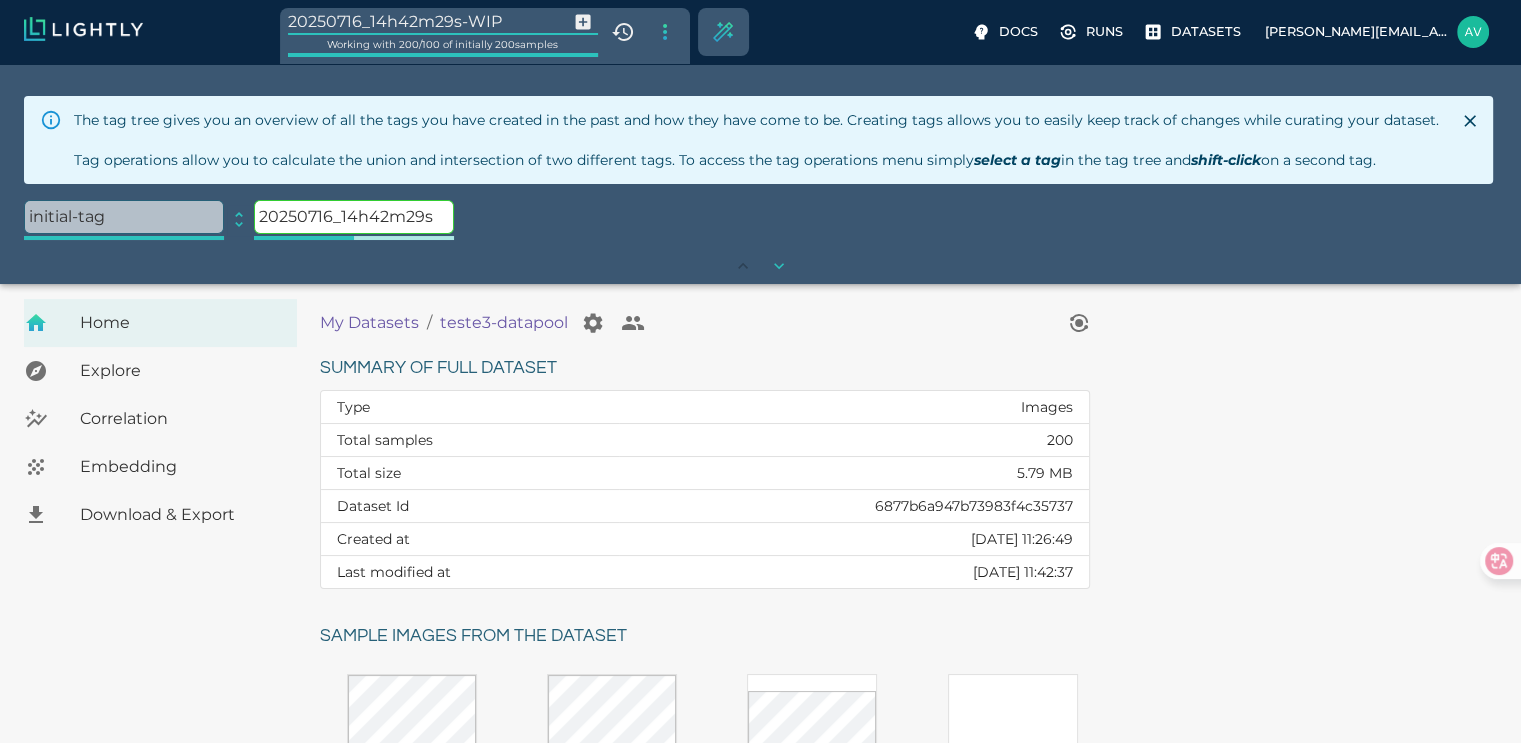 click on "Working with   200  /  100   of initially 200  samples" at bounding box center [442, 44] 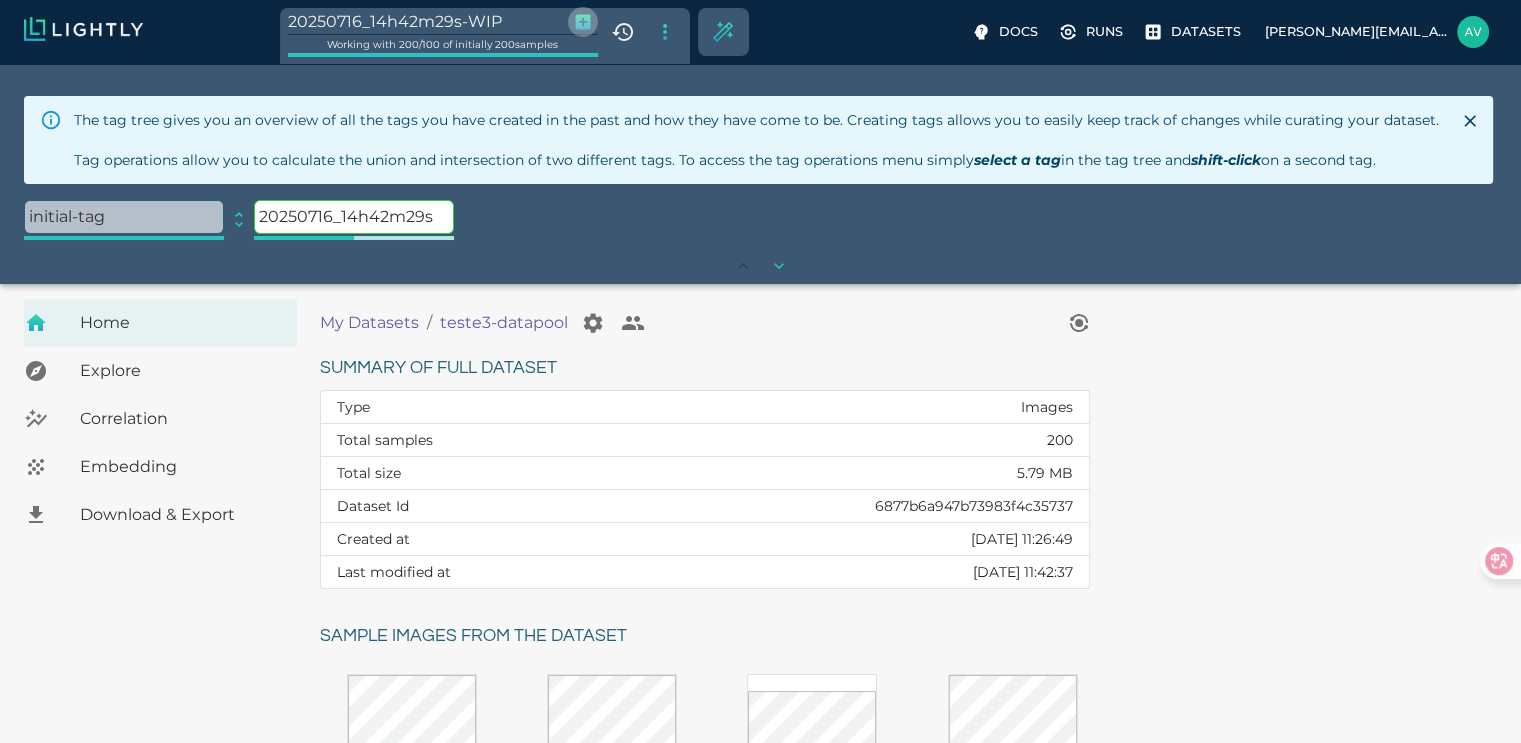 click 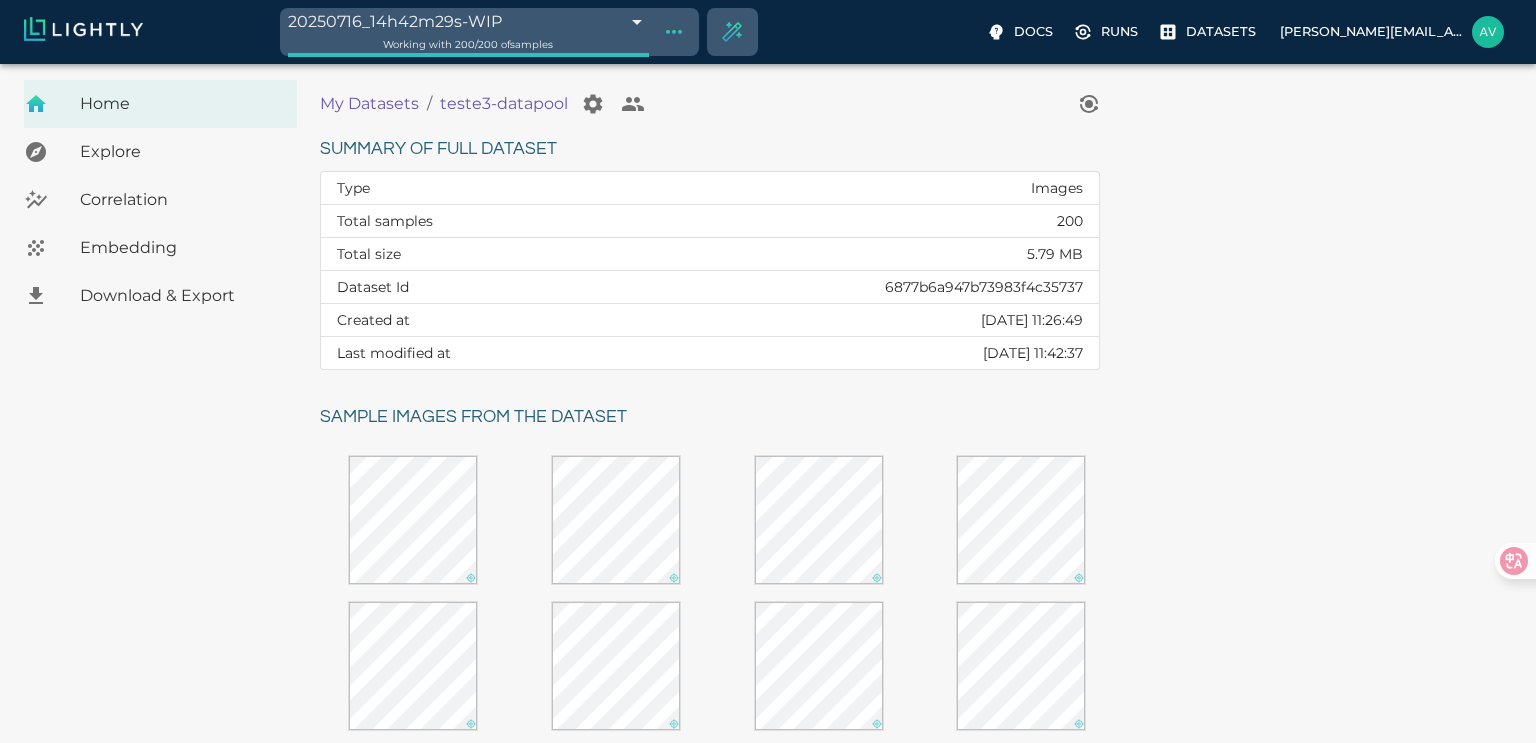 click on "20250716_14h42m29s-WIP 6877c8f539061f365c20b19f Working with   200  /  200   of  samples Docs Runs Datasets [EMAIL_ADDRESS][DOMAIN_NAME]   Dataset loading completed! It seems like  lightly-serve  is not running. Please start  lightly-serve  and    forward ports if you are using a remote machine .   For more information and solutions to common issues, please see our    documentation . lightly-serve   input_mount =' /home/path/to/input_folder '   lightly_mount =' /home/path/to/lightly_folder '   Home Explore Correlation Embedding Download & Export My Datasets / teste3-datapool Summary of full dataset Type Images Total samples 200 Total size 5.79 MB Dataset Id 6877b6a947b73983f4c35737 Created at [DATE] 11:26:49 Last modified at [DATE] 11:42:37 Sample images from the dataset Reload another random batch © Lightly  2025 glossary contact us terms and use privacy policy imprint Preferences Logout" at bounding box center (768, 623) 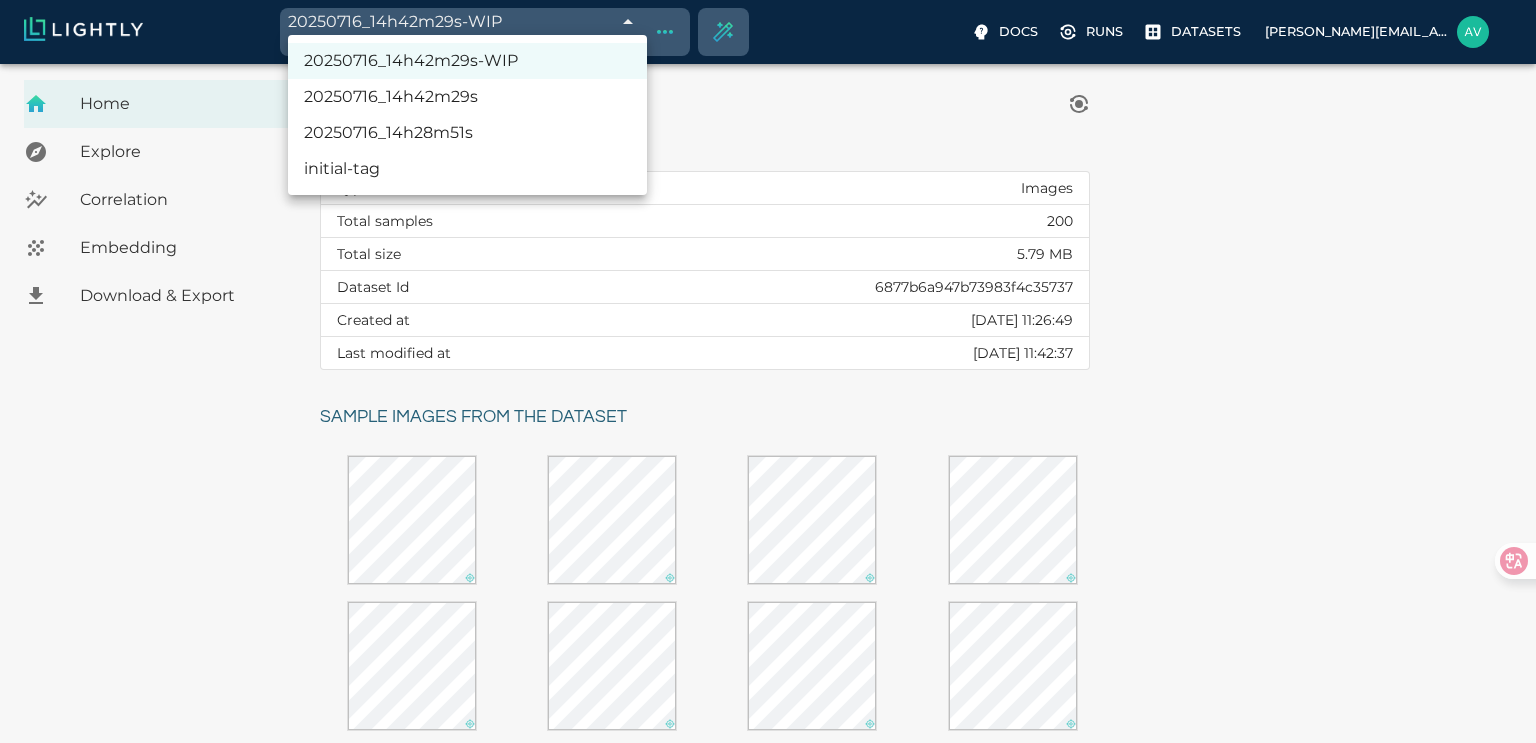 click on "initial-tag" at bounding box center (467, 169) 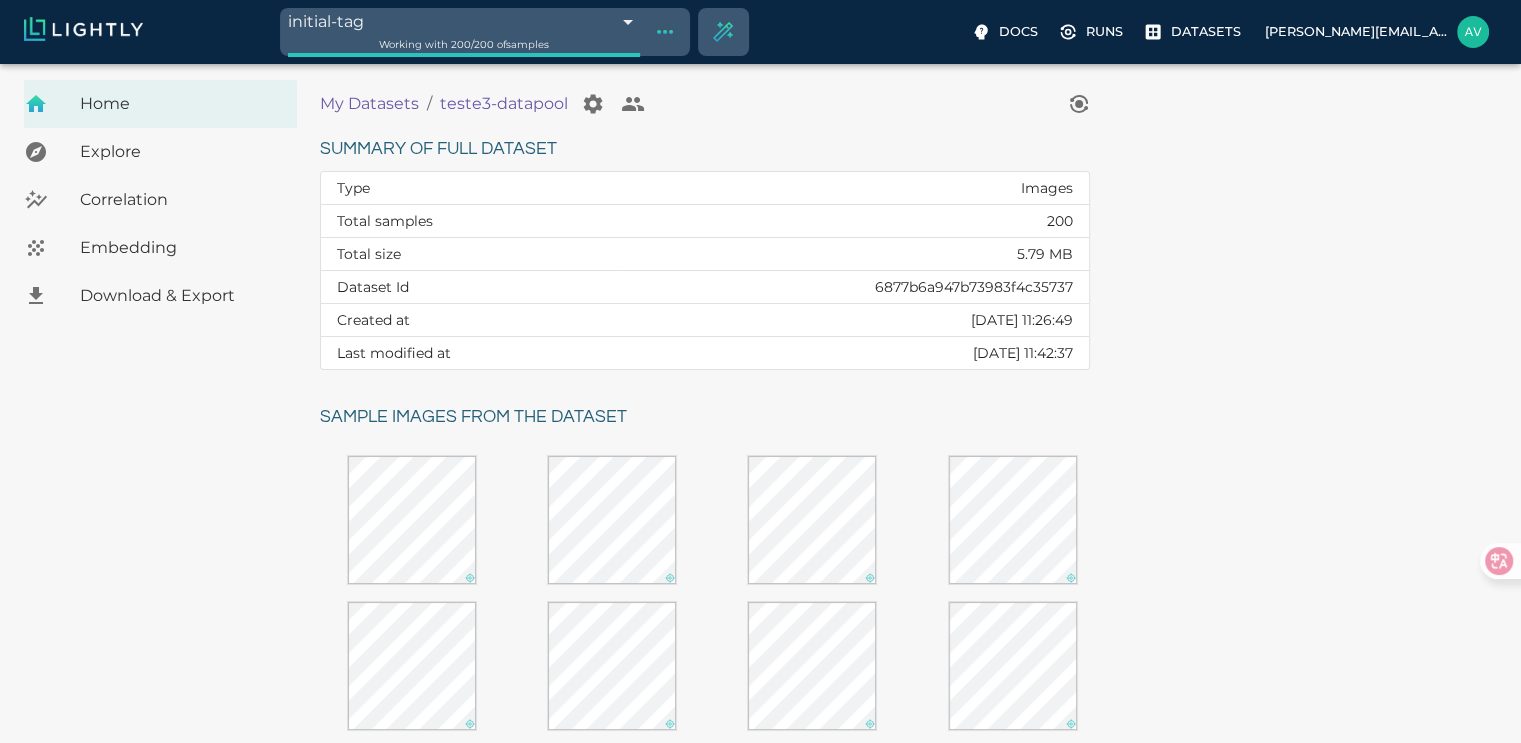 click on "Summary of full dataset" at bounding box center (705, 149) 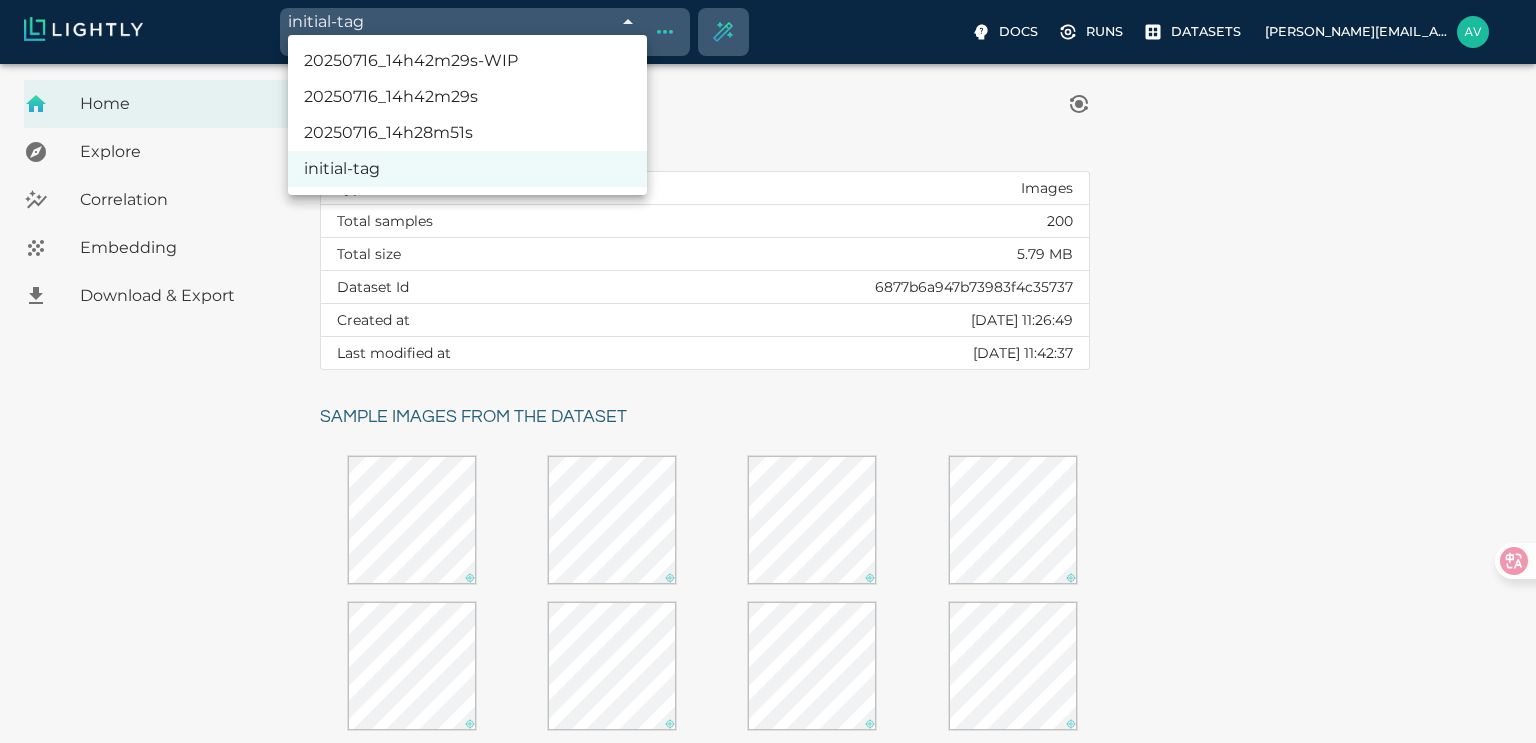 click on "initial-tag 6877b72439061f365c1d98e7 Working with   200  /  200   of  samples Docs Runs Datasets [EMAIL_ADDRESS][DOMAIN_NAME]   Dataset loading completed! It seems like  lightly-serve  is not running. Please start  lightly-serve  and    forward ports if you are using a remote machine .   For more information and solutions to common issues, please see our    documentation . lightly-serve   input_mount =' /home/path/to/input_folder '   lightly_mount =' /home/path/to/lightly_folder '   Home Explore Correlation Embedding Download & Export My Datasets / teste3-datapool Summary of full dataset Type Images Total samples 200 Total size 5.79 MB Dataset Id 6877b6a947b73983f4c35737 Created at [DATE] 11:26:49 Last modified at [DATE] 11:42:37 Sample images from the dataset Reload another random batch © Lightly  2025 glossary contact us terms and use privacy policy imprint Preferences Logout Show tag tree 20250716_14h42m29s-WIP 20250716_14h42m29s 20250716_14h28m51s initial-tag" at bounding box center (768, 623) 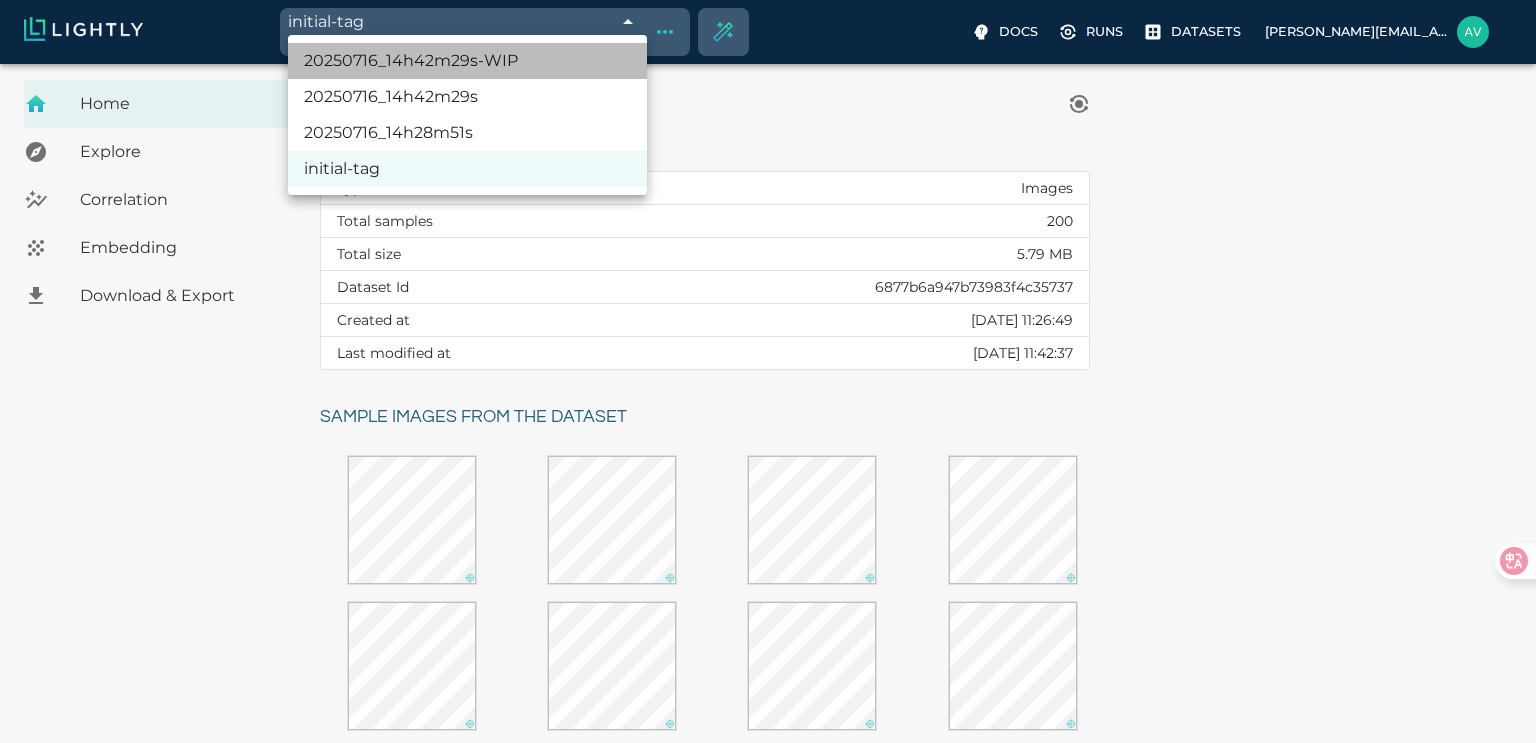 click on "20250716_14h42m29s-WIP" at bounding box center [467, 61] 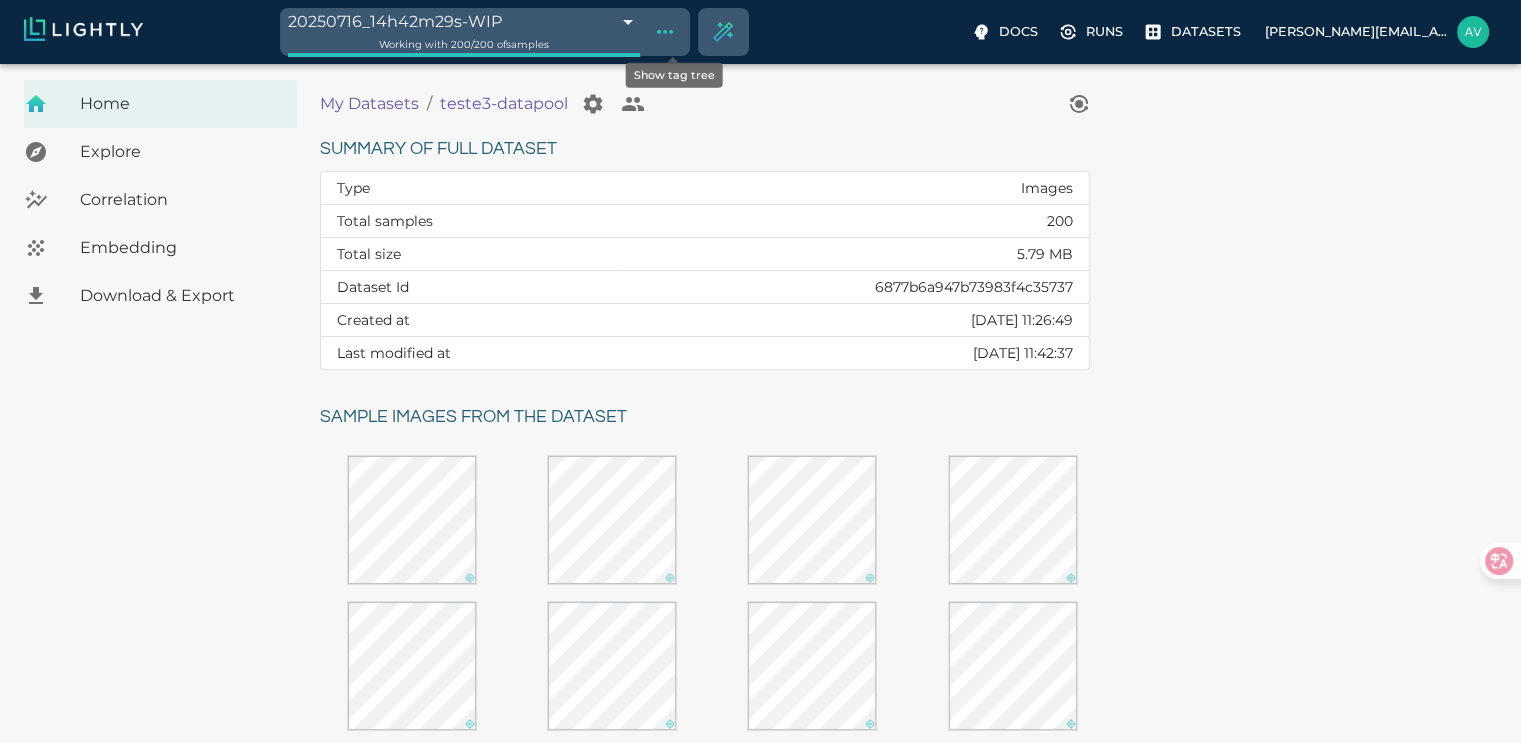 click 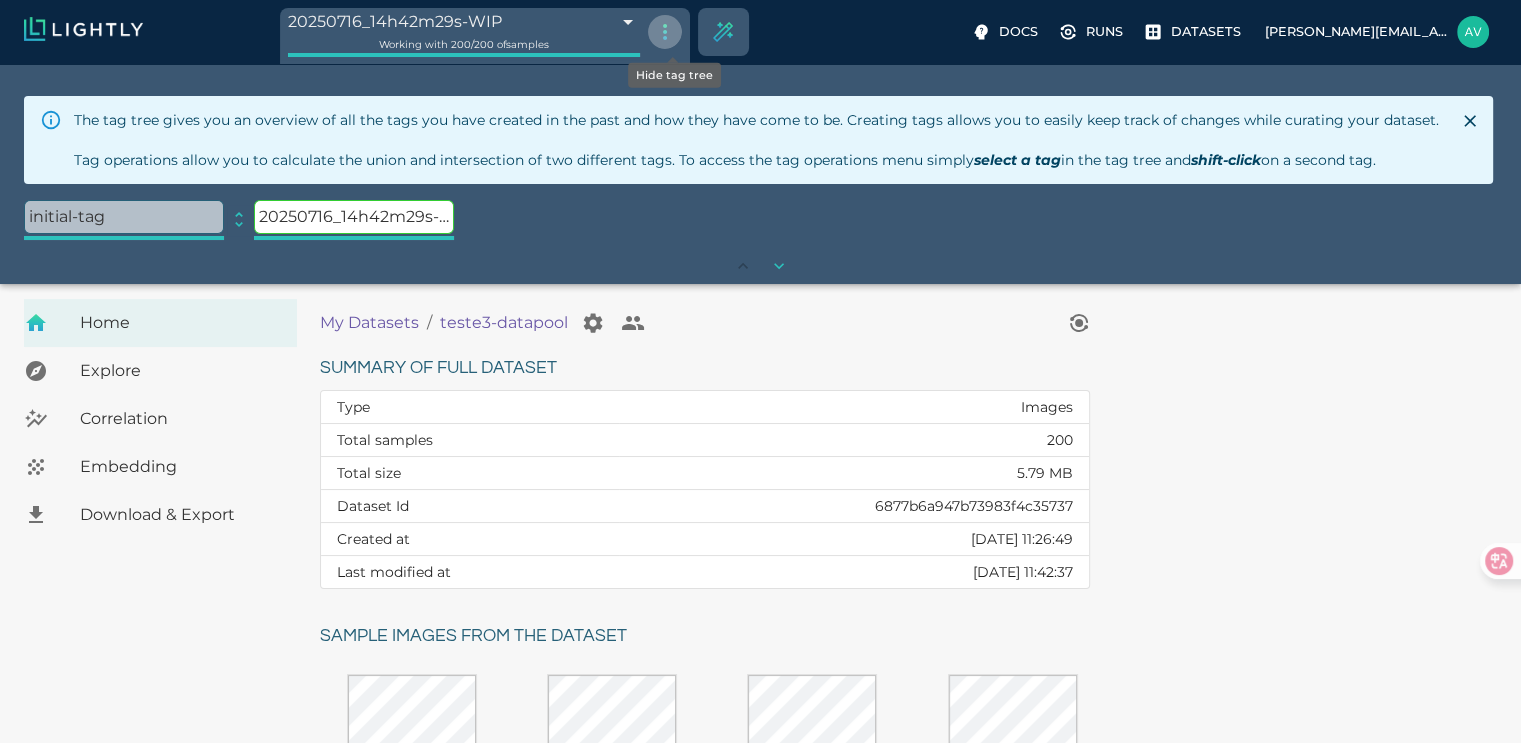 click 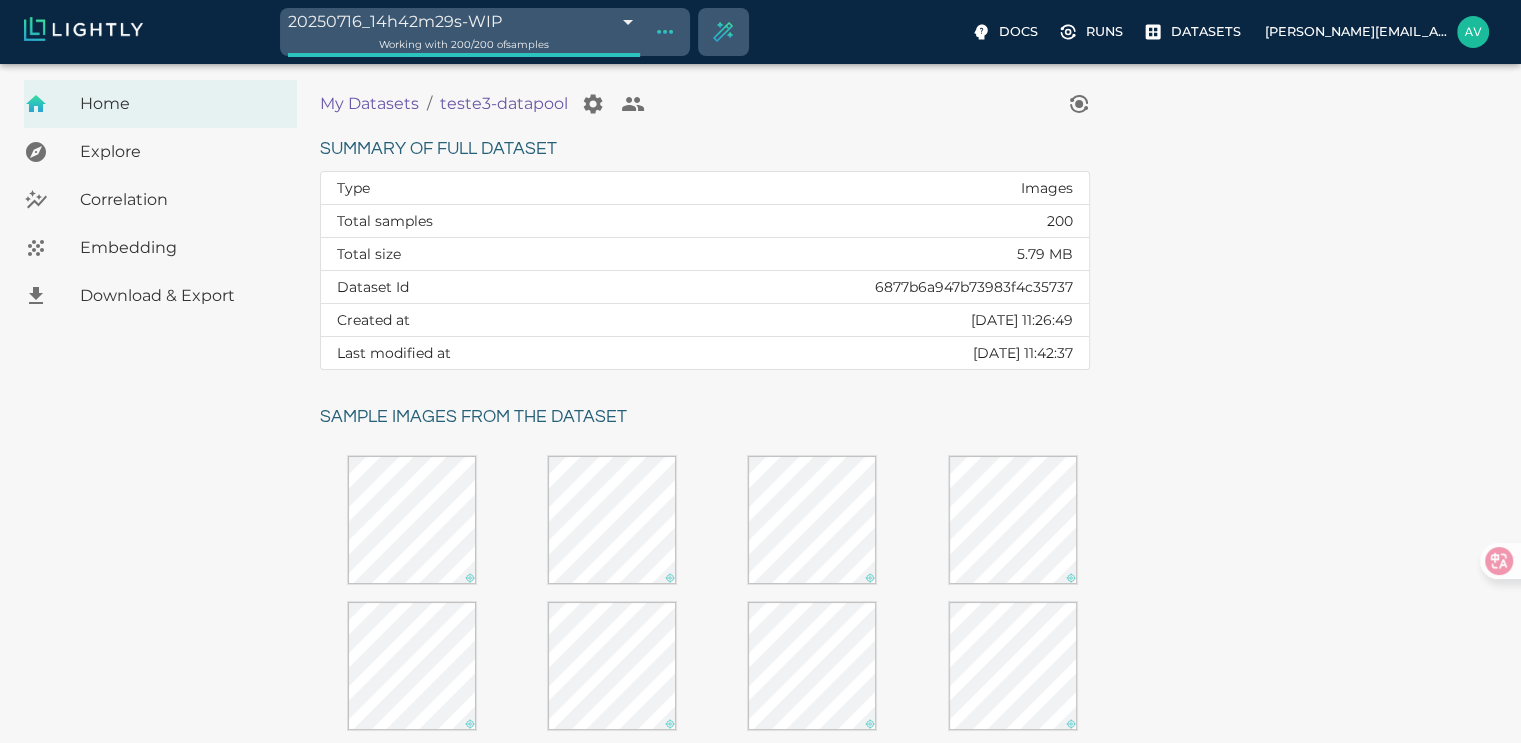 click on "20250716_14h42m29s-WIP 6877c8f539061f365c20b19f Working with   200  /  200   of  samples Docs Runs Datasets [EMAIL_ADDRESS][DOMAIN_NAME]   Dataset loading completed! It seems like  lightly-serve  is not running. Please start  lightly-serve  and    forward ports if you are using a remote machine .   For more information and solutions to common issues, please see our    documentation . lightly-serve   input_mount =' /home/path/to/input_folder '   lightly_mount =' /home/path/to/lightly_folder '   Home Explore Correlation Embedding Download & Export My Datasets / teste3-datapool Summary of full dataset Type Images Total samples 200 Total size 5.79 MB Dataset Id 6877b6a947b73983f4c35737 Created at [DATE] 11:26:49 Last modified at [DATE] 11:42:37 Sample images from the dataset Reload another random batch © Lightly  2025 glossary contact us terms and use privacy policy imprint Preferences Logout" at bounding box center (760, 623) 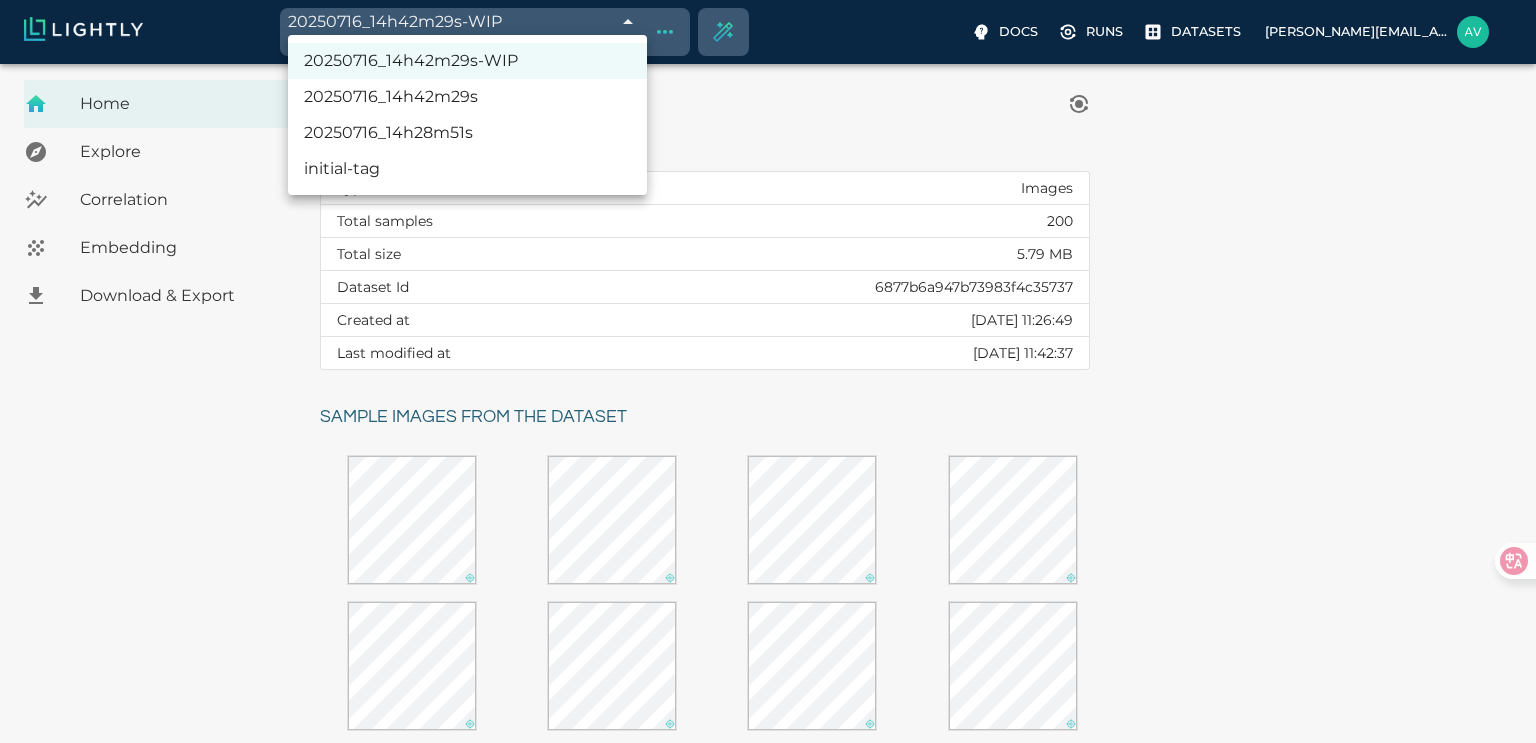 click on "20250716_14h42m29s" at bounding box center (467, 97) 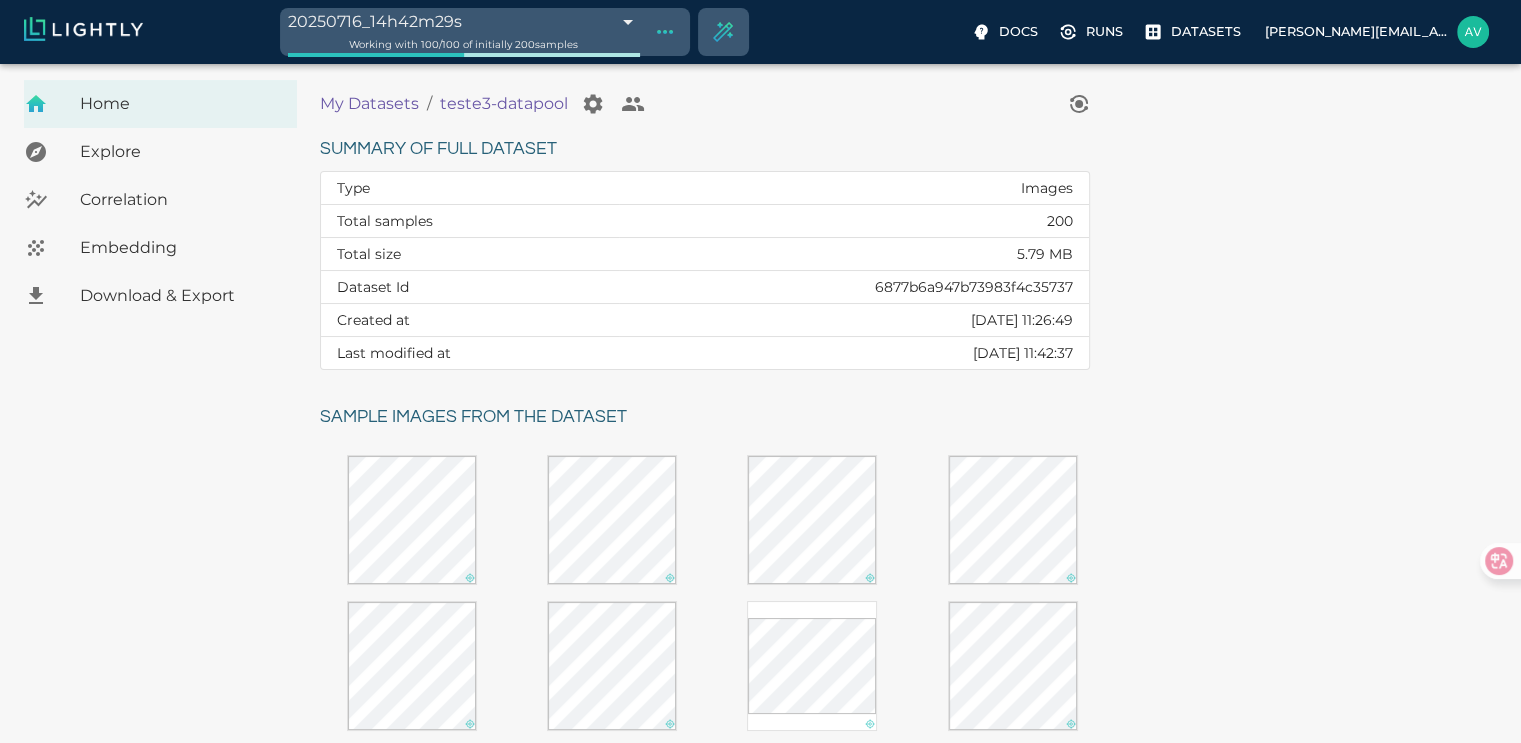 click on "20250716_14h42m29s 6877ba5739061f365c1f3458 Working with   100  /  100   of initially 200  samples Docs Runs Datasets [EMAIL_ADDRESS][DOMAIN_NAME]   Dataset loading completed! It seems like  lightly-serve  is not running. Please start  lightly-serve  and    forward ports if you are using a remote machine .   For more information and solutions to common issues, please see our    documentation . lightly-serve   input_mount =' /home/path/to/input_folder '   lightly_mount =' /home/path/to/lightly_folder '   Home Explore Correlation Embedding Download & Export My Datasets / teste3-datapool Summary of full dataset Type Images Total samples 200 Total size 5.79 MB Dataset Id 6877b6a947b73983f4c35737 Created at [DATE] 11:26:49 Last modified at [DATE] 11:42:37 Sample images from the dataset Reload another random batch © Lightly  2025 glossary contact us terms and use privacy policy imprint Preferences Logout" at bounding box center (760, 623) 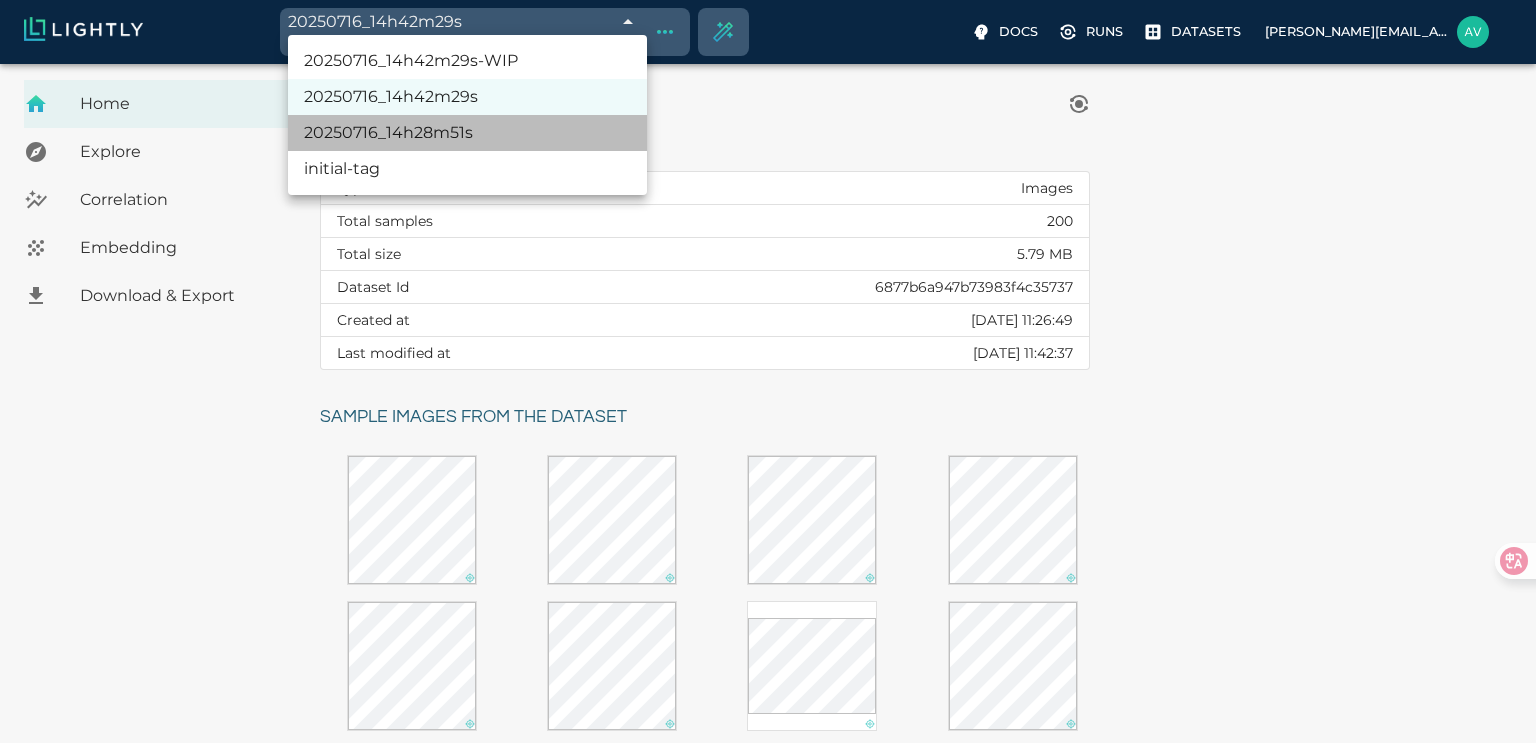 click on "20250716_14h28m51s" at bounding box center [467, 133] 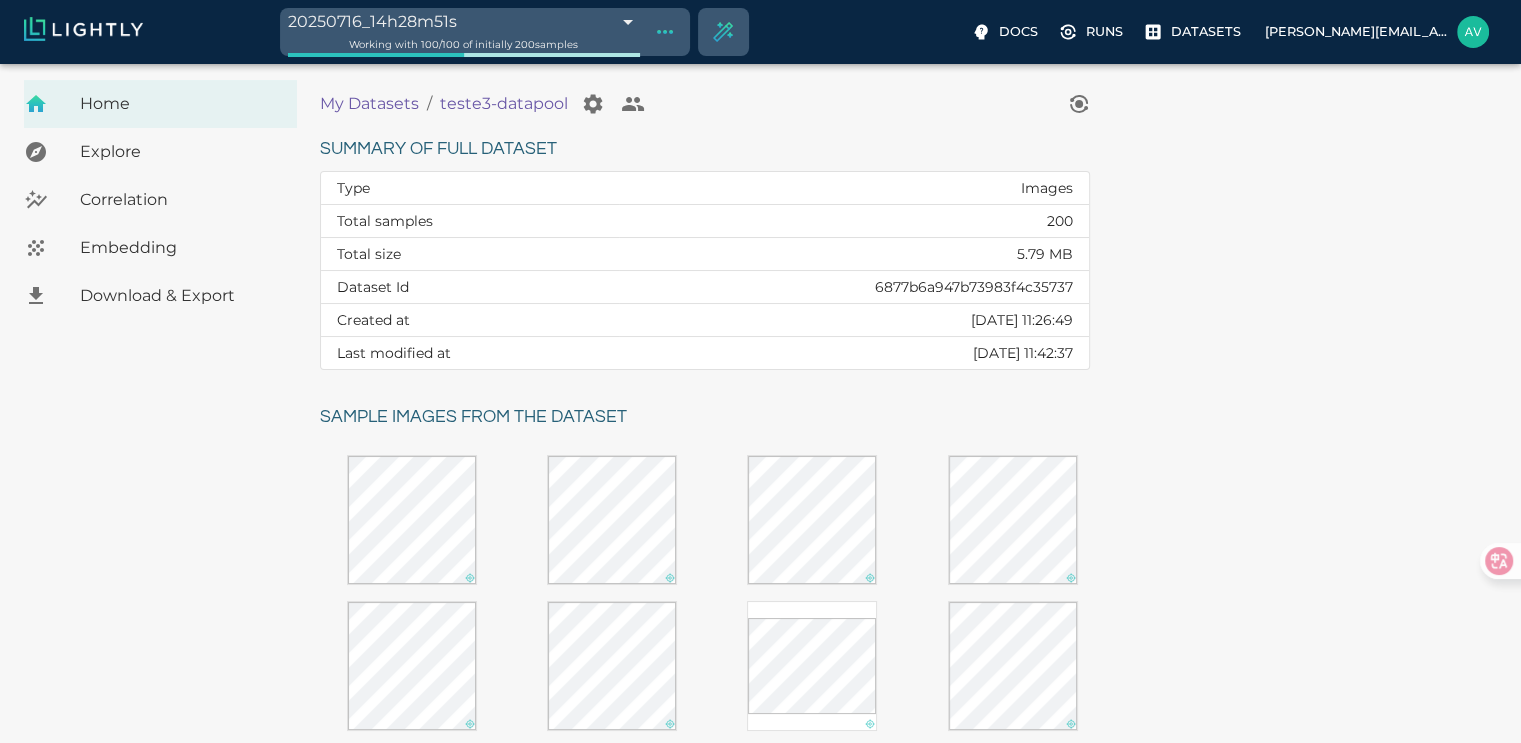 click on "20250716_14h28m51s 6877b72439061f365c1d9924 Working with   100  /  100   of initially 200  samples Docs Runs Datasets [EMAIL_ADDRESS][DOMAIN_NAME]   Dataset loading completed! It seems like  lightly-serve  is not running. Please start  lightly-serve  and    forward ports if you are using a remote machine .   For more information and solutions to common issues, please see our    documentation . lightly-serve   input_mount =' /home/path/to/input_folder '   lightly_mount =' /home/path/to/lightly_folder '   Home Explore Correlation Embedding Download & Export My Datasets / teste3-datapool Summary of full dataset Type Images Total samples 200 Total size 5.79 MB Dataset Id 6877b6a947b73983f4c35737 Created at [DATE] 11:26:49 Last modified at [DATE] 11:42:37 Sample images from the dataset Reload another random batch © Lightly  2025 glossary contact us terms and use privacy policy imprint Preferences Logout" at bounding box center (760, 623) 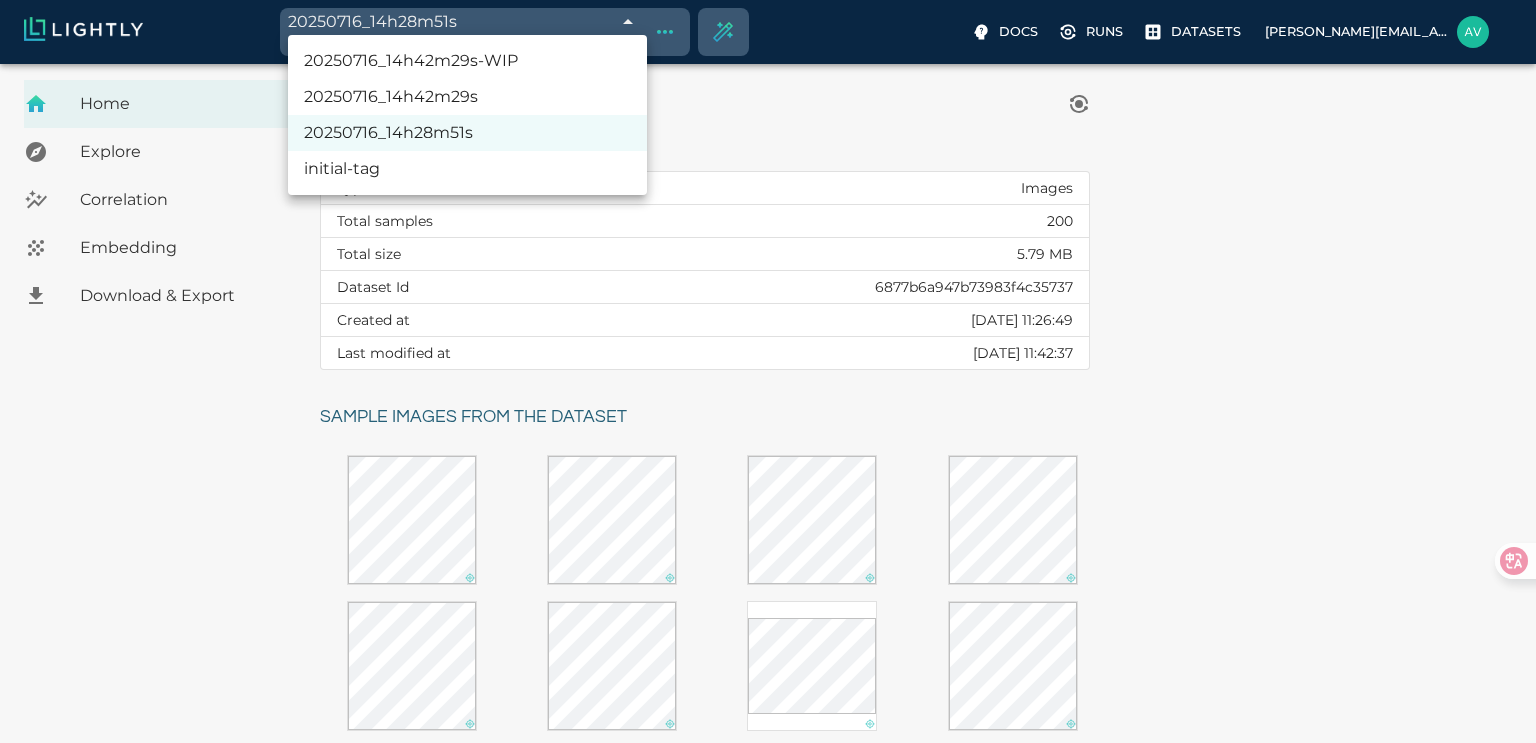 click on "20250716_14h42m29s-WIP" at bounding box center (467, 61) 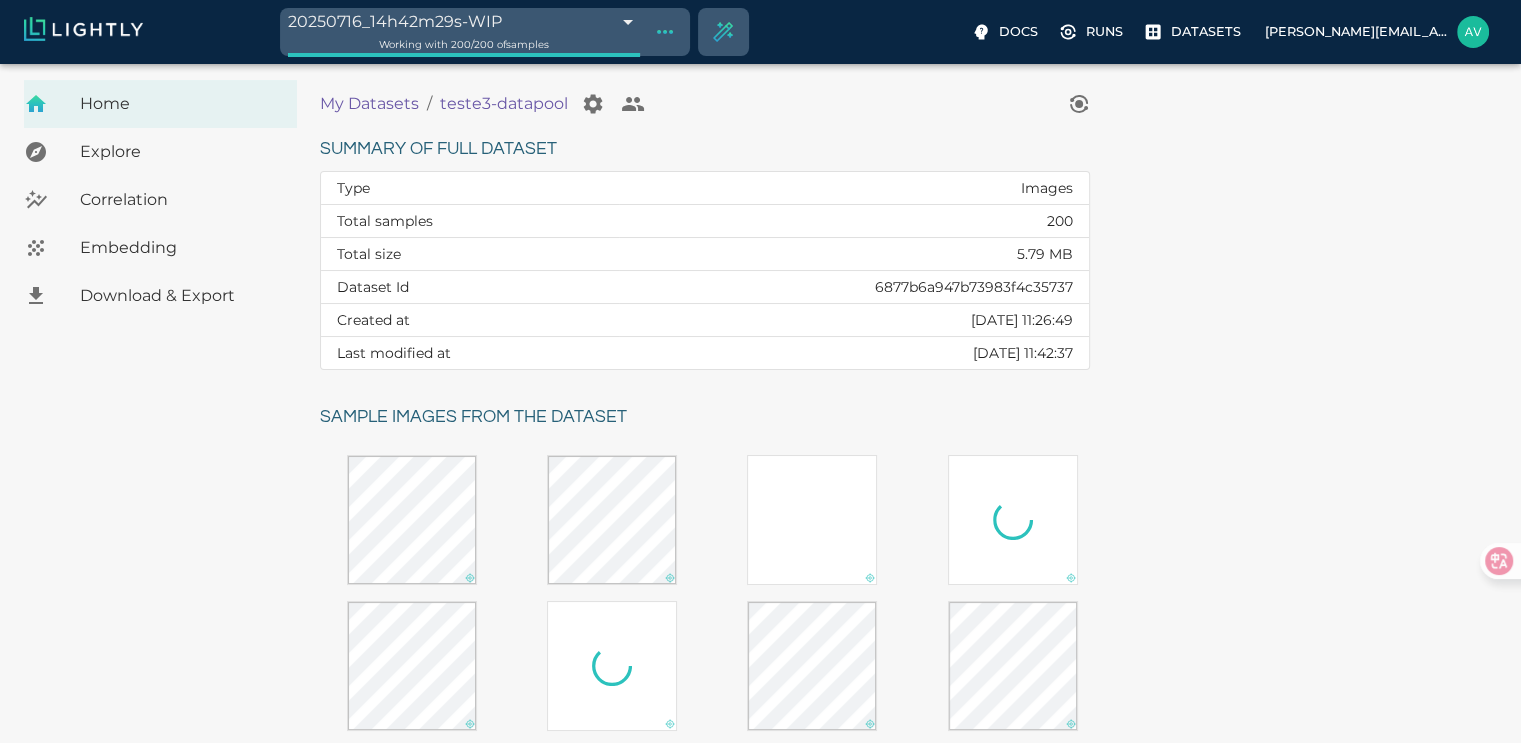 click on "20250716_14h42m29s-WIP 6877c8f539061f365c20b19f Working with   200  /  200   of  samples Docs Runs Datasets [EMAIL_ADDRESS][DOMAIN_NAME]   Dataset loading completed! It seems like  lightly-serve  is not running. Please start  lightly-serve  and    forward ports if you are using a remote machine .   For more information and solutions to common issues, please see our    documentation . lightly-serve   input_mount =' /home/path/to/input_folder '   lightly_mount =' /home/path/to/lightly_folder '   Home Explore Correlation Embedding Download & Export My Datasets / teste3-datapool Summary of full dataset Type Images Total samples 200 Total size 5.79 MB Dataset Id 6877b6a947b73983f4c35737 Created at [DATE] 11:26:49 Last modified at [DATE] 11:42:37 Sample images from the dataset Reload another random batch © Lightly  2025 glossary contact us terms and use privacy policy imprint Preferences Logout" at bounding box center (760, 623) 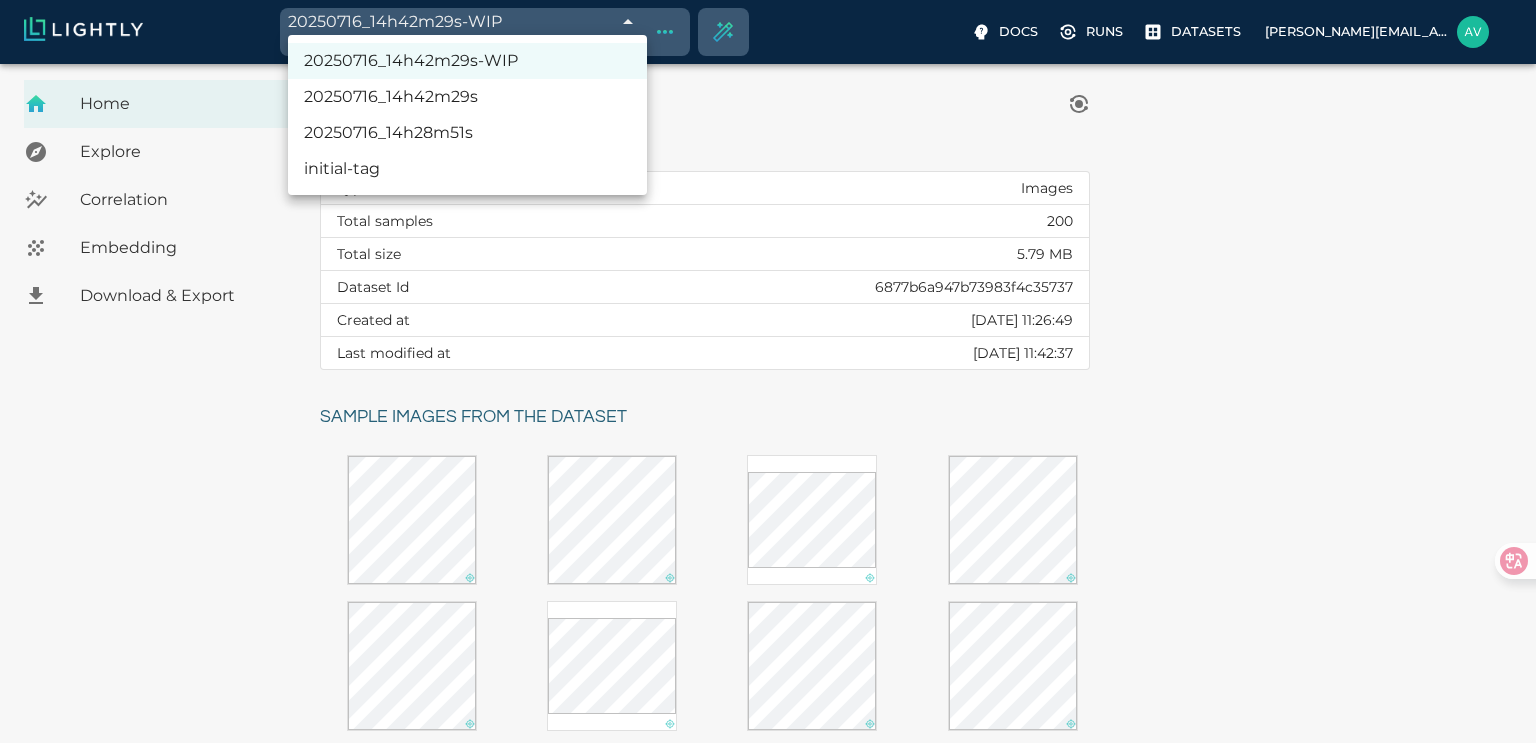 click on "initial-tag" at bounding box center [467, 169] 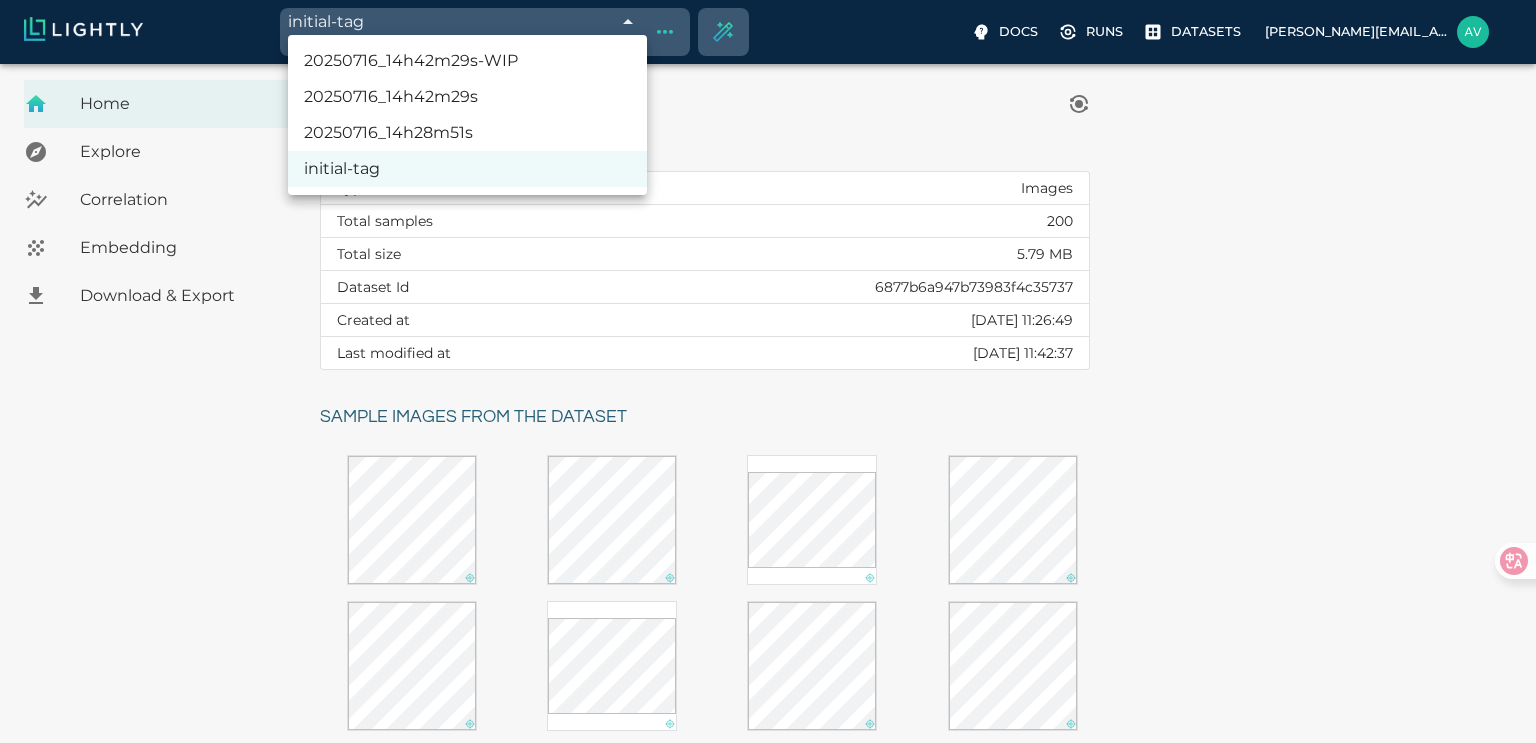 click on "initial-tag 6877b72439061f365c1d98e7 Working with   200  /  200   of  samples Docs Runs Datasets [EMAIL_ADDRESS][DOMAIN_NAME]   Dataset loading completed! It seems like  lightly-serve  is not running. Please start  lightly-serve  and    forward ports if you are using a remote machine .   For more information and solutions to common issues, please see our    documentation . lightly-serve   input_mount =' /home/path/to/input_folder '   lightly_mount =' /home/path/to/lightly_folder '   Home Explore Correlation Embedding Download & Export My Datasets / teste3-datapool Summary of full dataset Type Images Total samples 200 Total size 5.79 MB Dataset Id 6877b6a947b73983f4c35737 Created at [DATE] 11:26:49 Last modified at [DATE] 11:42:37 Sample images from the dataset Reload another random batch © Lightly  2025 glossary contact us terms and use privacy policy imprint Preferences Logout 20250716_14h42m29s-WIP 20250716_14h42m29s 20250716_14h28m51s initial-tag" at bounding box center [768, 623] 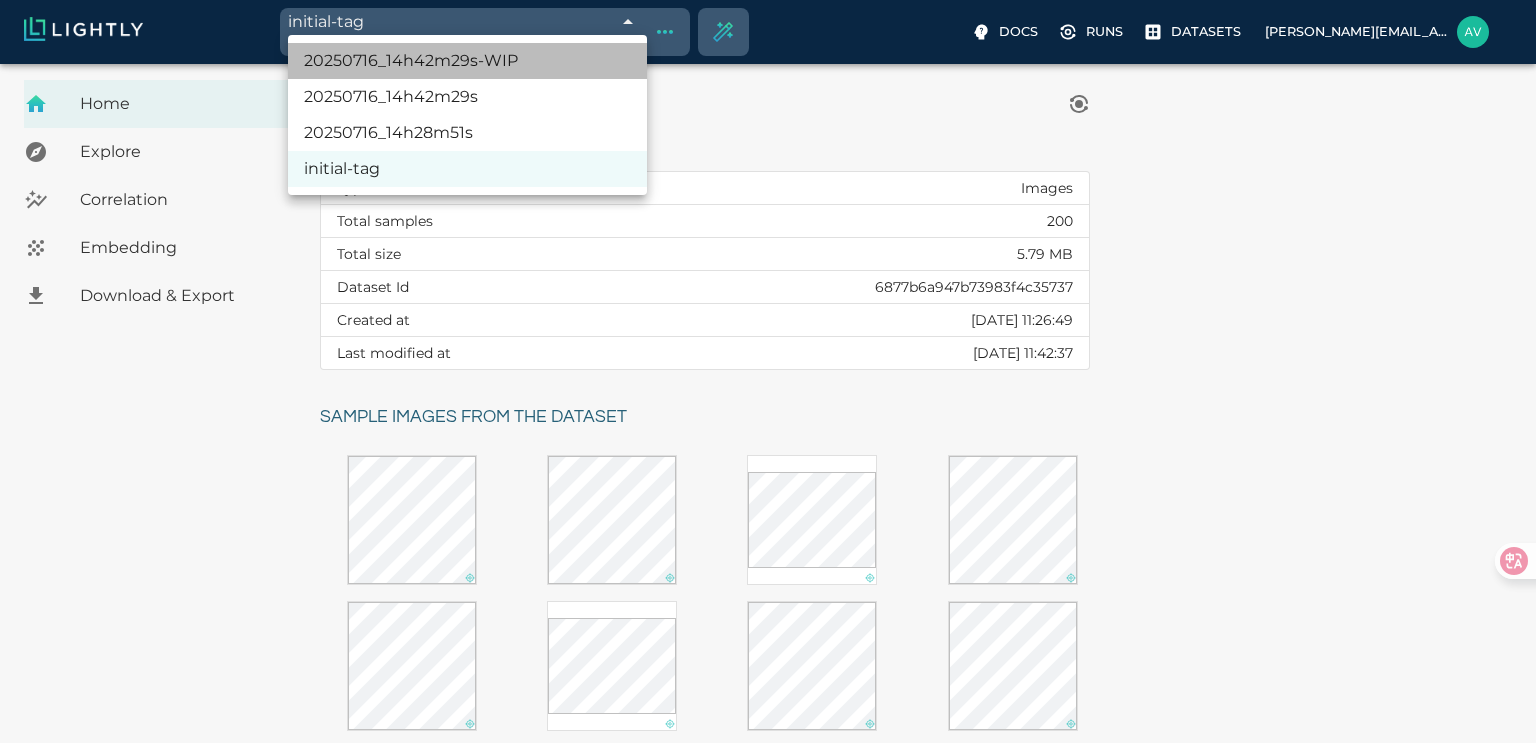 click on "20250716_14h42m29s-WIP" at bounding box center (467, 61) 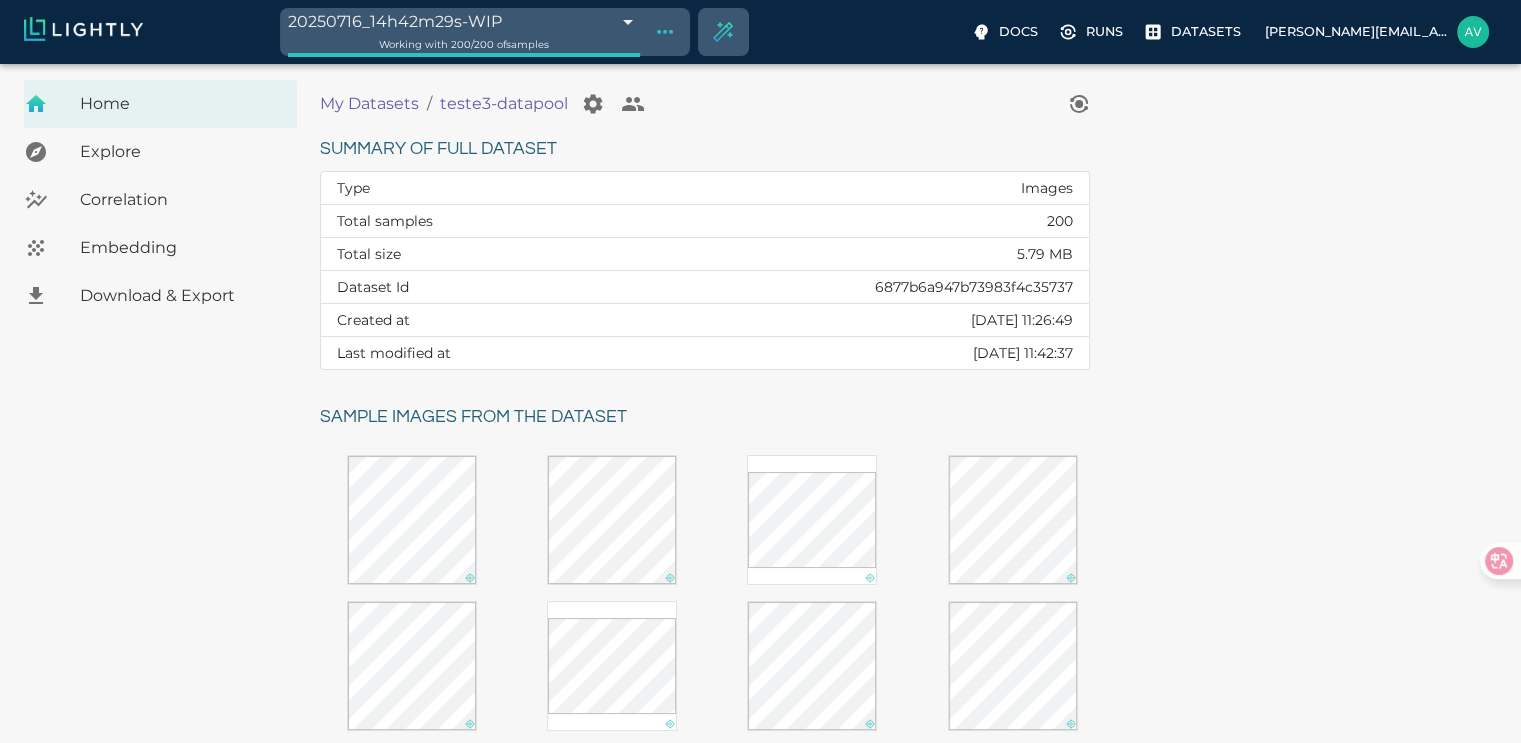 click at bounding box center [665, 32] 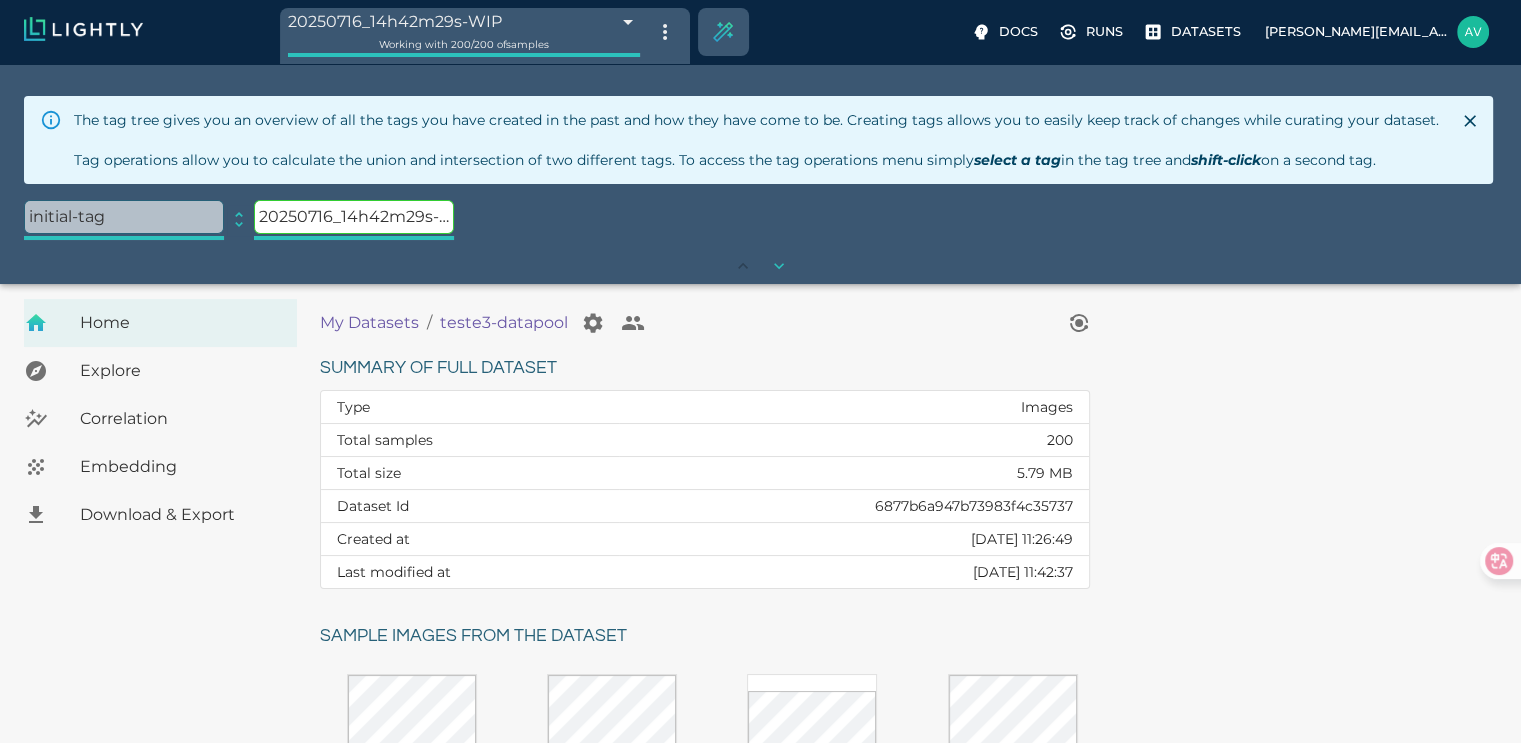 click on "expand" 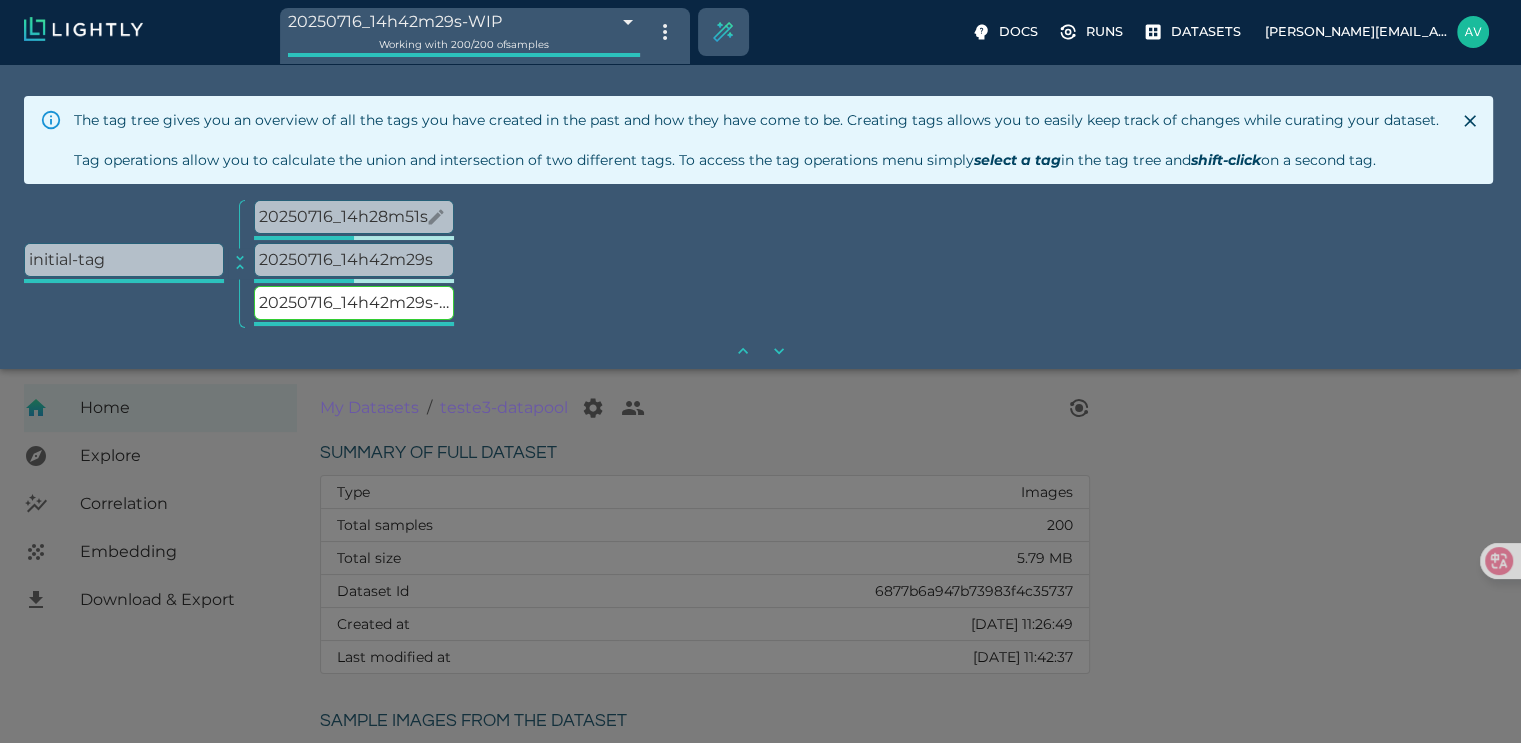 click on "20250716_14h28m51s" at bounding box center (354, 217) 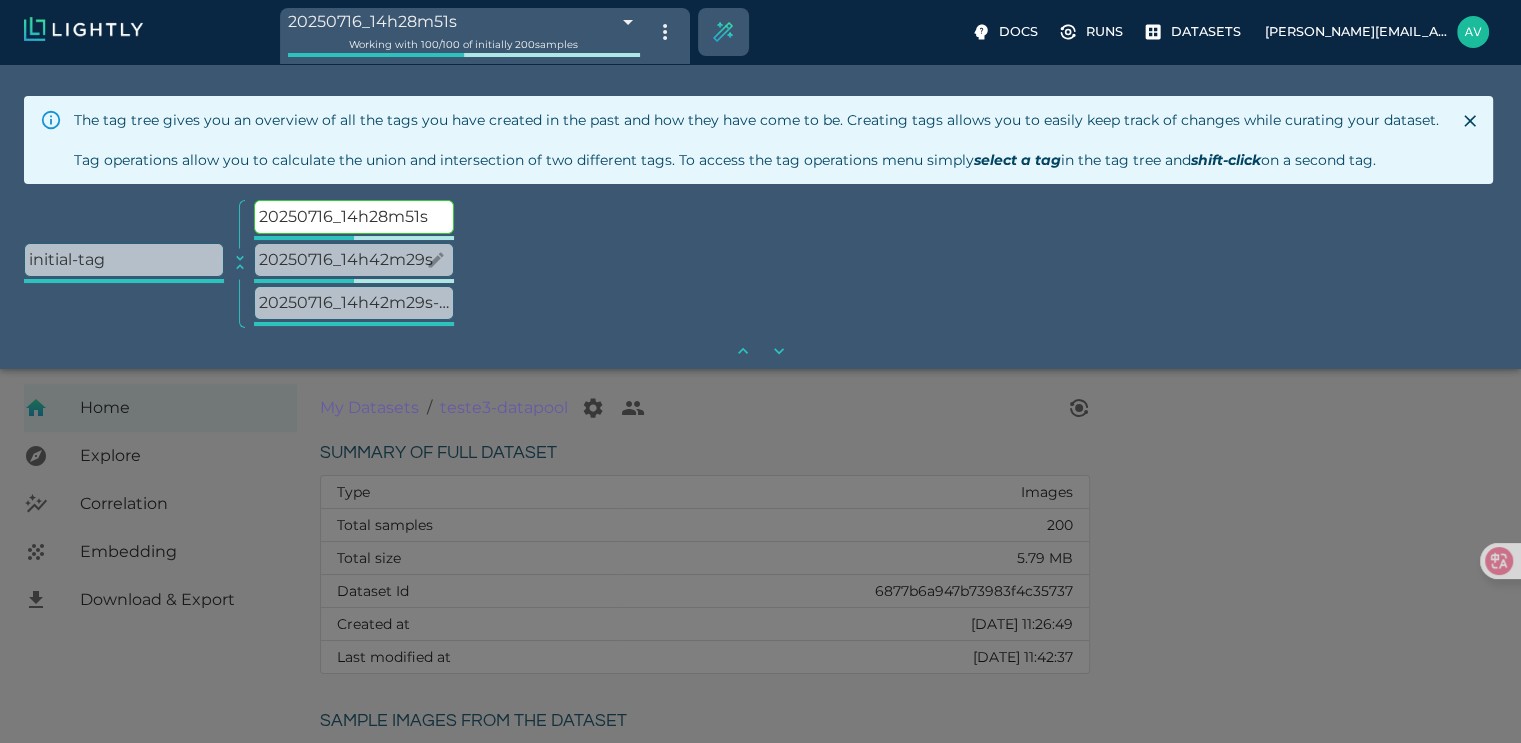 click on "20250716_14h42m29s" at bounding box center [354, 260] 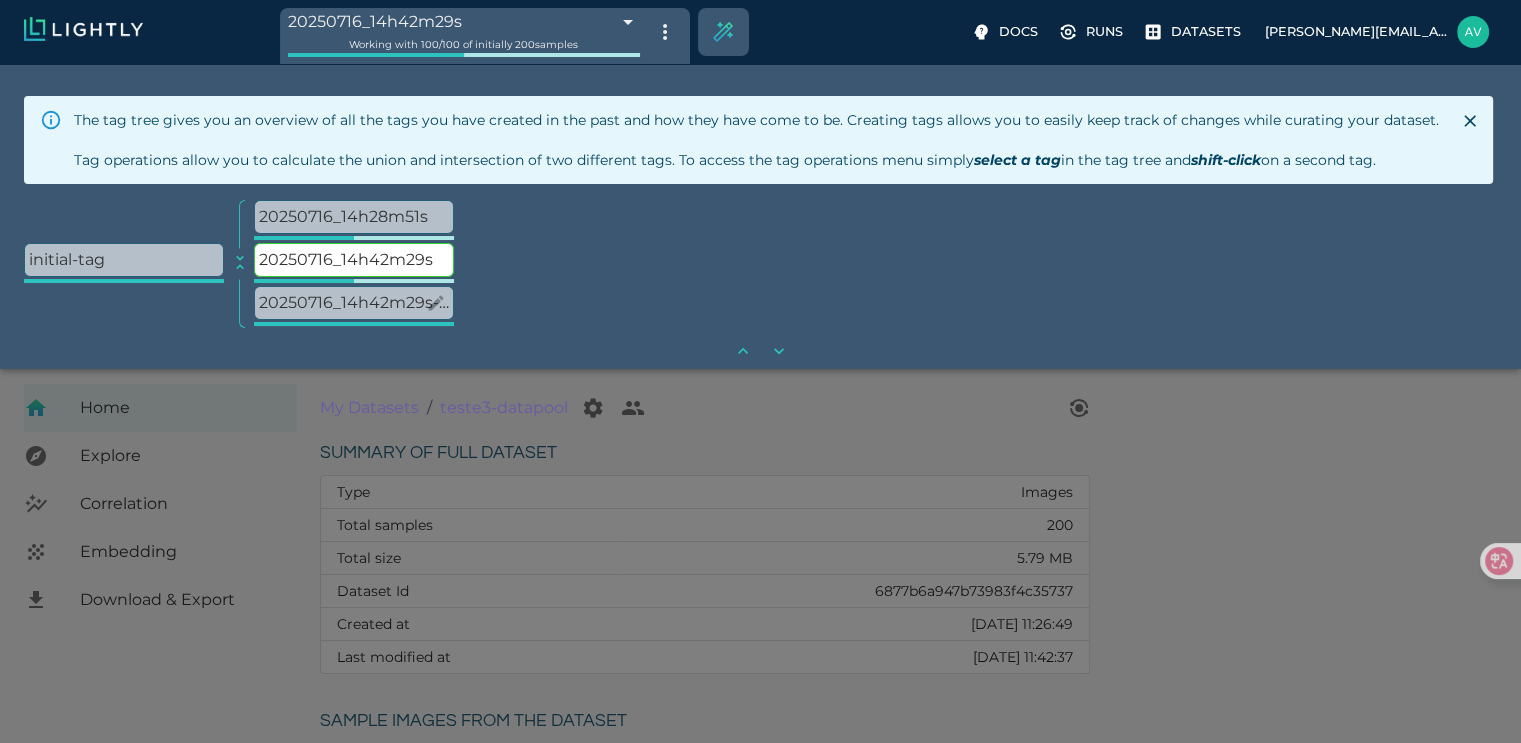 click on "20250716_14h42m29s-WIP" at bounding box center [354, 303] 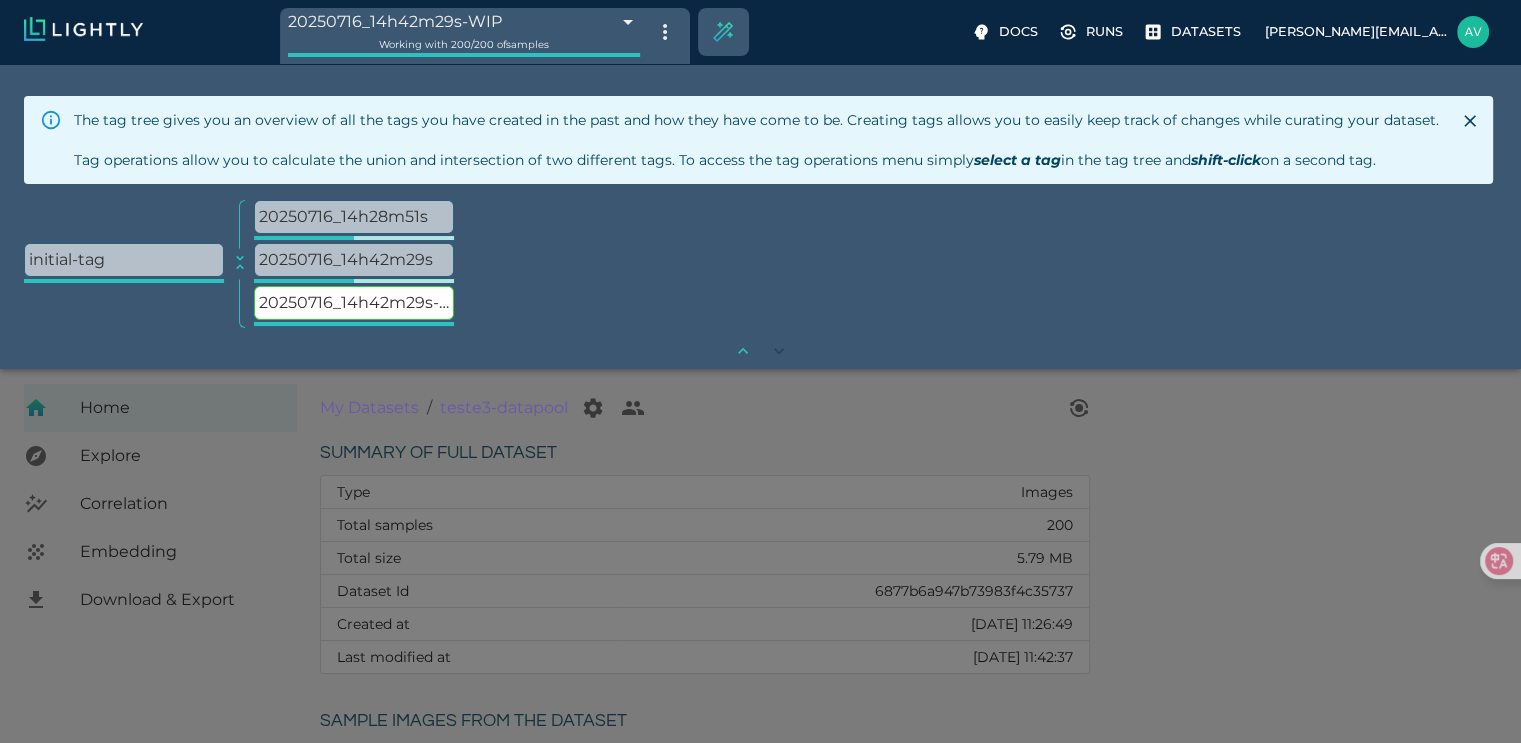 click on "collapse" 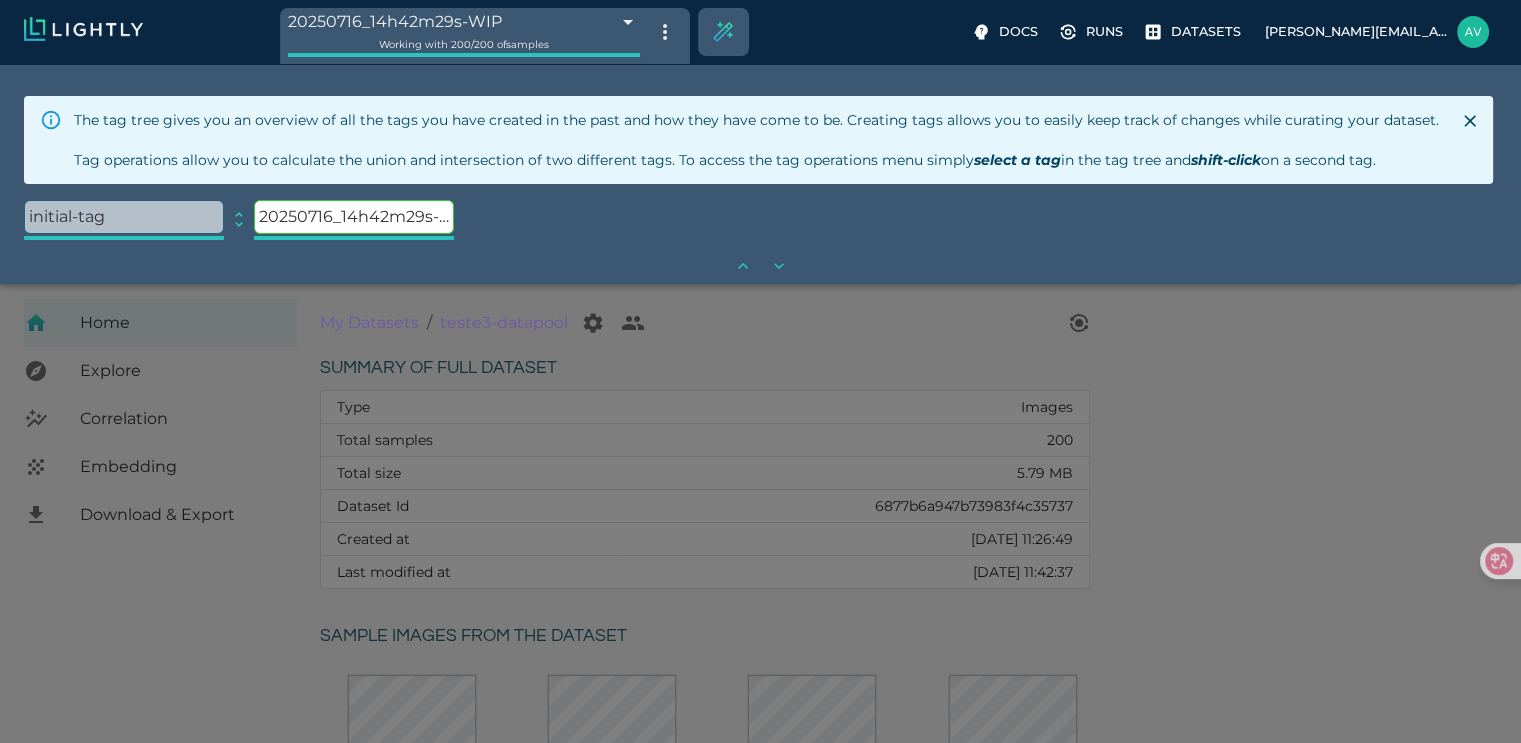 click on "expand" 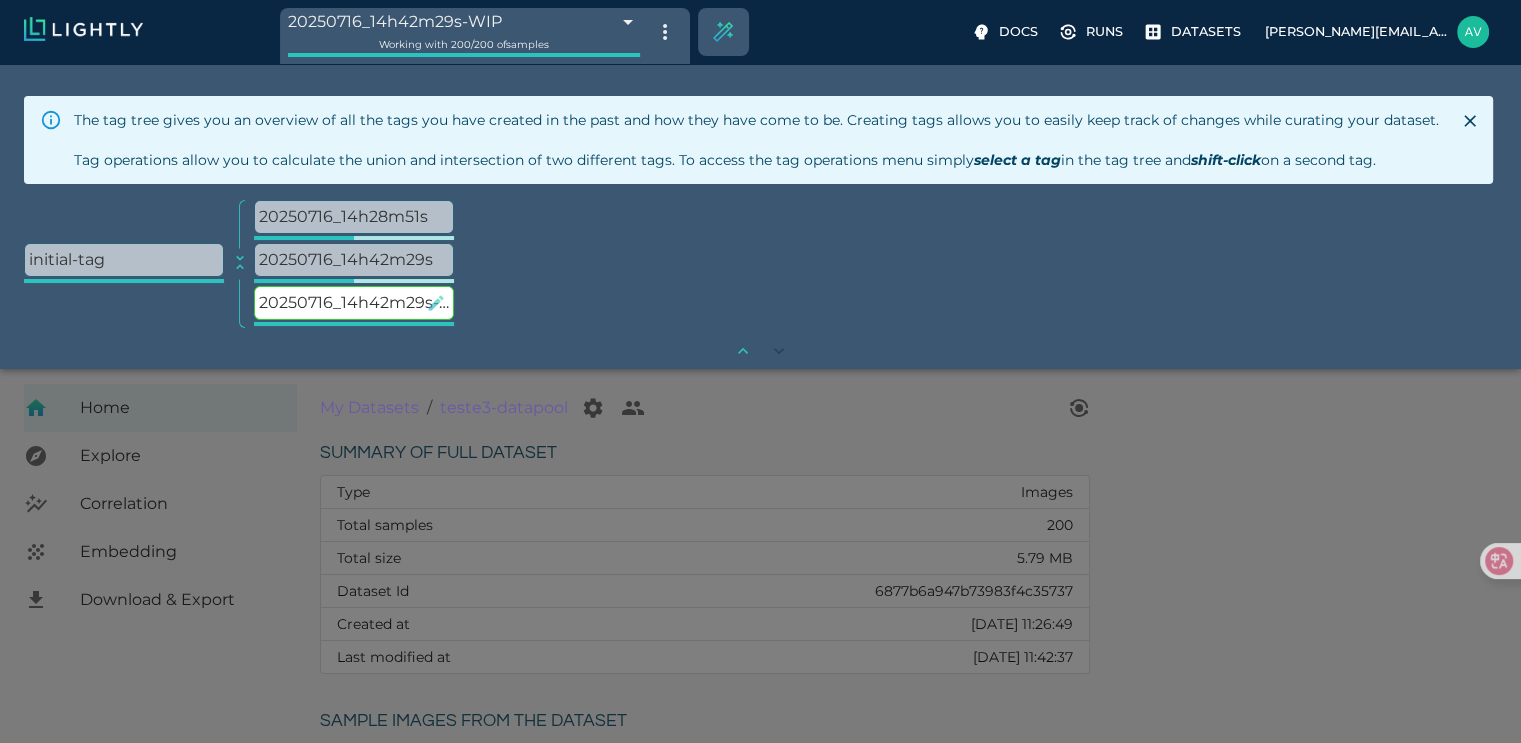 click 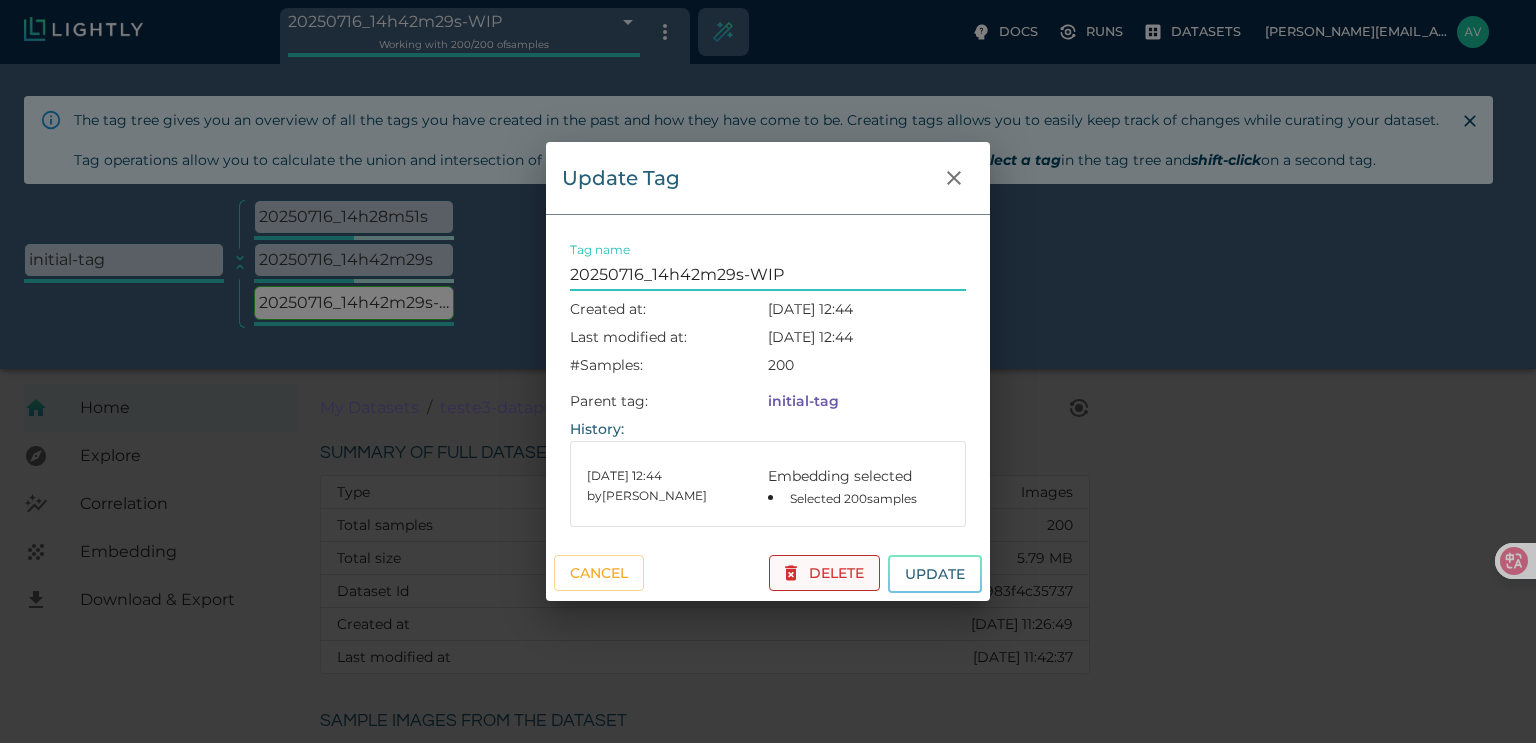 click on "Delete" at bounding box center [824, 573] 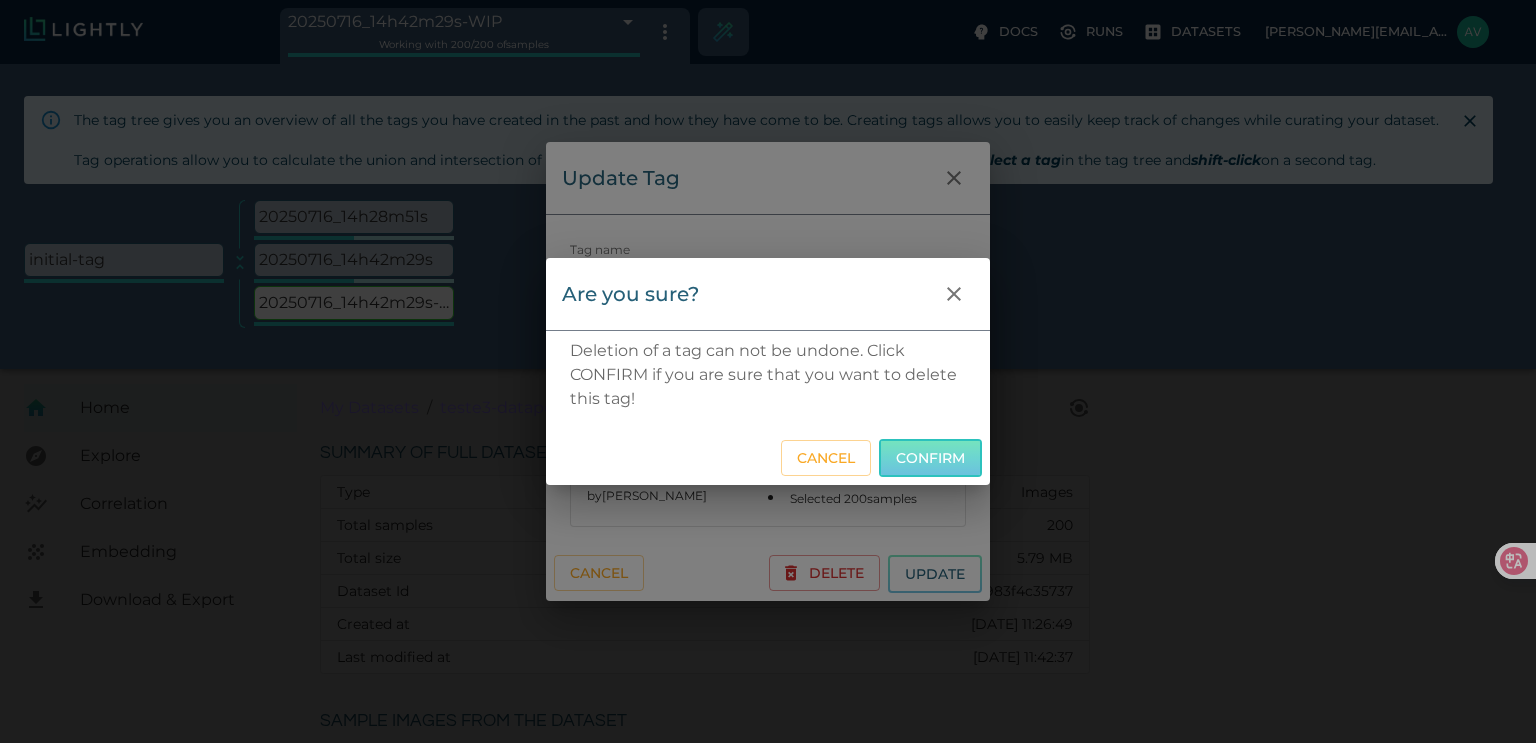 click on "Confirm" at bounding box center (930, 458) 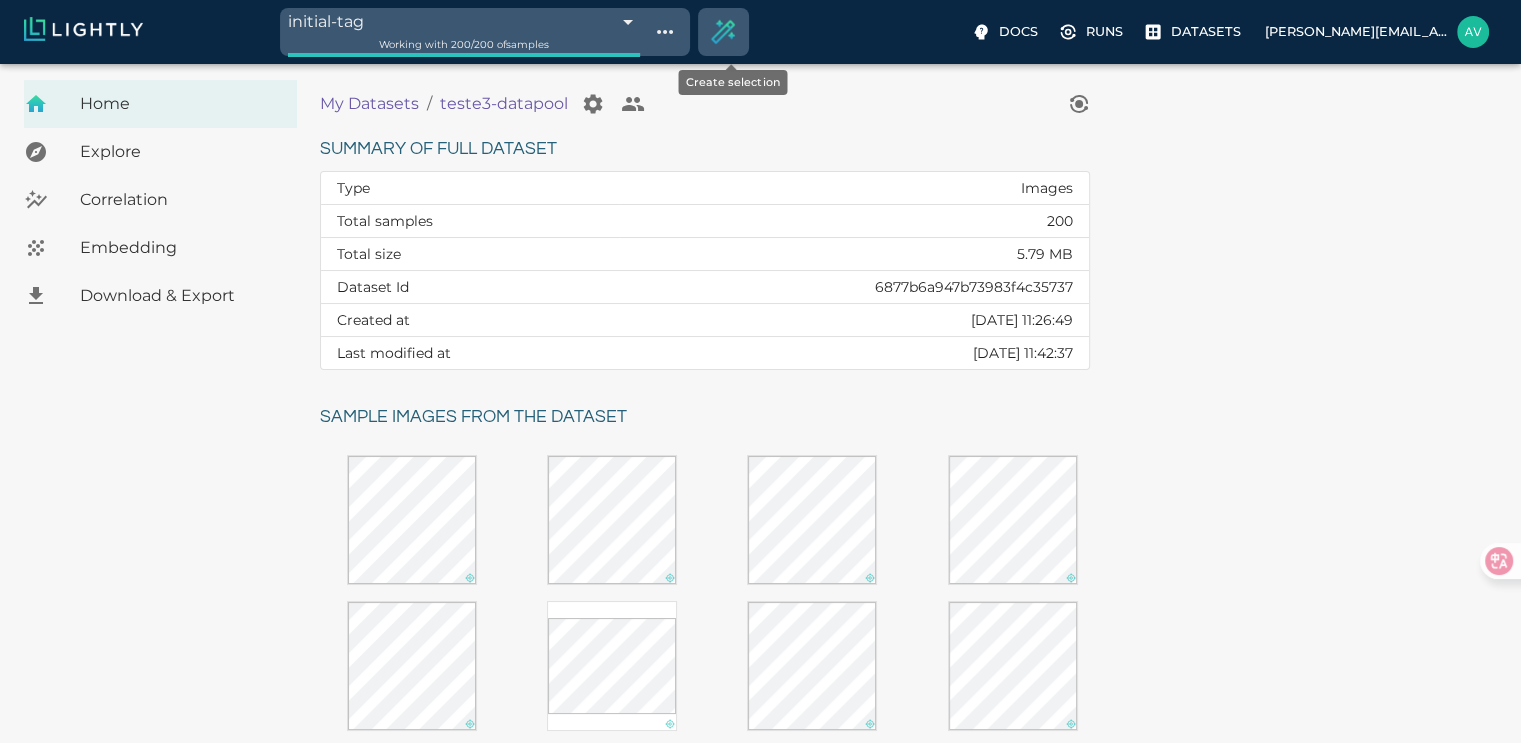 click 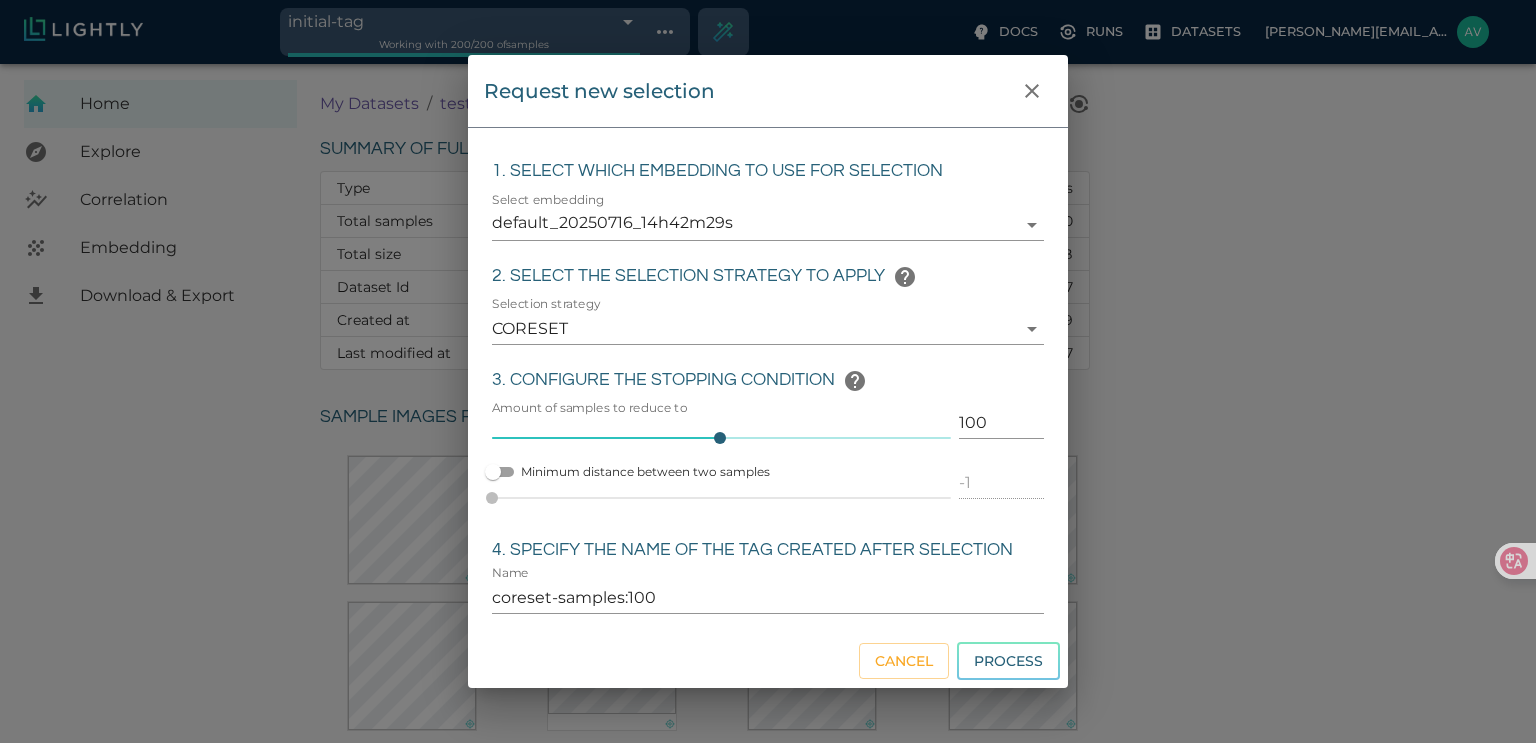 click on "initial-tag 6877b72439061f365c1d98e7 Working with   200  /  200   of  samples Docs Runs Datasets [EMAIL_ADDRESS][DOMAIN_NAME]   Dataset loading completed! It seems like  lightly-serve  is not running. Please start  lightly-serve  and    forward ports if you are using a remote machine .   For more information and solutions to common issues, please see our    documentation . lightly-serve   input_mount =' /home/path/to/input_folder '   lightly_mount =' /home/path/to/lightly_folder '   Home Explore Correlation Embedding Download & Export My Datasets / teste3-datapool Summary of full dataset Type Images Total samples 200 Total size 5.79 MB Dataset Id 6877b6a947b73983f4c35737 Created at [DATE] 11:26:49 Last modified at [DATE] 11:42:37 Sample images from the dataset Reload another random batch © Lightly  2025 glossary contact us terms and use privacy policy imprint Preferences Logout Request new selection 1. Select which embedding to use for selection Select embedding default_20250716_14h42m29s CORESET" at bounding box center (768, 623) 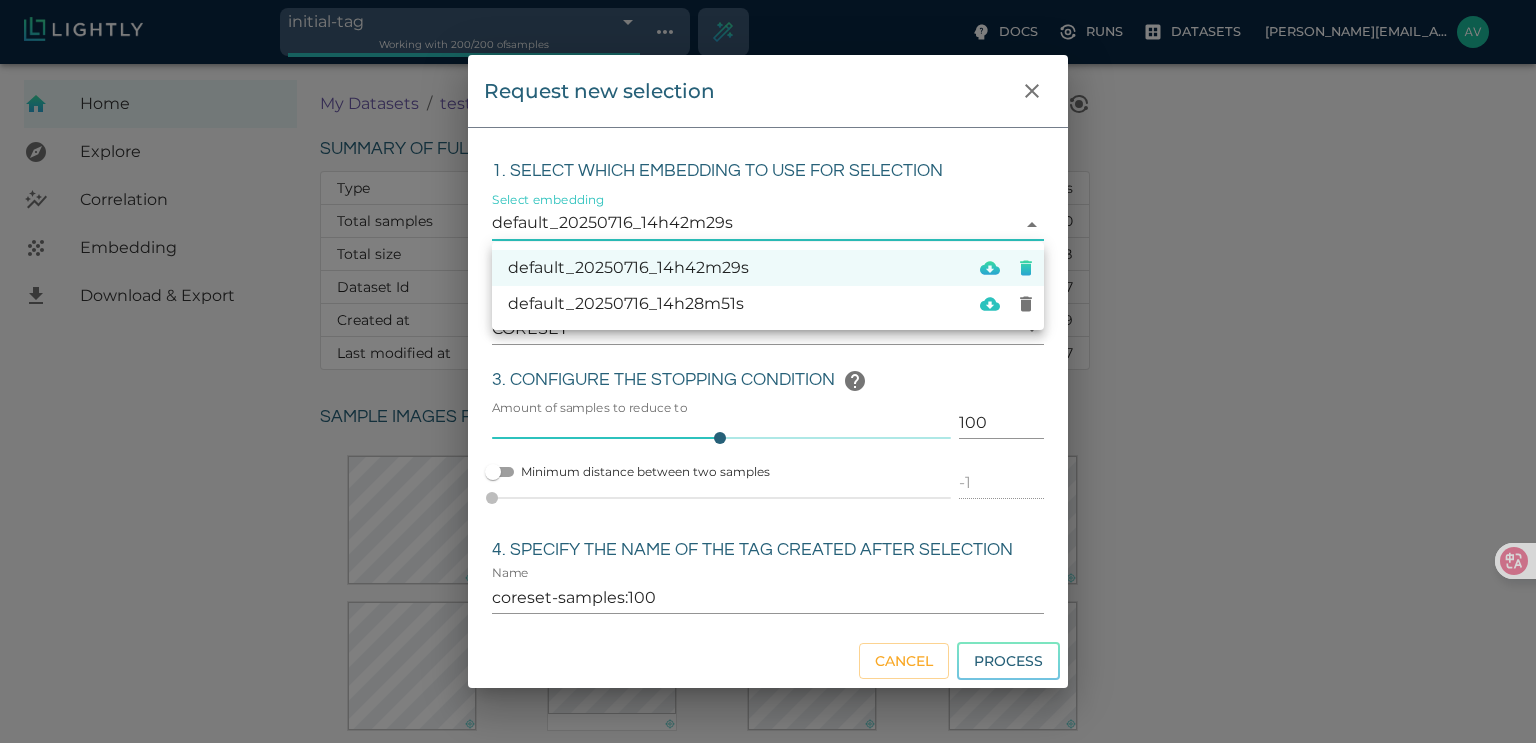 click at bounding box center [768, 371] 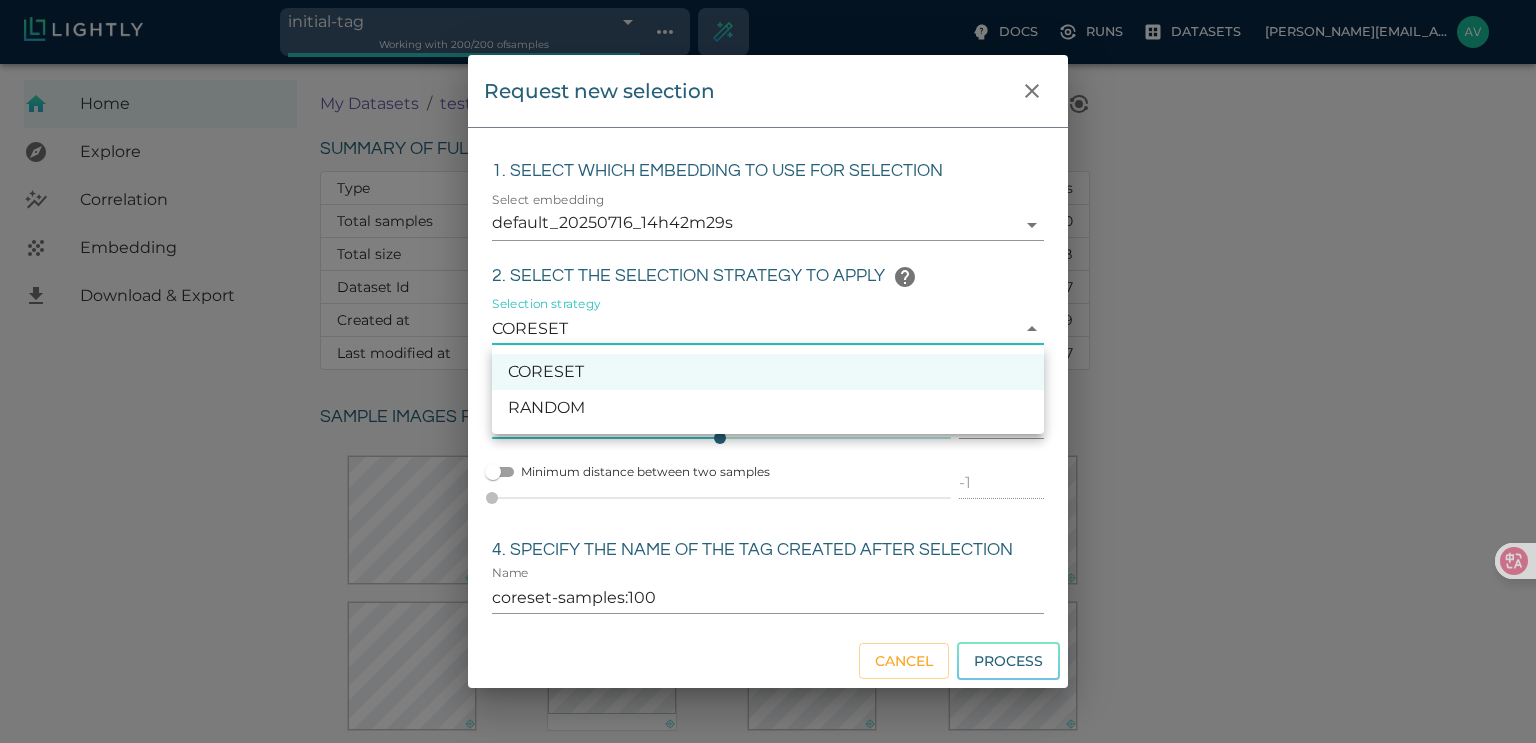 click on "initial-tag 6877b72439061f365c1d98e7 Working with   200  /  200   of  samples Docs Runs Datasets [EMAIL_ADDRESS][DOMAIN_NAME]   Dataset loading completed! It seems like  lightly-serve  is not running. Please start  lightly-serve  and    forward ports if you are using a remote machine .   For more information and solutions to common issues, please see our    documentation . lightly-serve   input_mount =' /home/path/to/input_folder '   lightly_mount =' /home/path/to/lightly_folder '   Home Explore Correlation Embedding Download & Export My Datasets / teste3-datapool Summary of full dataset Type Images Total samples 200 Total size 5.79 MB Dataset Id 6877b6a947b73983f4c35737 Created at [DATE] 11:26:49 Last modified at [DATE] 11:42:37 Sample images from the dataset Reload another random batch © Lightly  2025 glossary contact us terms and use privacy policy imprint Preferences Logout Request new selection 1. Select which embedding to use for selection Select embedding default_20250716_14h42m29s CORESET" at bounding box center (768, 623) 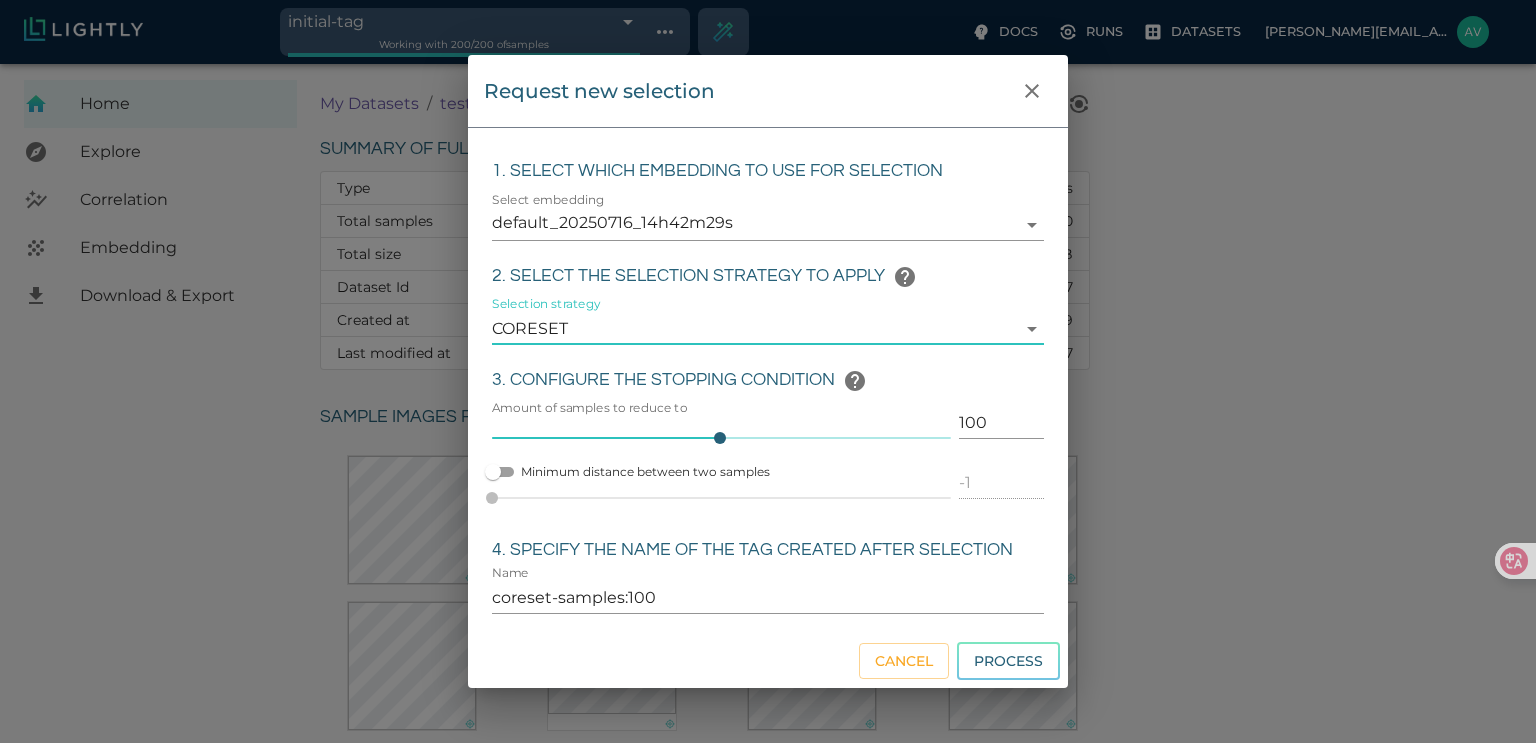 click on "coreset-samples:100" at bounding box center [768, 598] 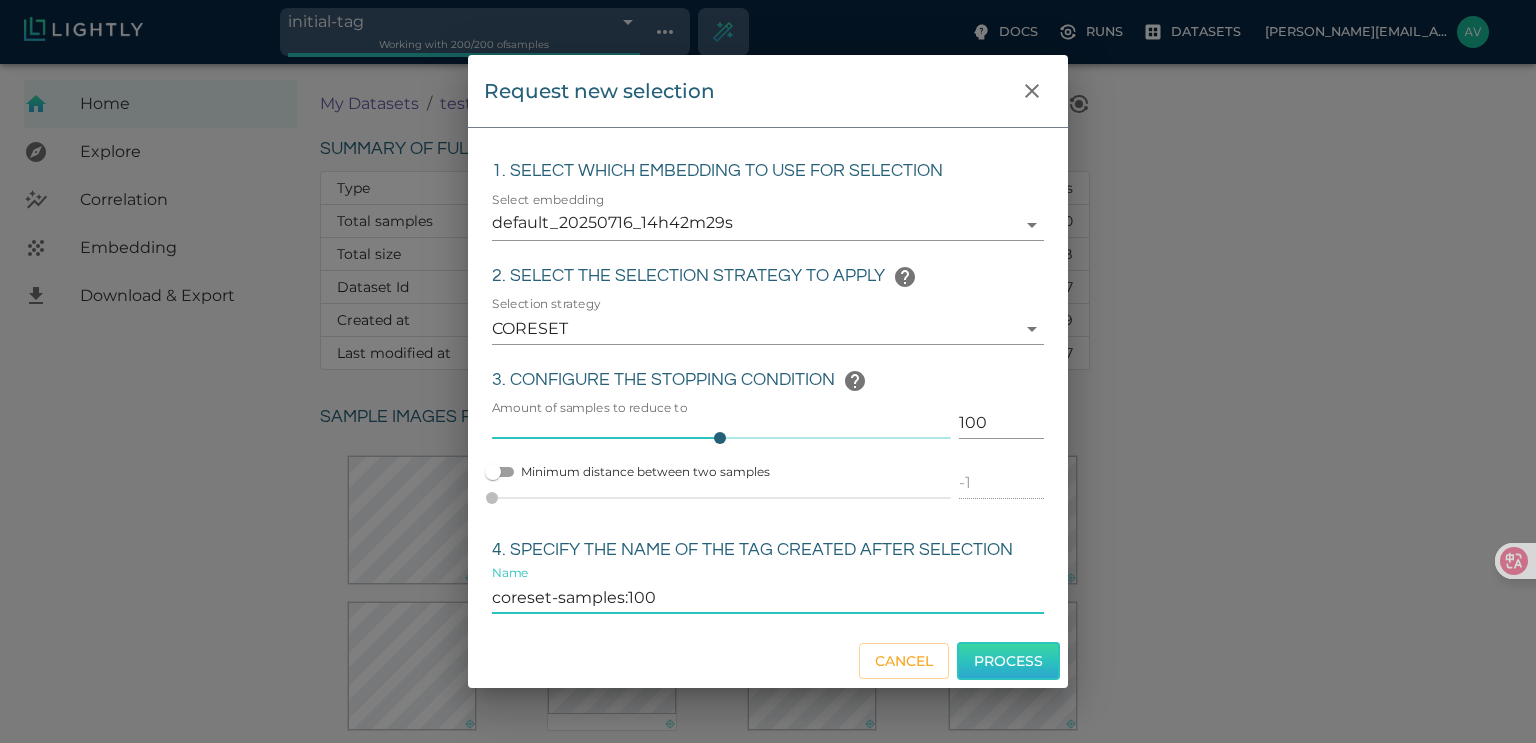 click on "Process" at bounding box center (1008, 661) 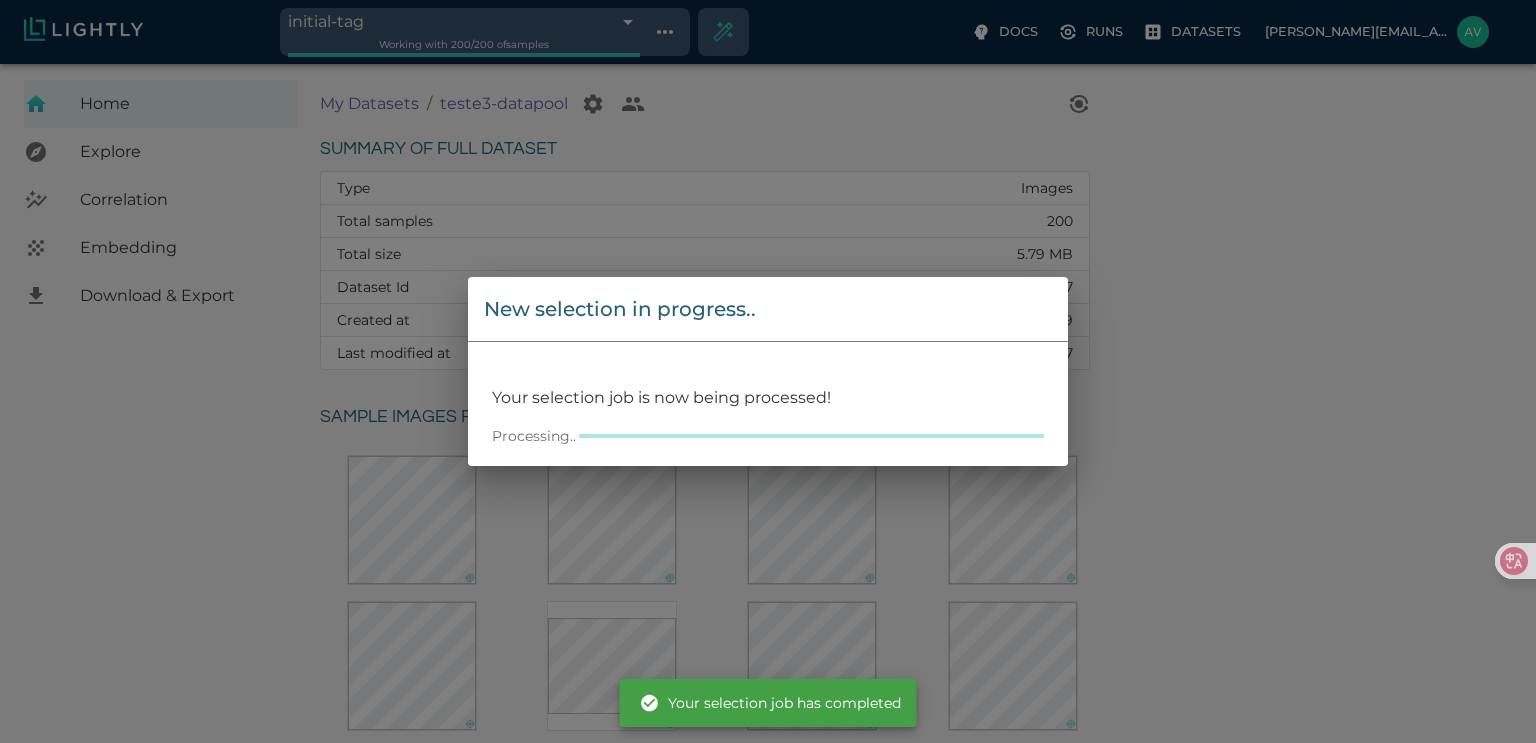 type on "6877c94439061f365c20b8f2" 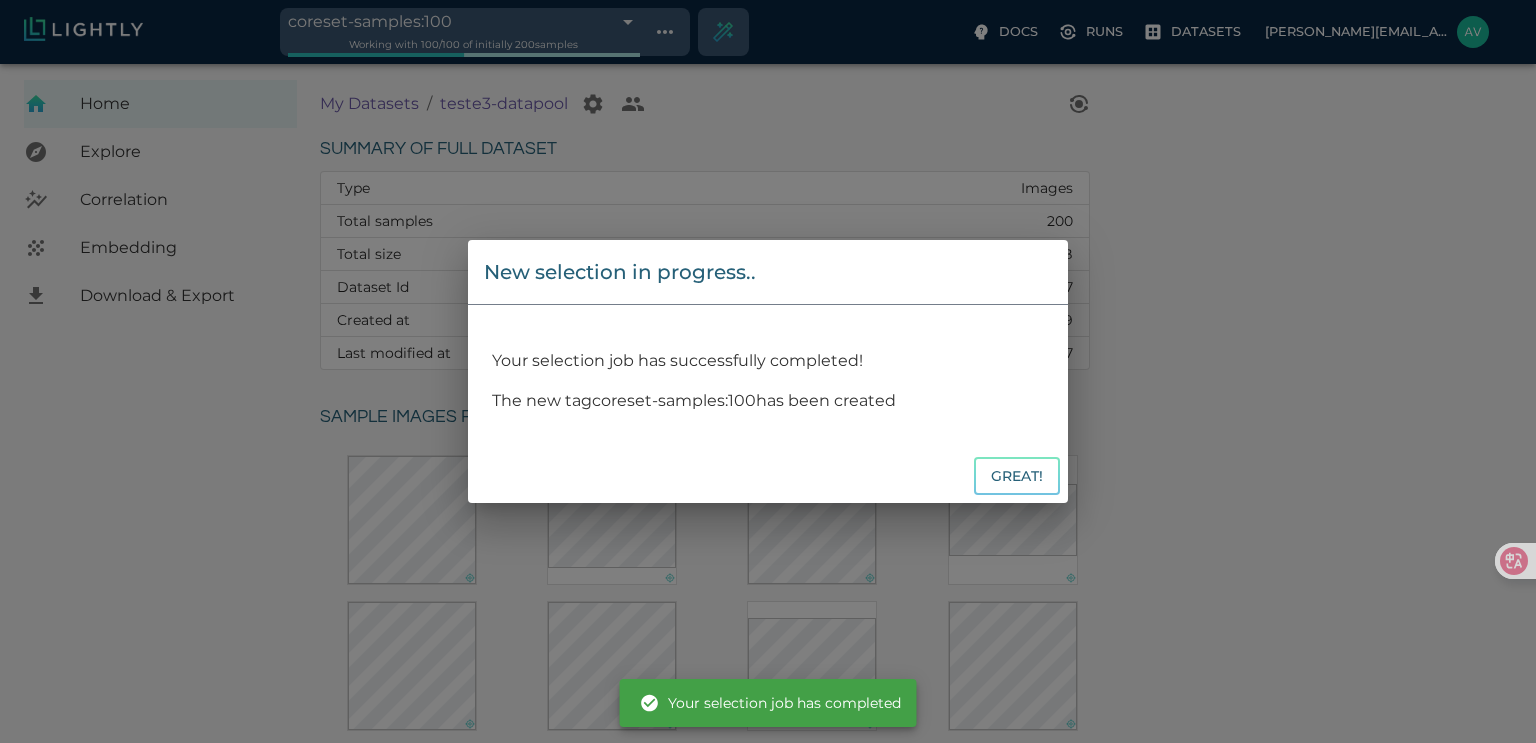 click on "New selection in progress.. Your selection job has successfully completed! The new tag  coreset-samples:100  has been created Great!" at bounding box center (768, 371) 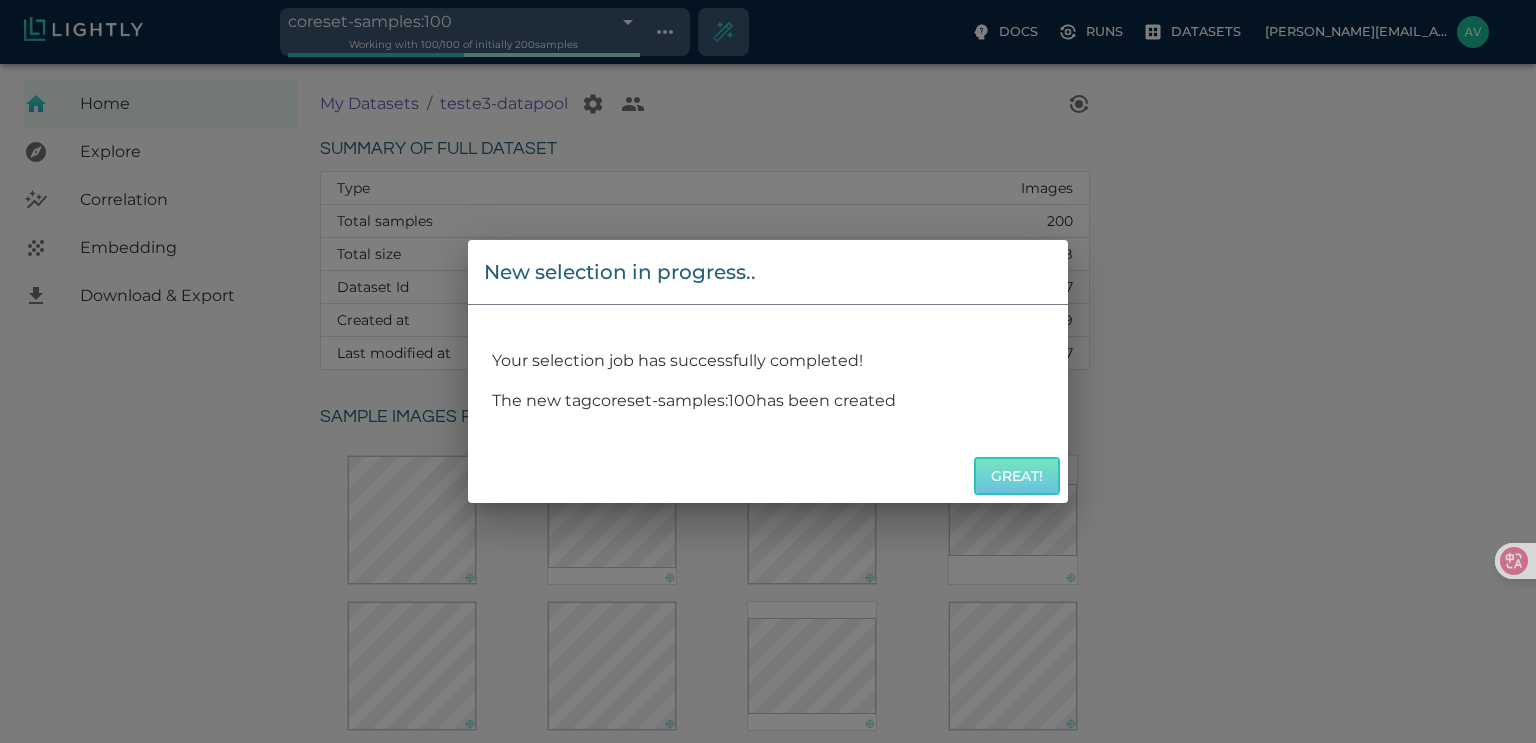 click on "Great!" at bounding box center [1017, 476] 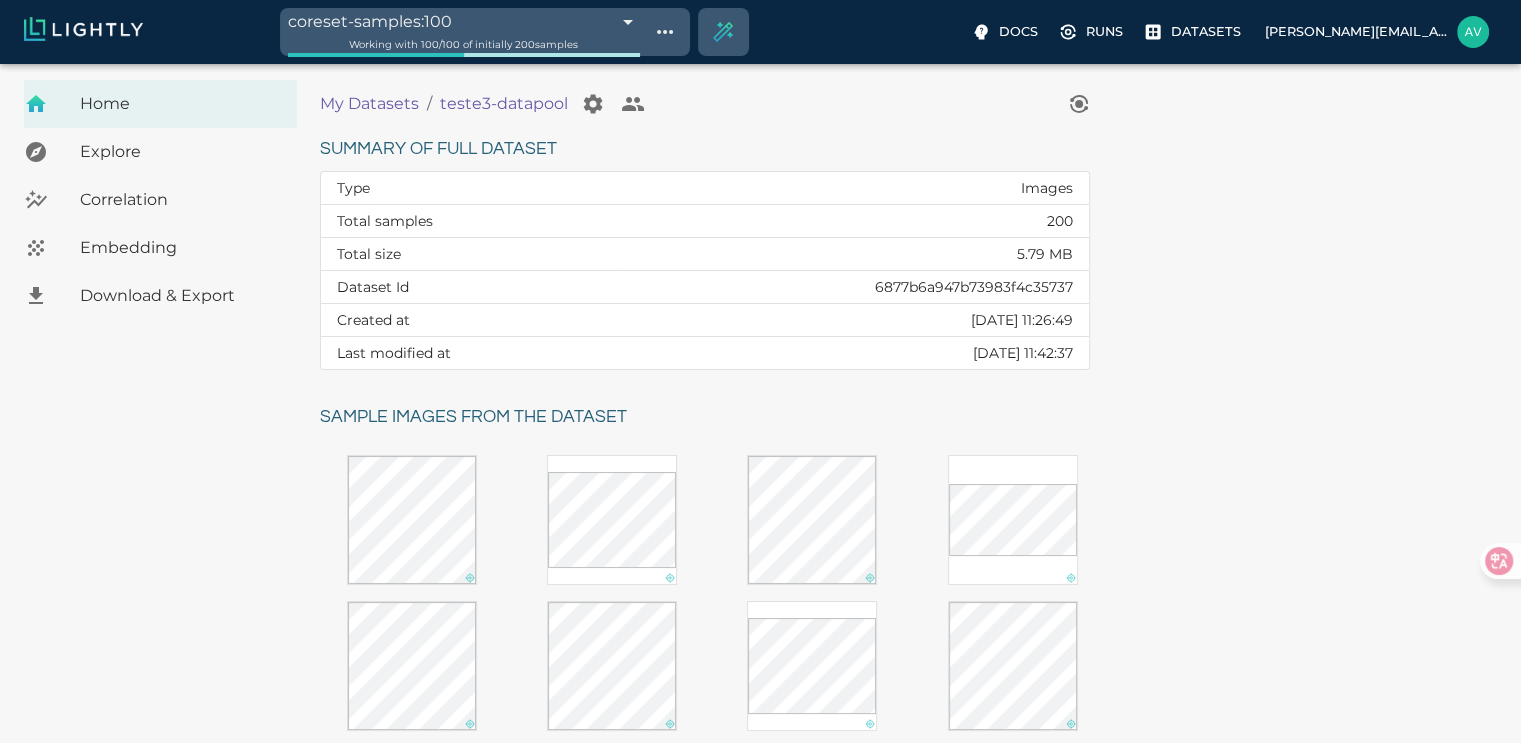 click on "Embedding" at bounding box center [180, 248] 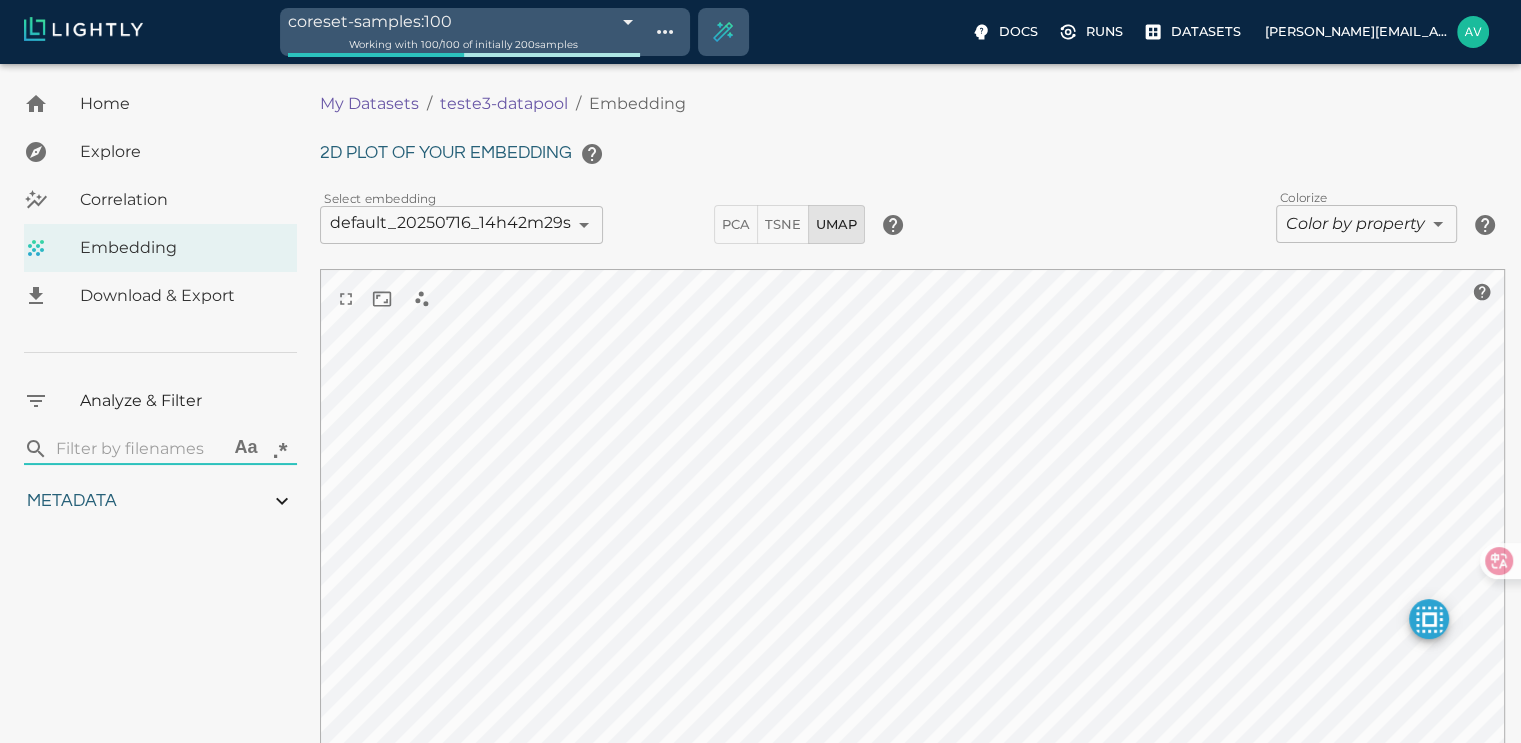 type on "0.763619004323935" 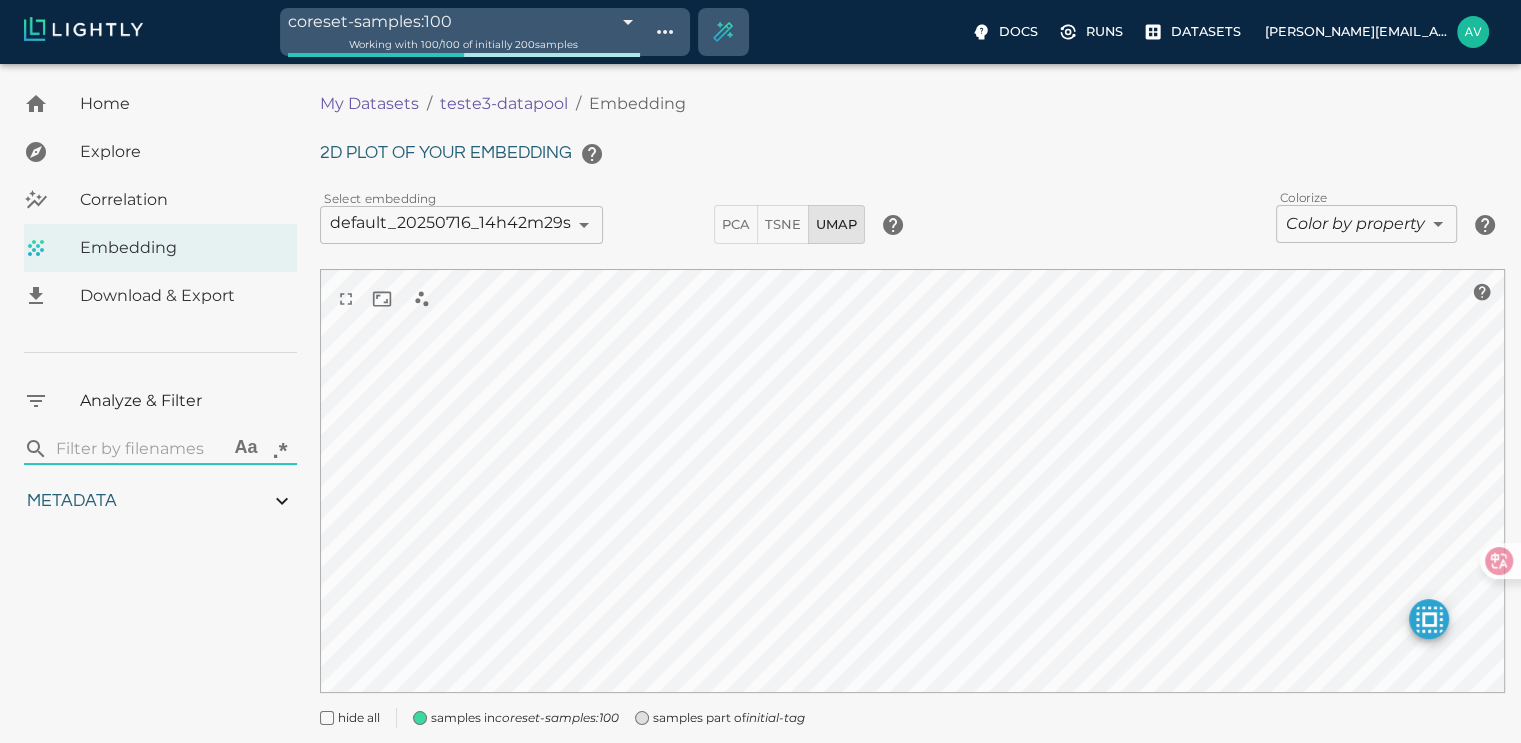 type on "0.763619004323935" 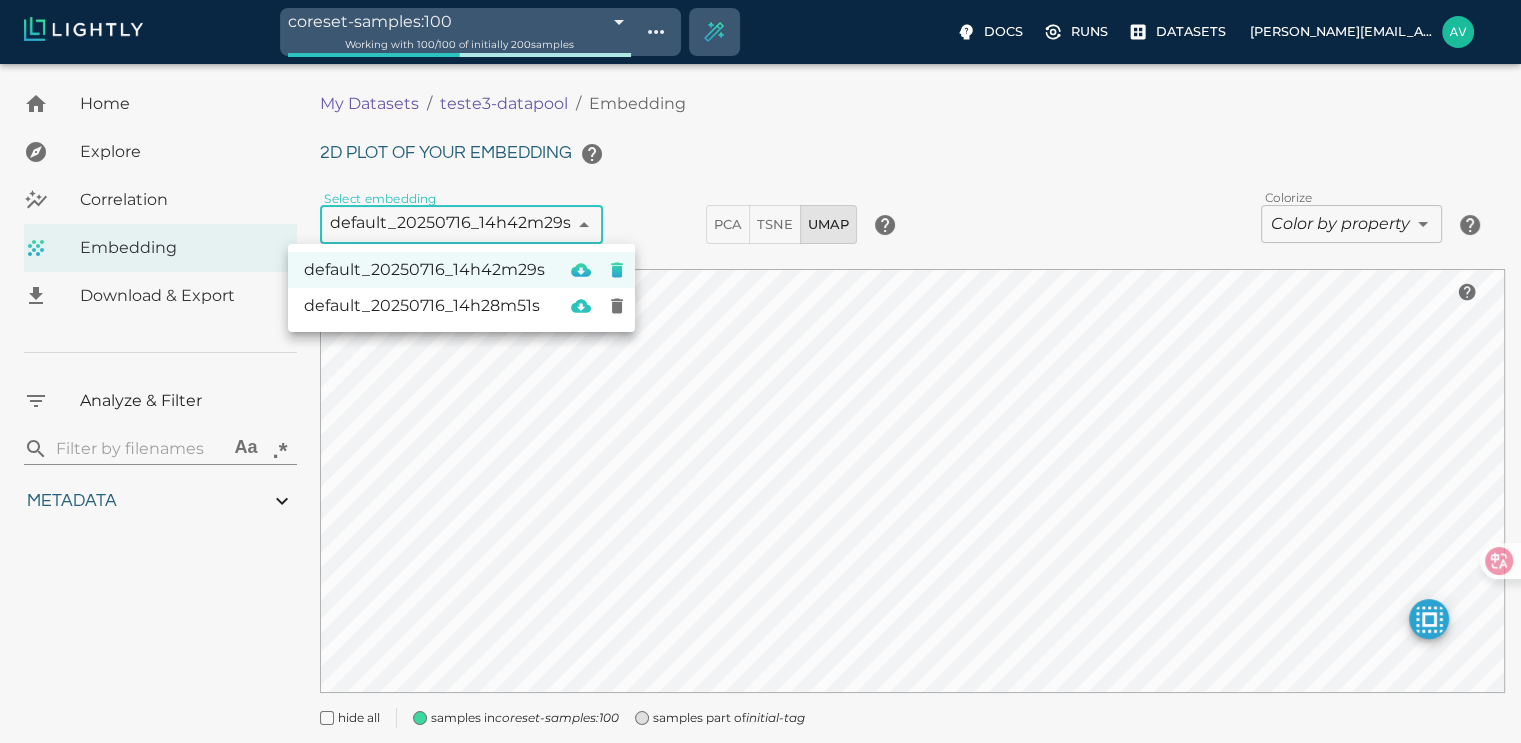 click on "coreset-samples:100 6877c94439061f365c20b8f2 Working with   100  /  100   of initially 200  samples Docs Runs Datasets [EMAIL_ADDRESS][DOMAIN_NAME]   Dataset loading completed! It seems like  lightly-serve  is not running. Please start  lightly-serve  and    forward ports if you are using a remote machine .   For more information and solutions to common issues, please see our    documentation . lightly-serve   input_mount =' /home/path/to/input_folder '   lightly_mount =' /home/path/to/lightly_folder '   Home Explore Correlation Embedding Download & Export Analyze & Filter ​ Aa .* Metadata Signal to noise ratio 1 5.9 File size 11.41 KB 84.27 KB Sharpness 8.7 92.91 Width 400px 888px Height 400px 867px Aspect ratio 0 2.2 Area 160,000 355,200 Red channel mean 0 1 Green channel mean 0 1 Blue channel mean 0 1 Luminance 0 100 Contrast 0 1 Uniform row ratio 0 1   My Datasets / teste3-datapool / Embedding 2D plot of your embedding    Select embedding default_20250716_14h42m29s 6877ba5971d040c907cddfaa ​ PCA TSNE UMAP" at bounding box center [760, 432] 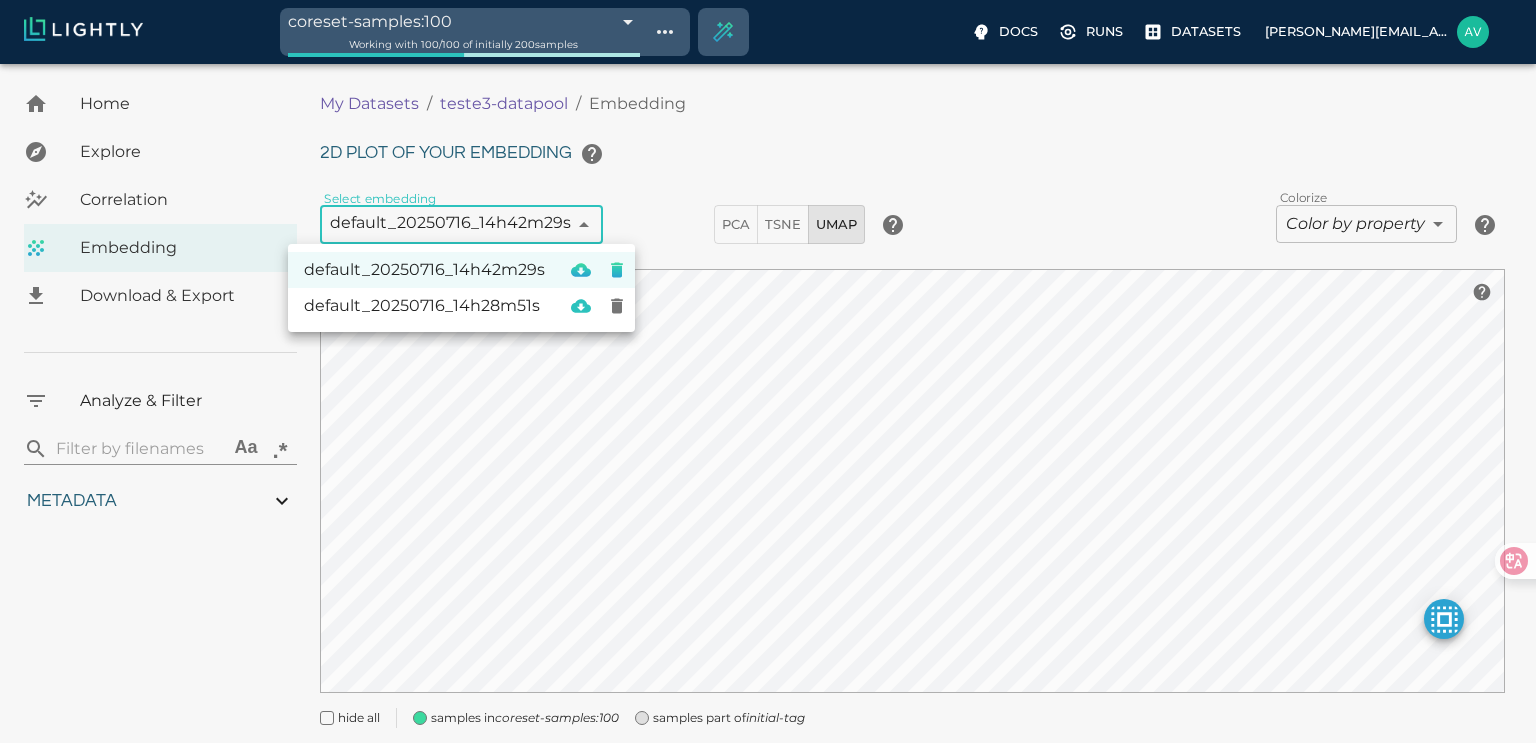 click at bounding box center [768, 371] 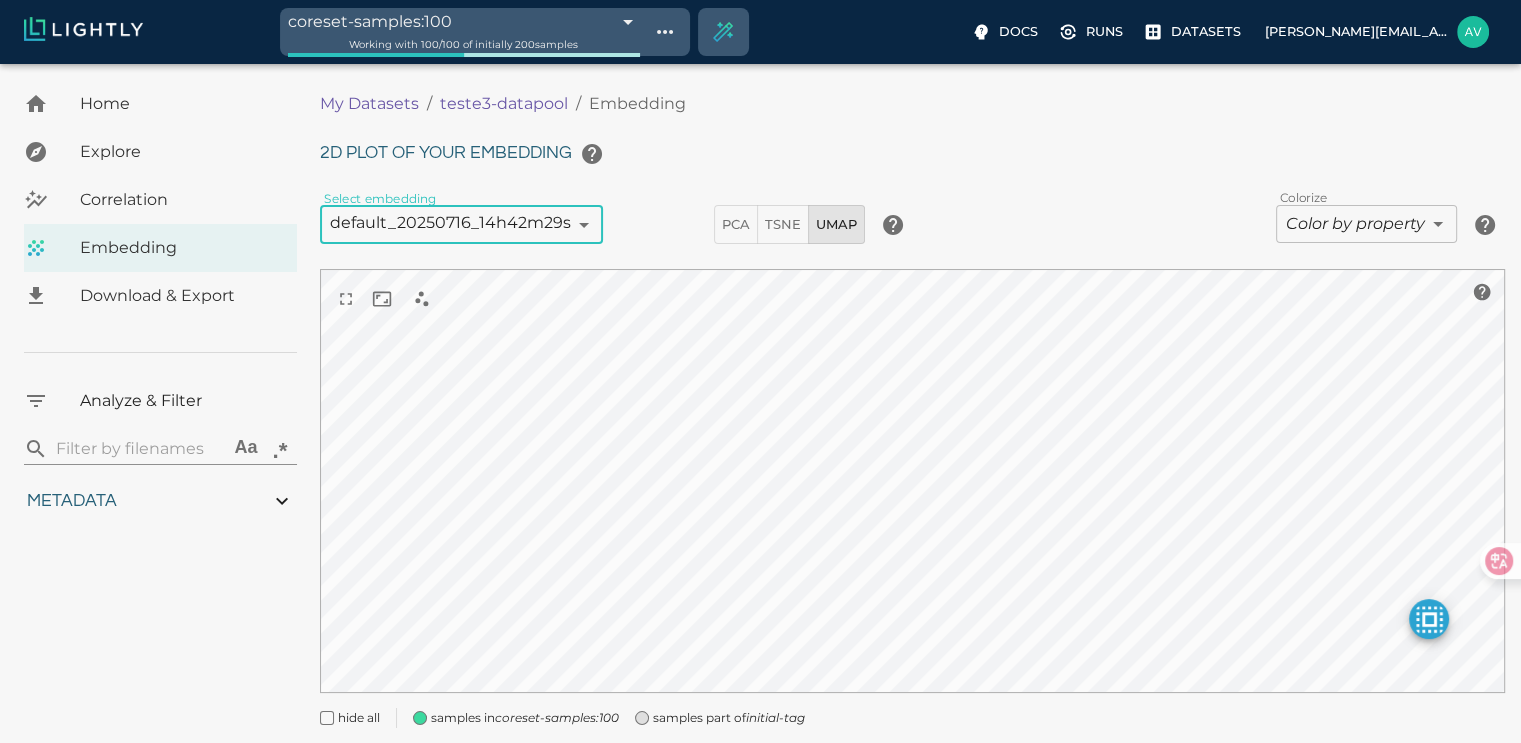 click on "coreset-samples:100 6877c94439061f365c20b8f2 Working with   100  /  100   of initially 200  samples Docs Runs Datasets [EMAIL_ADDRESS][DOMAIN_NAME]   Dataset loading completed! It seems like  lightly-serve  is not running. Please start  lightly-serve  and    forward ports if you are using a remote machine .   For more information and solutions to common issues, please see our    documentation . lightly-serve   input_mount =' /home/path/to/input_folder '   lightly_mount =' /home/path/to/lightly_folder '   Home Explore Correlation Embedding Download & Export Analyze & Filter ​ Aa .* Metadata Signal to noise ratio 1 5.9 File size 11.41 KB 84.27 KB Sharpness 8.7 92.91 Width 400px 888px Height 400px 867px Aspect ratio 0 2.2 Area 160,000 355,200 Red channel mean 0 1 Green channel mean 0 1 Blue channel mean 0 1 Luminance 0 100 Contrast 0 1 Uniform row ratio 0 1   My Datasets / teste3-datapool / Embedding 2D plot of your embedding    Select embedding default_20250716_14h42m29s 6877ba5971d040c907cddfaa ​ PCA TSNE UMAP" at bounding box center (760, 432) 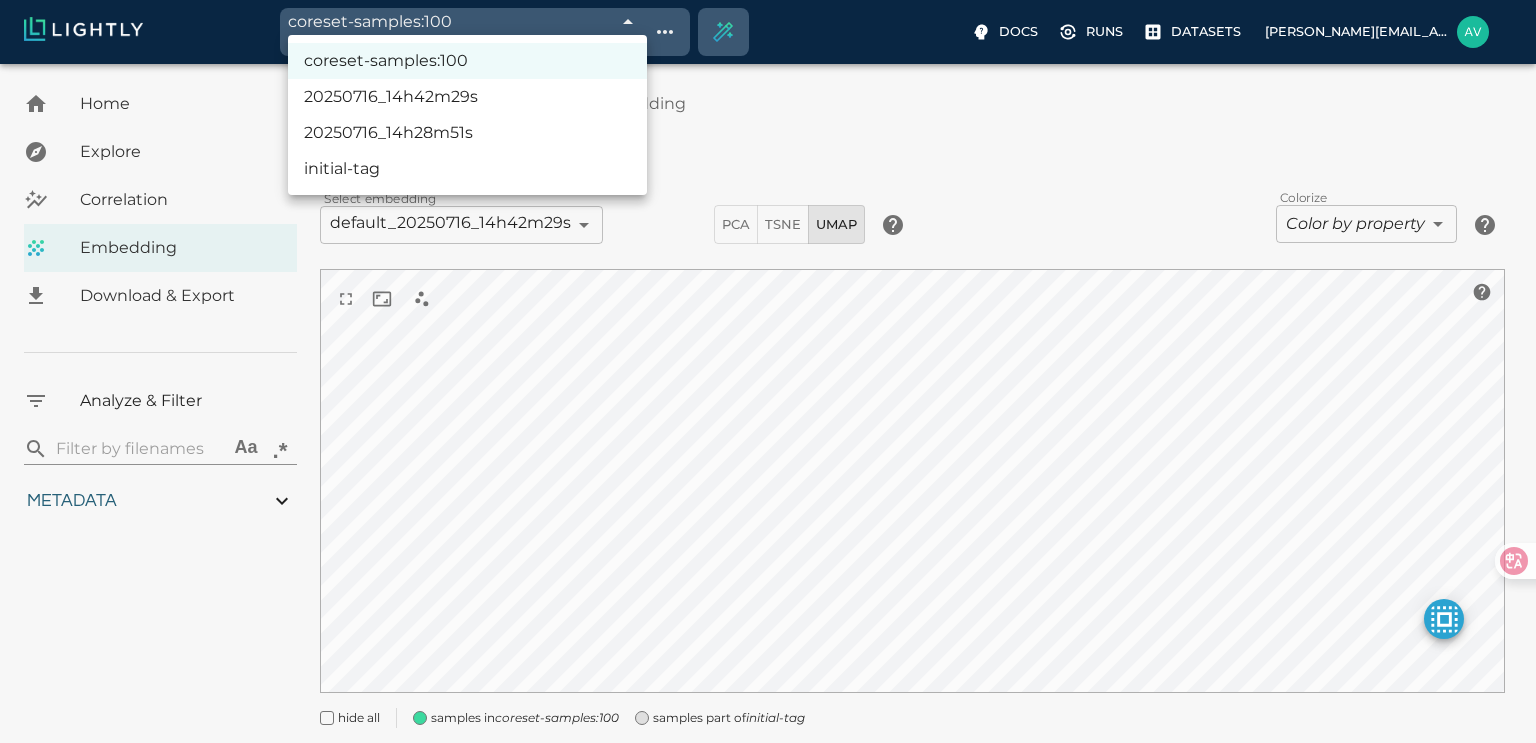 click on "initial-tag" at bounding box center [467, 169] 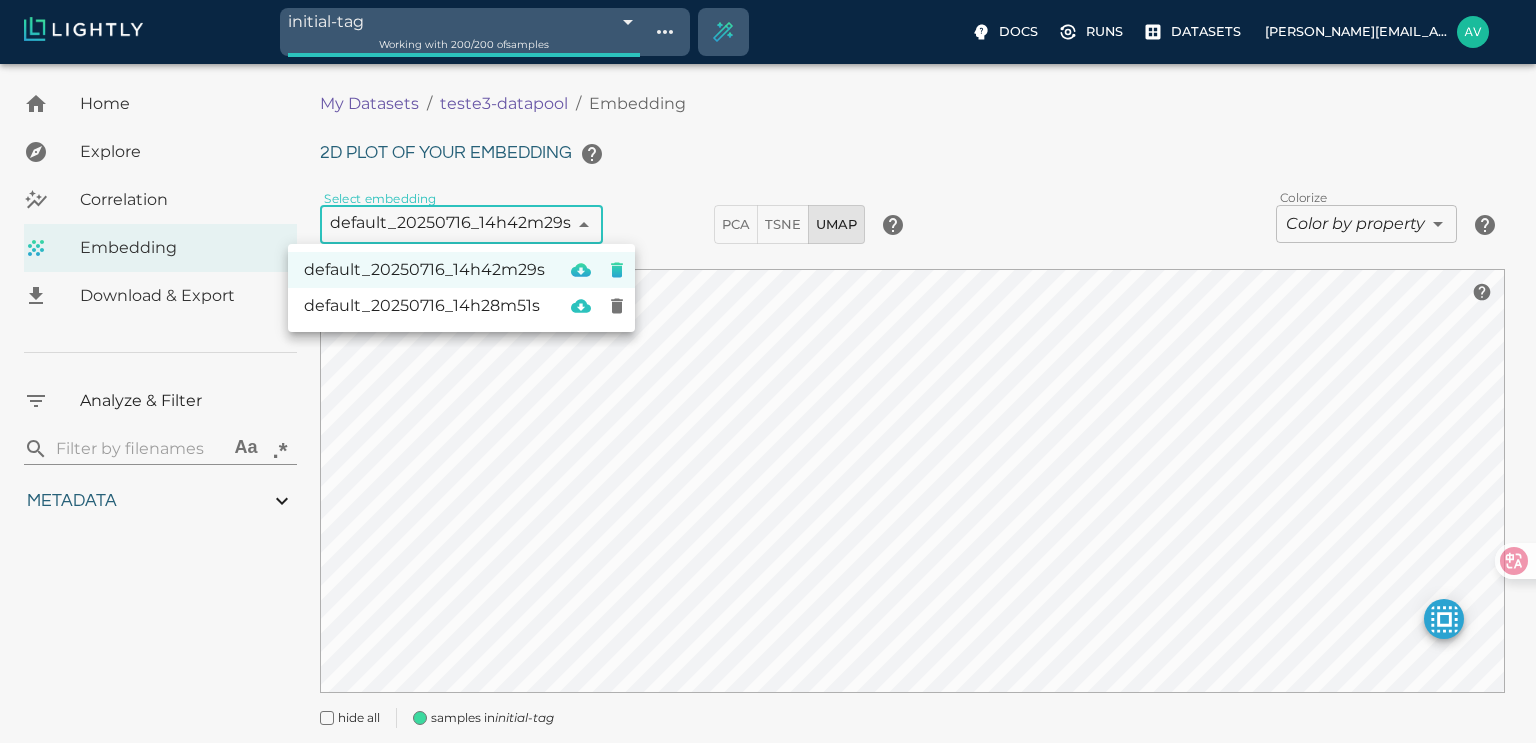click on "initial-tag 6877b72439061f365c1d98e7 Working with   200  /  200   of  samples Docs Runs Datasets [EMAIL_ADDRESS][DOMAIN_NAME]   Dataset loading completed! It seems like  lightly-serve  is not running. Please start  lightly-serve  and    forward ports if you are using a remote machine .   For more information and solutions to common issues, please see our    documentation . lightly-serve   input_mount =' /home/path/to/input_folder '   lightly_mount =' /home/path/to/lightly_folder '   Home Explore Correlation Embedding Download & Export Analyze & Filter ​ Aa .* Metadata Signal to noise ratio 1 5.9 File size 11.41 KB 84.27 KB Sharpness 8.7 92.91 Width 400px 888px Height 400px 867px Aspect ratio 0 2.2 Area 160,000 355,200 Red channel mean 0 1 Green channel mean 0 1 Blue channel mean 0 1 Luminance 0 100 Contrast 0 1 Uniform row ratio 0 1   My Datasets / teste3-datapool / Embedding 2D plot of your embedding    Select embedding default_20250716_14h42m29s 6877ba5971d040c907cddfaa ​ PCA TSNE UMAP Colorize false ​   0" at bounding box center (768, 432) 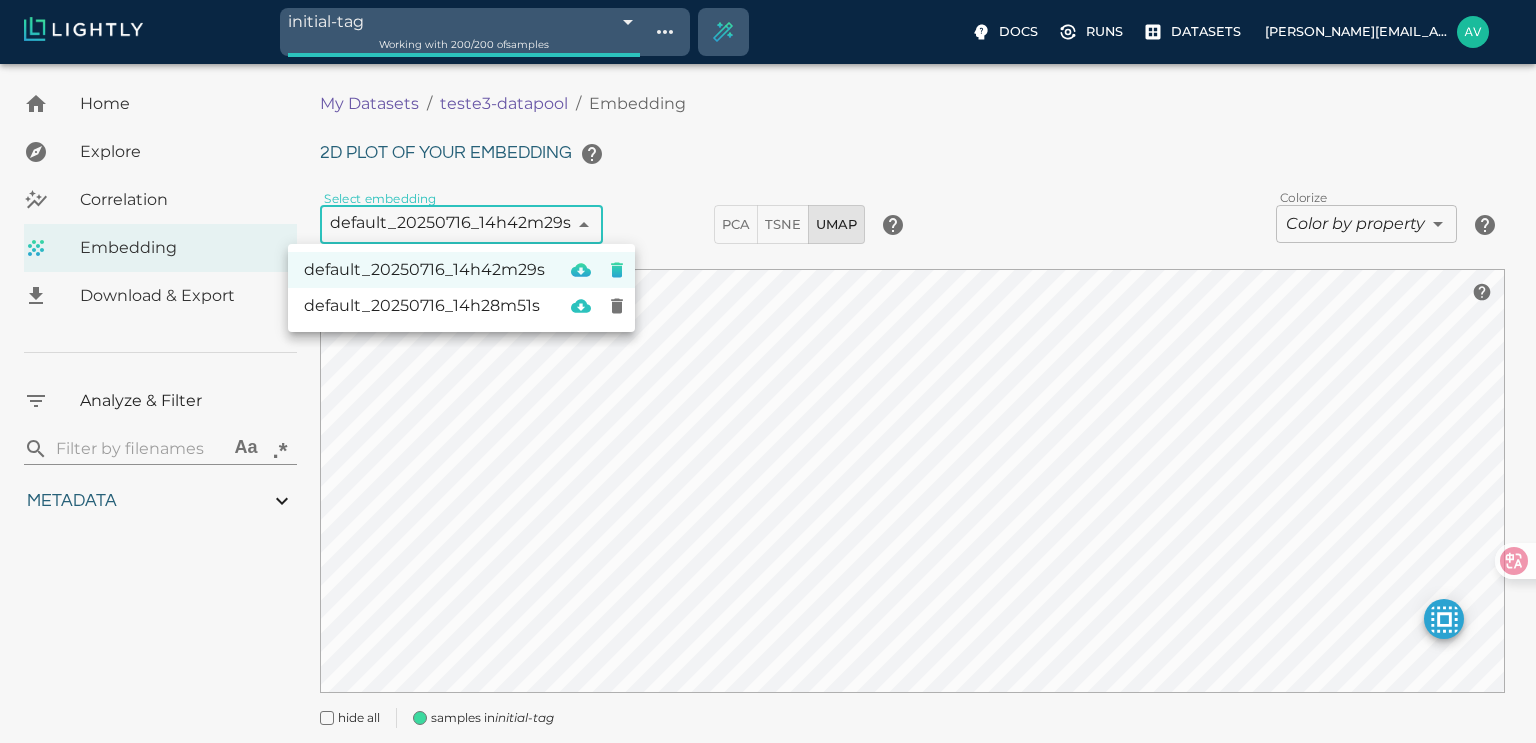click on "default_20250716_14h28m51s" at bounding box center [424, 306] 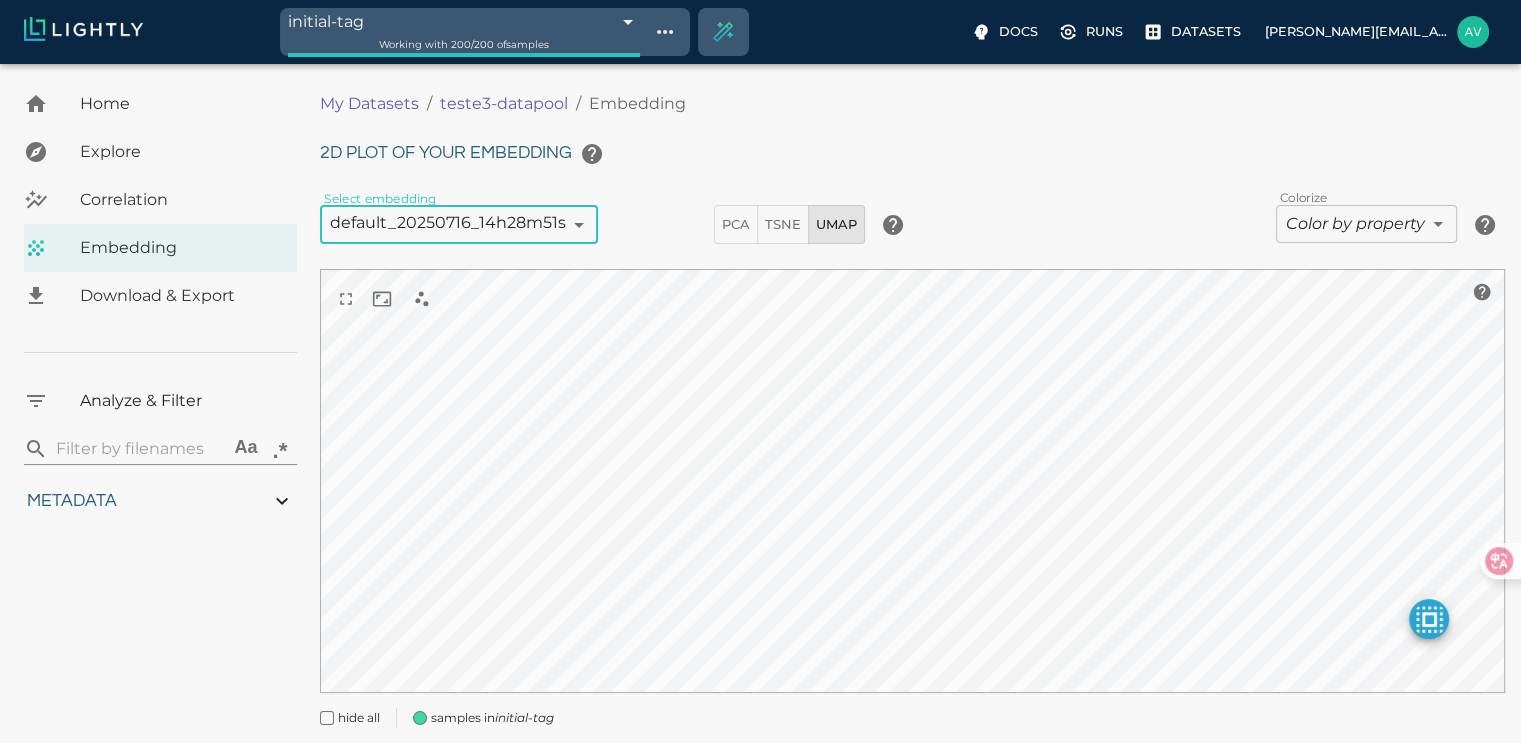 click on "initial-tag 6877b72439061f365c1d98e7 Working with   200  /  200   of  samples Docs Runs Datasets [EMAIL_ADDRESS][DOMAIN_NAME]   Dataset loading completed! It seems like  lightly-serve  is not running. Please start  lightly-serve  and    forward ports if you are using a remote machine .   For more information and solutions to common issues, please see our    documentation . lightly-serve   input_mount =' /home/path/to/input_folder '   lightly_mount =' /home/path/to/lightly_folder '   Home Explore Correlation Embedding Download & Export Analyze & Filter ​ Aa .* Metadata Signal to noise ratio 1 5.9 File size 11.41 KB 84.27 KB Sharpness 8.7 92.91 Width 400px 888px Height 400px 867px Aspect ratio 0 2.2 Area 160,000 355,200 Red channel mean 0 1 Green channel mean 0 1 Blue channel mean 0 1 Luminance 0 100 Contrast 0 1 Uniform row ratio 0 1   My Datasets / teste3-datapool / Embedding 2D plot of your embedding    Select embedding default_20250716_14h28m51s 6877b72647b73983f4c35775 ​ PCA TSNE UMAP Colorize false ​   0" at bounding box center (760, 432) 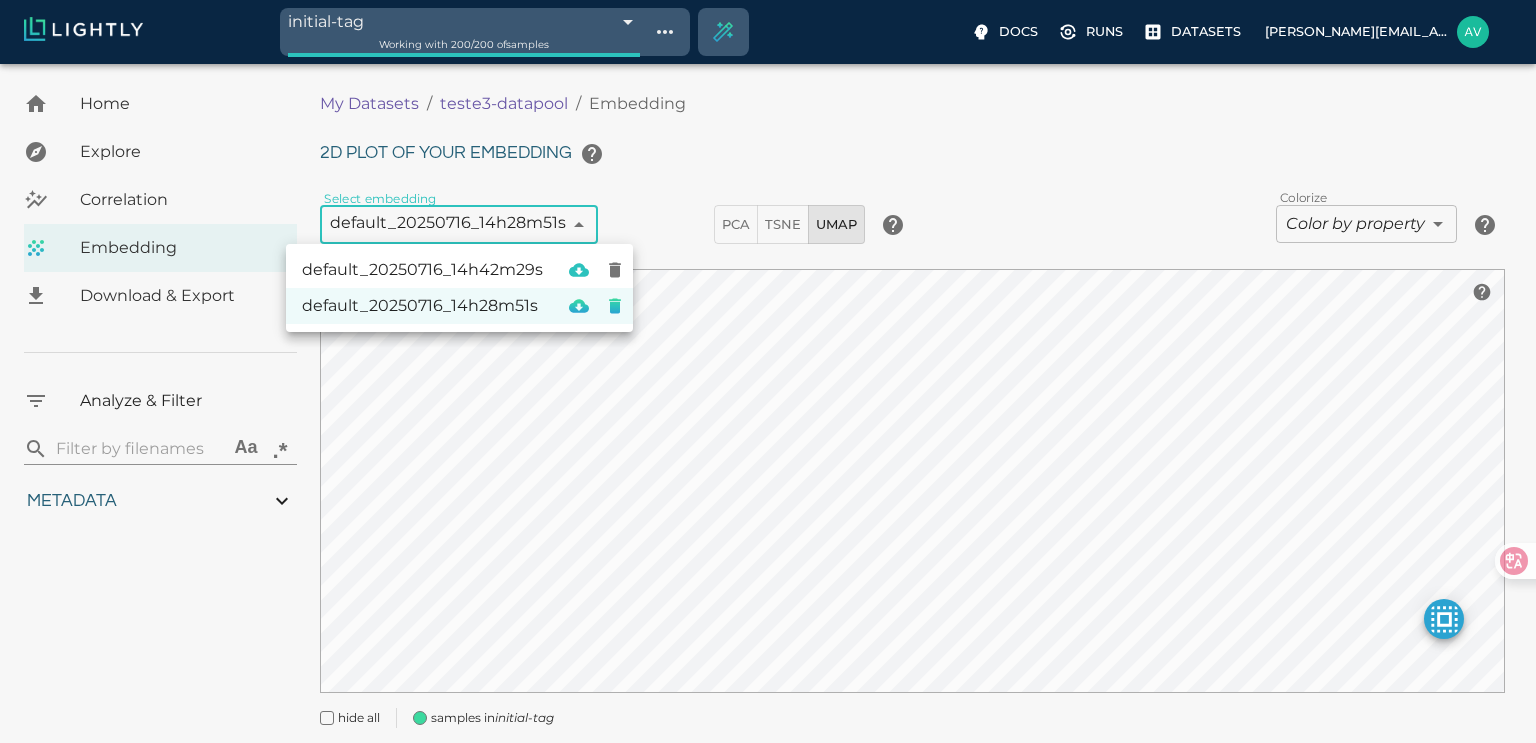 click on "default_20250716_14h42m29s" at bounding box center [422, 270] 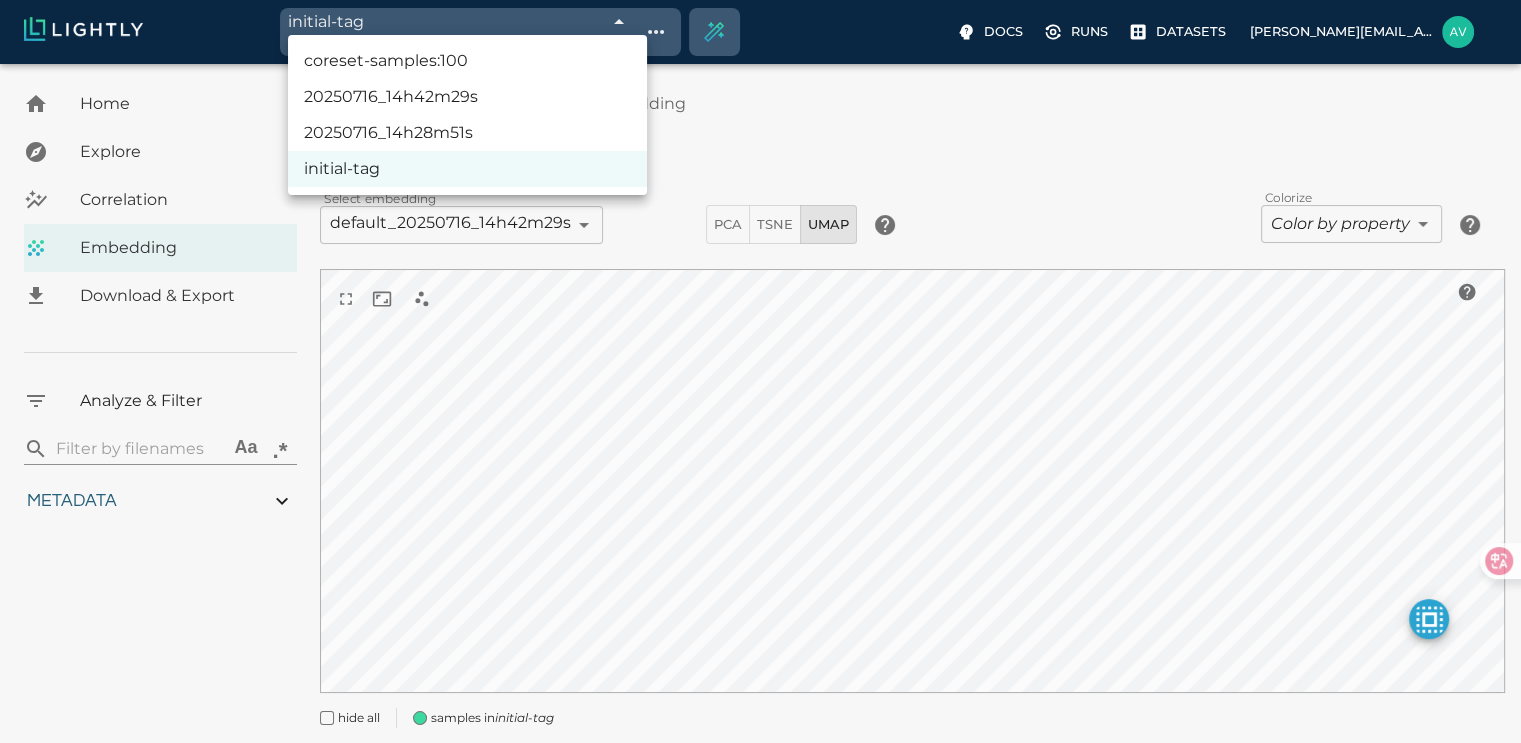 click on "initial-tag 6877b72439061f365c1d98e7 Working with   200  /  200   of  samples Docs Runs Datasets [EMAIL_ADDRESS][DOMAIN_NAME]   Dataset loading completed! It seems like  lightly-serve  is not running. Please start  lightly-serve  and    forward ports if you are using a remote machine .   For more information and solutions to common issues, please see our    documentation . lightly-serve   input_mount =' /home/path/to/input_folder '   lightly_mount =' /home/path/to/lightly_folder '   Home Explore Correlation Embedding Download & Export Analyze & Filter ​ Aa .* Metadata Signal to noise ratio 1 5.9 File size 11.41 KB 84.27 KB Sharpness 8.7 92.91 Width 400px 888px Height 400px 867px Aspect ratio 0 2.2 Area 160,000 355,200 Red channel mean 0 1 Green channel mean 0 1 Blue channel mean 0 1 Luminance 0 100 Contrast 0 1 Uniform row ratio 0 1   My Datasets / teste3-datapool / Embedding 2D plot of your embedding    Select embedding default_20250716_14h42m29s 6877ba5971d040c907cddfaa ​ PCA TSNE UMAP Colorize false ​   0" at bounding box center (760, 432) 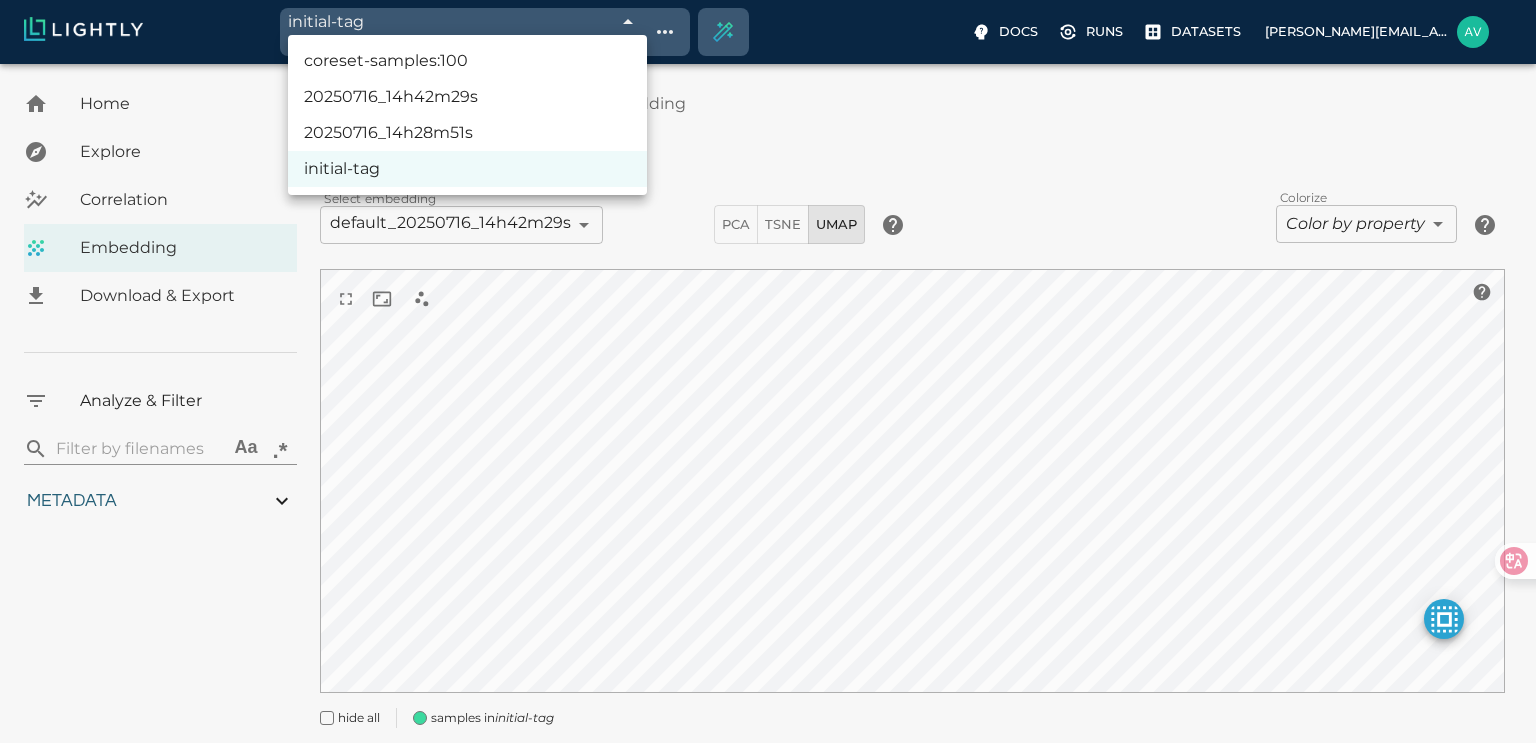 click on "20250716_14h28m51s" at bounding box center [467, 133] 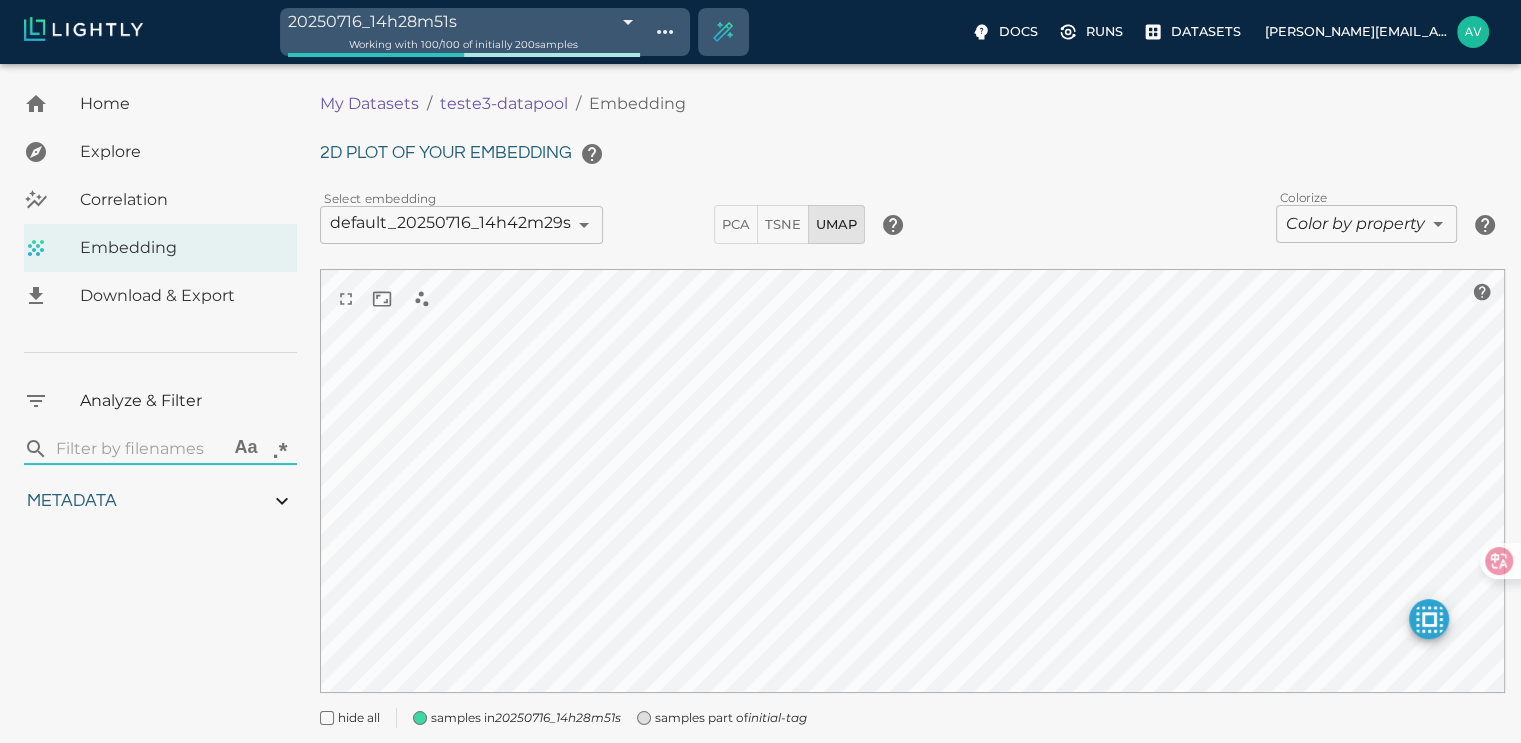type on "0.763619004323935" 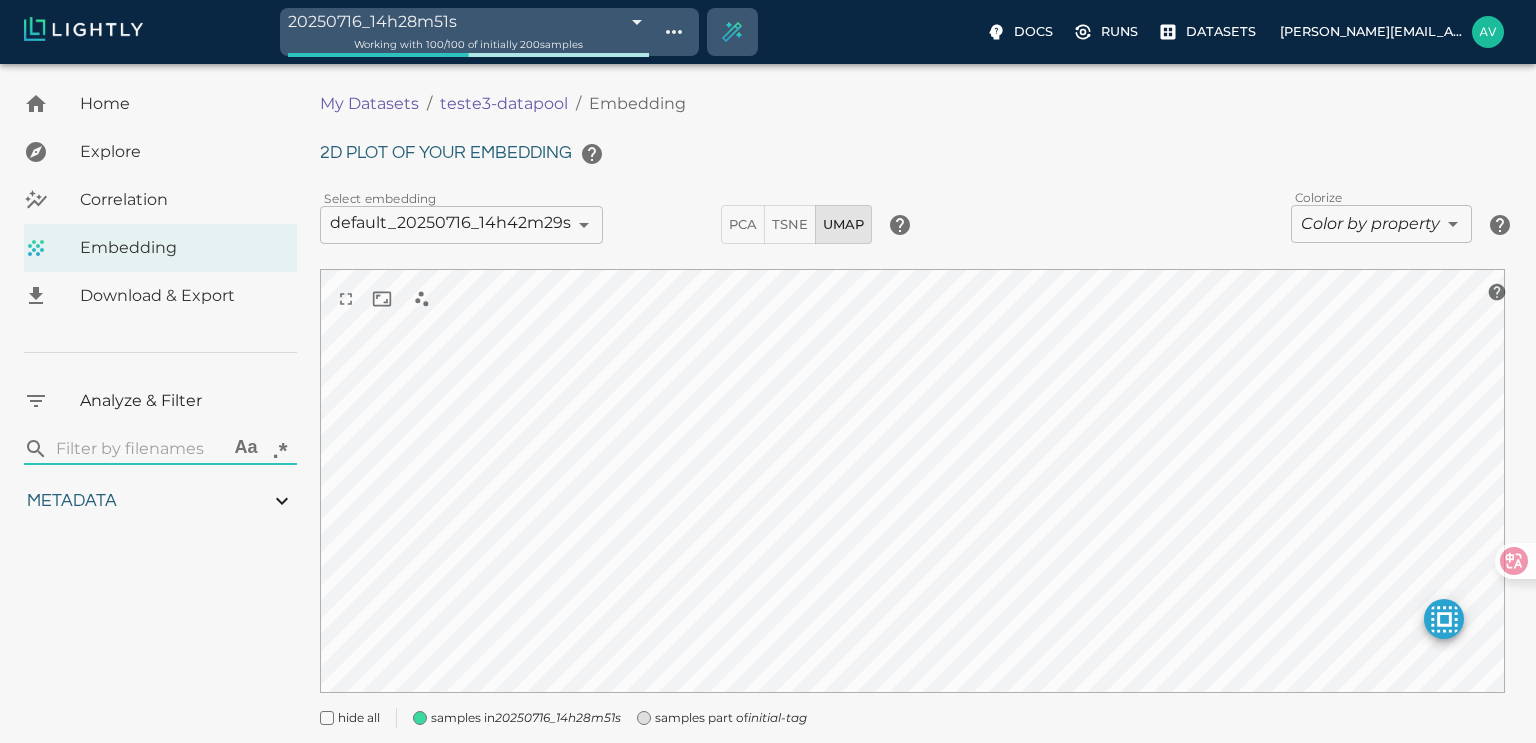 click on "20250716_14h28m51s 6877b72439061f365c1d9924 Working with   100  /  100   of initially 200  samples Docs Runs Datasets [EMAIL_ADDRESS][DOMAIN_NAME]   Dataset loading completed! It seems like  lightly-serve  is not running. Please start  lightly-serve  and    forward ports if you are using a remote machine .   For more information and solutions to common issues, please see our    documentation . lightly-serve   input_mount =' /home/path/to/input_folder '   lightly_mount =' /home/path/to/lightly_folder '   Home Explore Correlation Embedding Download & Export Analyze & Filter ​ Aa .* Metadata Signal to noise ratio 1 5.9 File size 11.41 KB 84.27 KB Sharpness 8.7 92.91 Width 400px 888px Height 400px 867px Aspect ratio 0 2.2 Area 160,000 355,200 Red channel mean 0 1 Green channel mean 0 1 Blue channel mean 0 1 Luminance 0 100 Contrast 0 1 Uniform row ratio 0 1   My Datasets / teste3-datapool / Embedding 2D plot of your embedding    Select embedding default_20250716_14h42m29s 6877ba5971d040c907cddfaa ​ PCA TSNE UMAP" at bounding box center (768, 432) 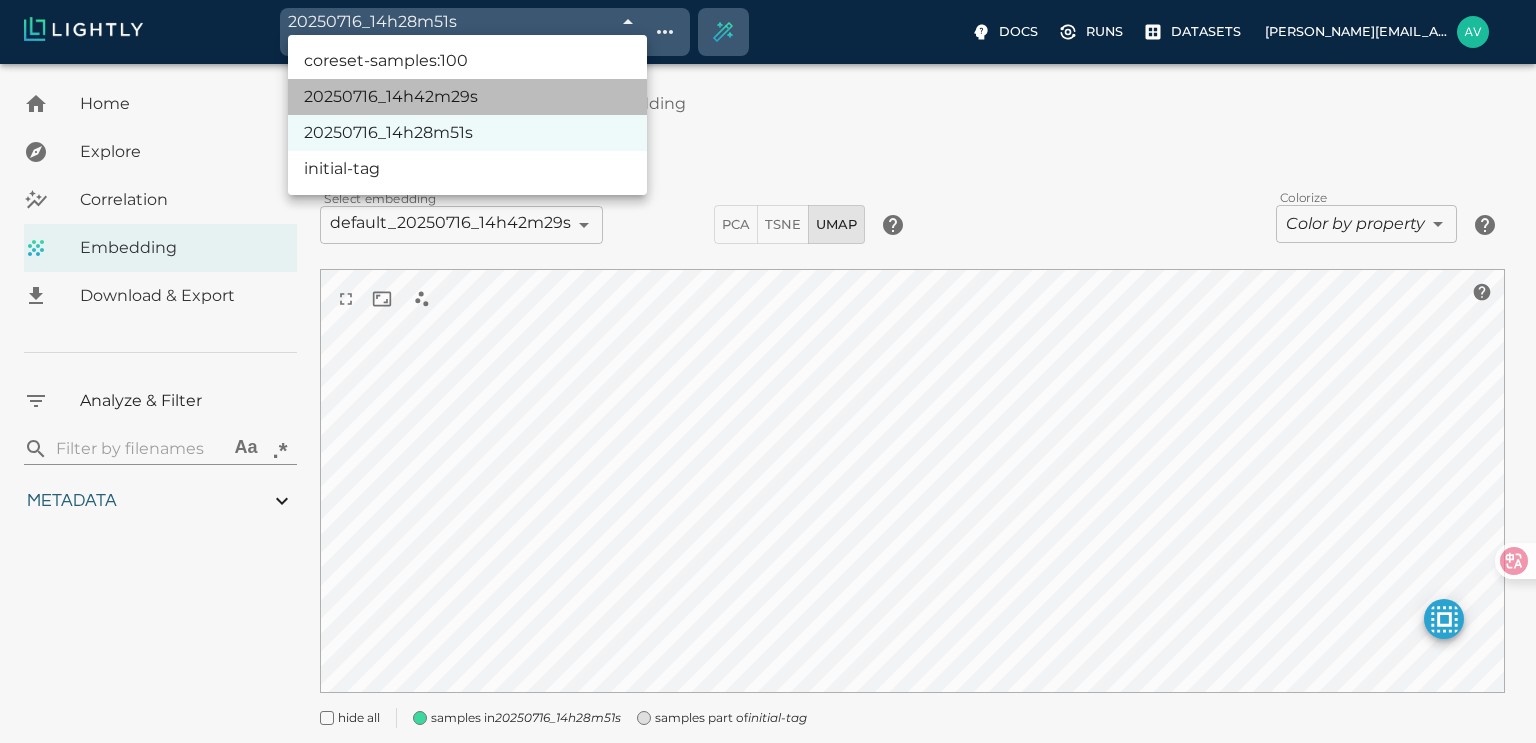 click on "20250716_14h42m29s" at bounding box center [467, 97] 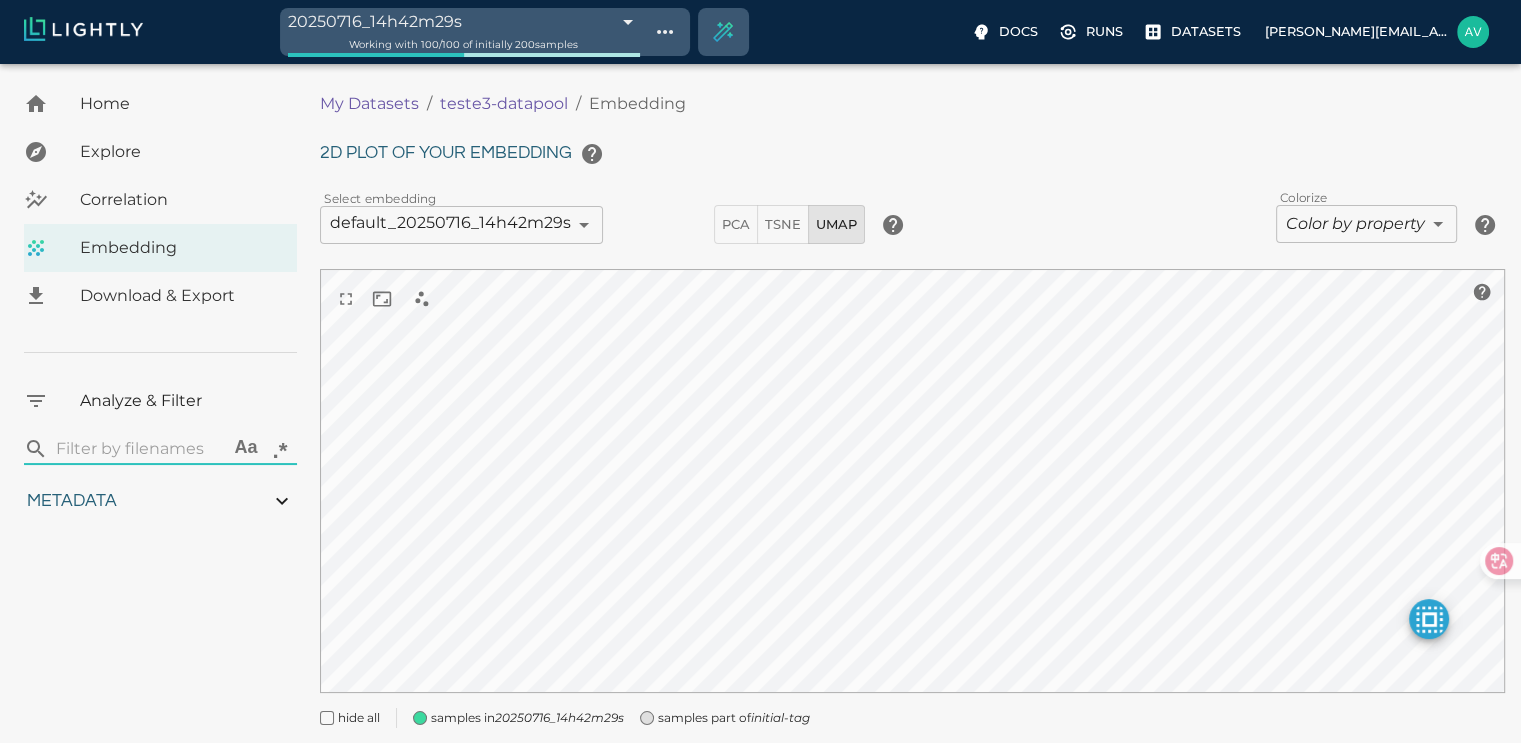 type on "0.763619004323935" 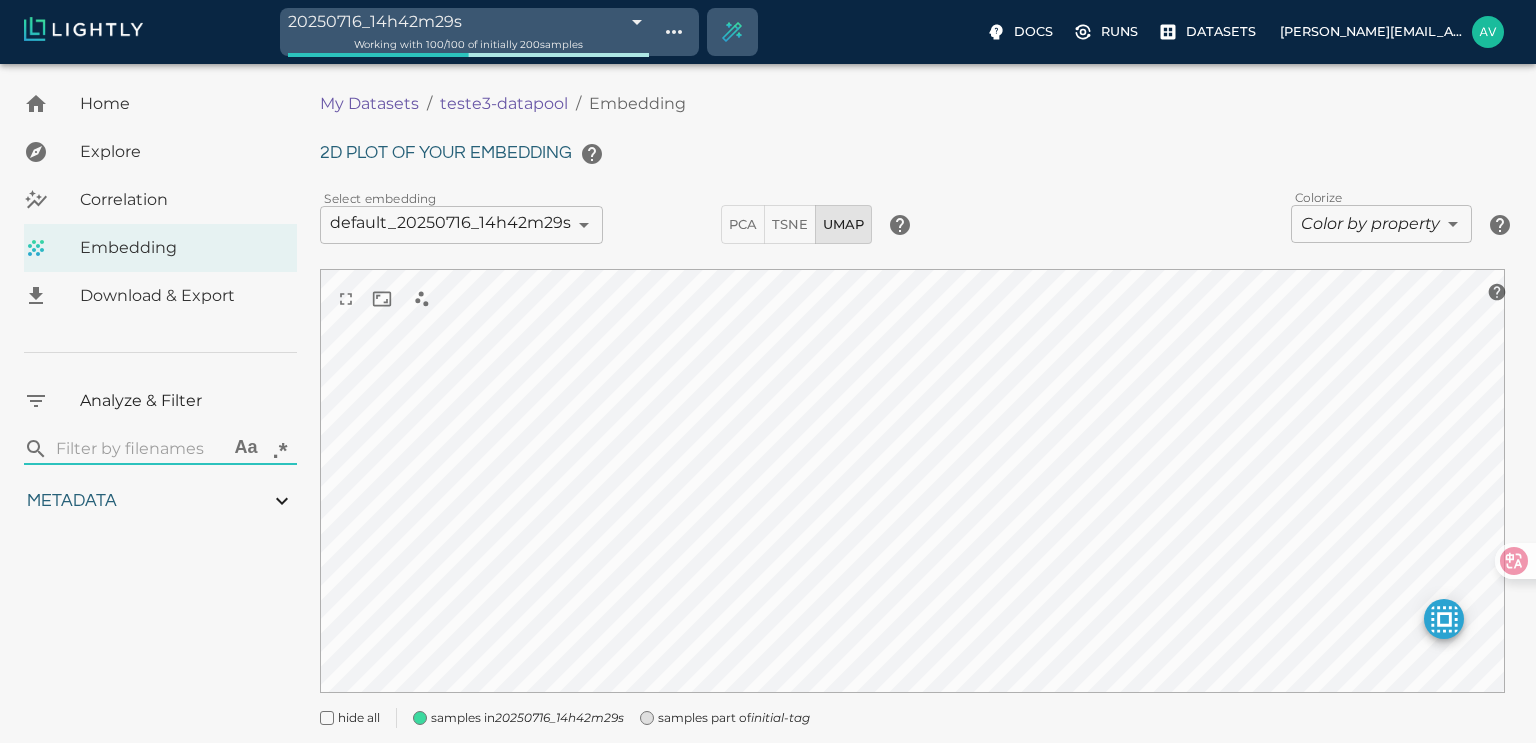 click on "20250716_14h42m29s 6877ba5739061f365c1f3458 Working with   100  /  100   of initially 200  samples Docs Runs Datasets [EMAIL_ADDRESS][DOMAIN_NAME]   Dataset loading completed! It seems like  lightly-serve  is not running. Please start  lightly-serve  and    forward ports if you are using a remote machine .   For more information and solutions to common issues, please see our    documentation . lightly-serve   input_mount =' /home/path/to/input_folder '   lightly_mount =' /home/path/to/lightly_folder '   Home Explore Correlation Embedding Download & Export Analyze & Filter ​ Aa .* Metadata Signal to noise ratio 1 5.9 File size 11.41 KB 84.27 KB Sharpness 8.7 92.91 Width 400px 888px Height 400px 867px Aspect ratio 0 2.2 Area 160,000 355,200 Red channel mean 0 1 Green channel mean 0 1 Blue channel mean 0 1 Luminance 0 100 Contrast 0 1 Uniform row ratio 0 1   My Datasets / teste3-datapool / Embedding 2D plot of your embedding    Select embedding default_20250716_14h42m29s 6877ba5971d040c907cddfaa ​ PCA TSNE UMAP" at bounding box center (768, 432) 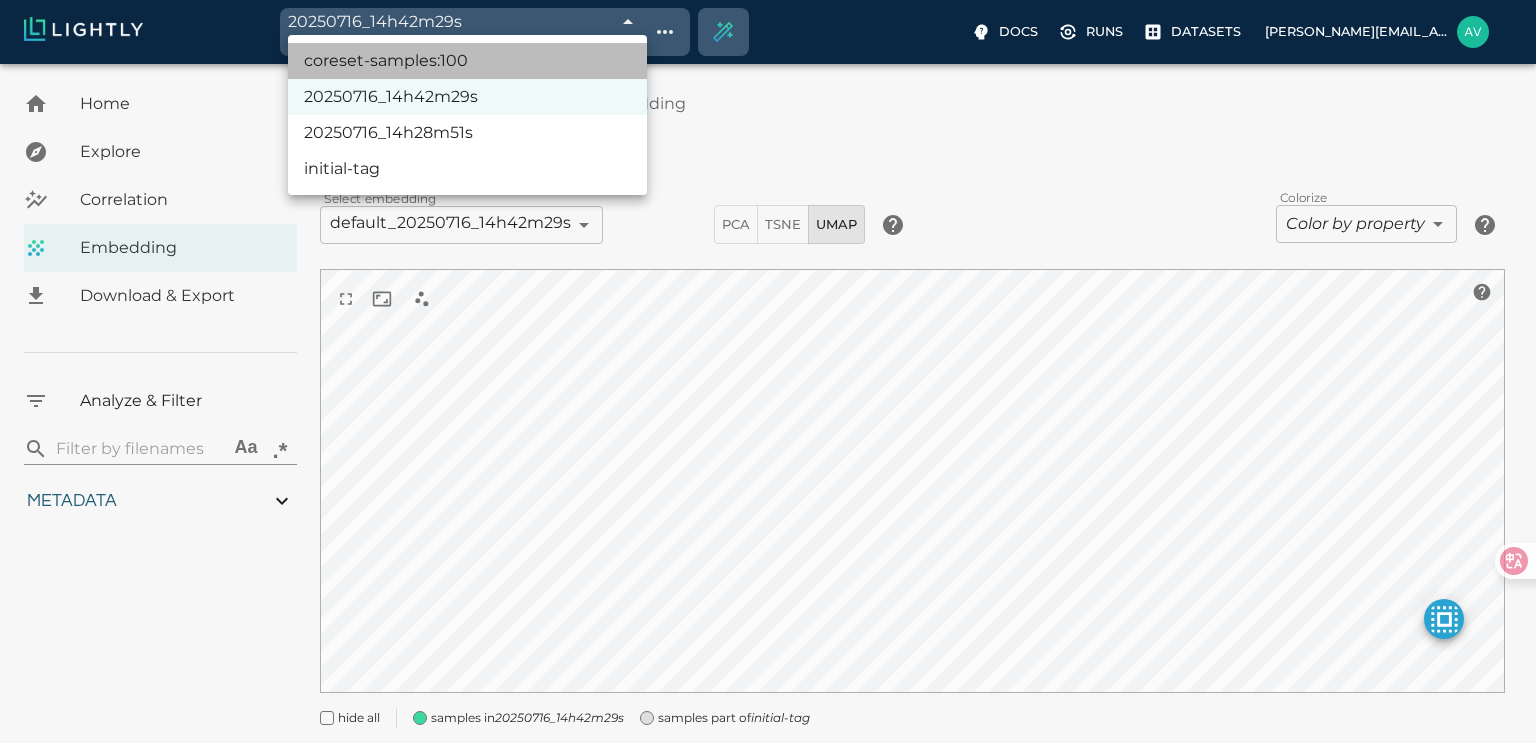 click on "coreset-samples:100" at bounding box center [467, 61] 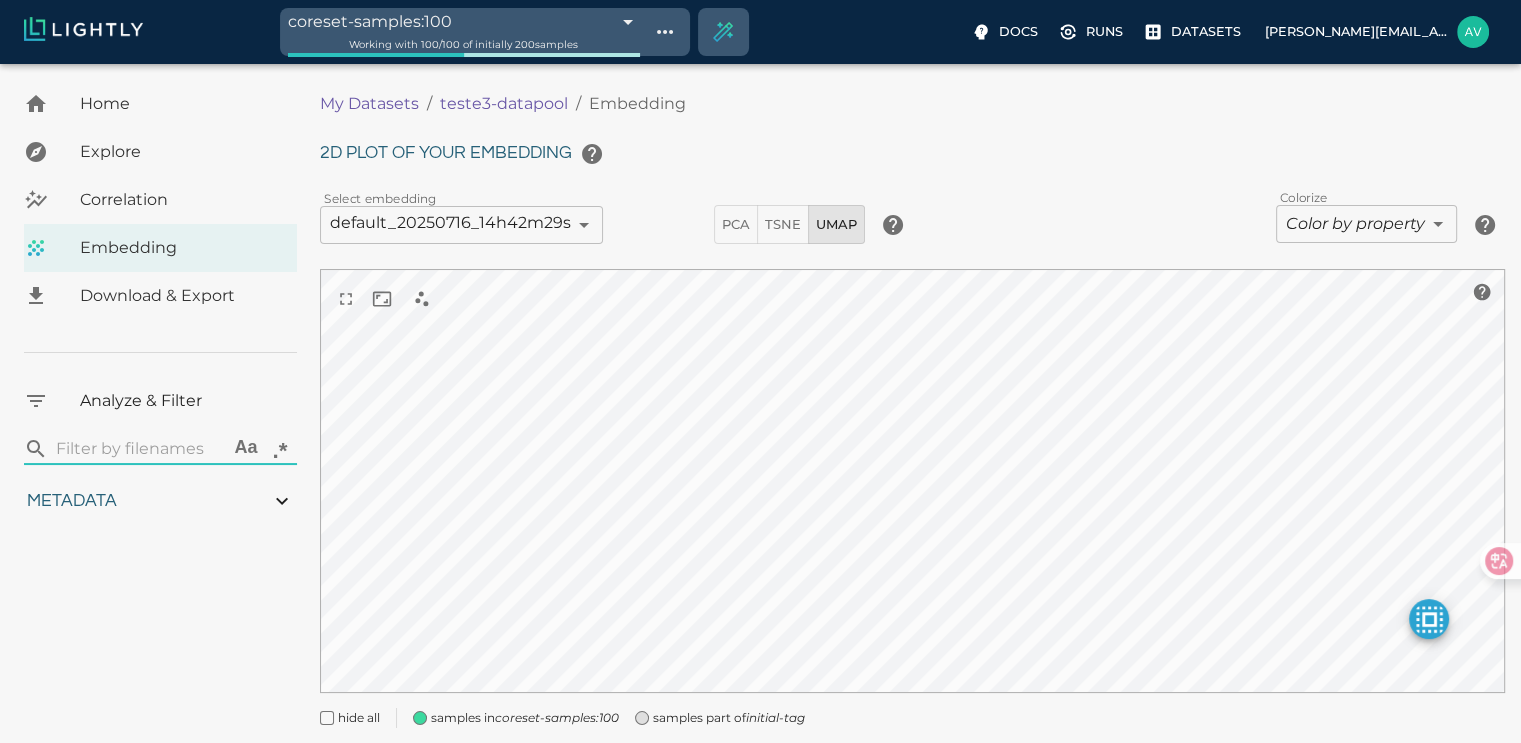 type on "0.763619004323935" 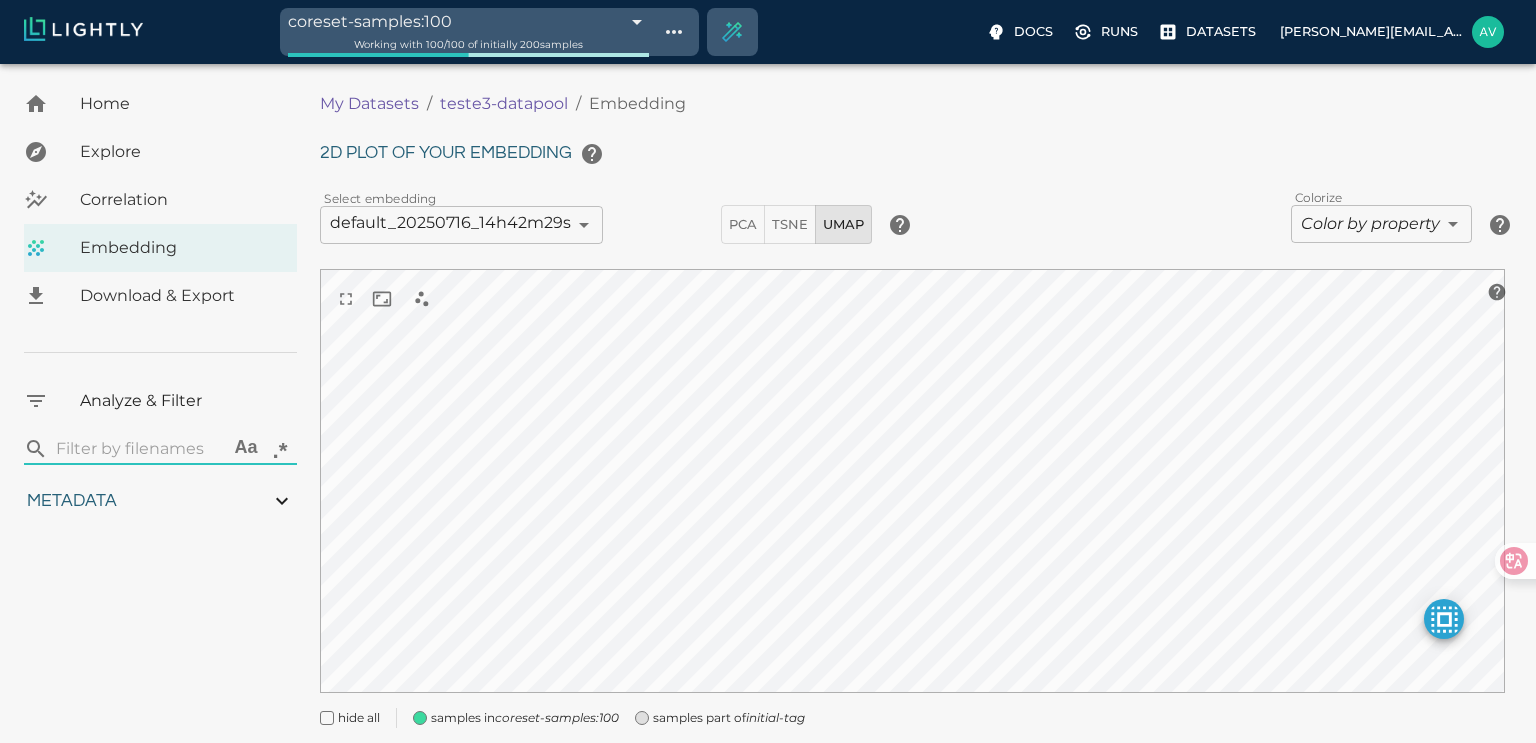 click on "coreset-samples:100 6877c94439061f365c20b8f2 Working with   100  /  100   of initially 200  samples Docs Runs Datasets [EMAIL_ADDRESS][DOMAIN_NAME]   Dataset loading completed! It seems like  lightly-serve  is not running. Please start  lightly-serve  and    forward ports if you are using a remote machine .   For more information and solutions to common issues, please see our    documentation . lightly-serve   input_mount =' /home/path/to/input_folder '   lightly_mount =' /home/path/to/lightly_folder '   Home Explore Correlation Embedding Download & Export Analyze & Filter ​ Aa .* Metadata Signal to noise ratio 1 5.9 File size 11.41 KB 84.27 KB Sharpness 8.7 92.91 Width 400px 888px Height 400px 867px Aspect ratio 0 2.2 Area 160,000 355,200 Red channel mean 0 1 Green channel mean 0 1 Blue channel mean 0 1 Luminance 0 100 Contrast 0 1 Uniform row ratio 0 1   My Datasets / teste3-datapool / Embedding 2D plot of your embedding    Select embedding default_20250716_14h42m29s 6877ba5971d040c907cddfaa ​ PCA TSNE UMAP" at bounding box center (768, 432) 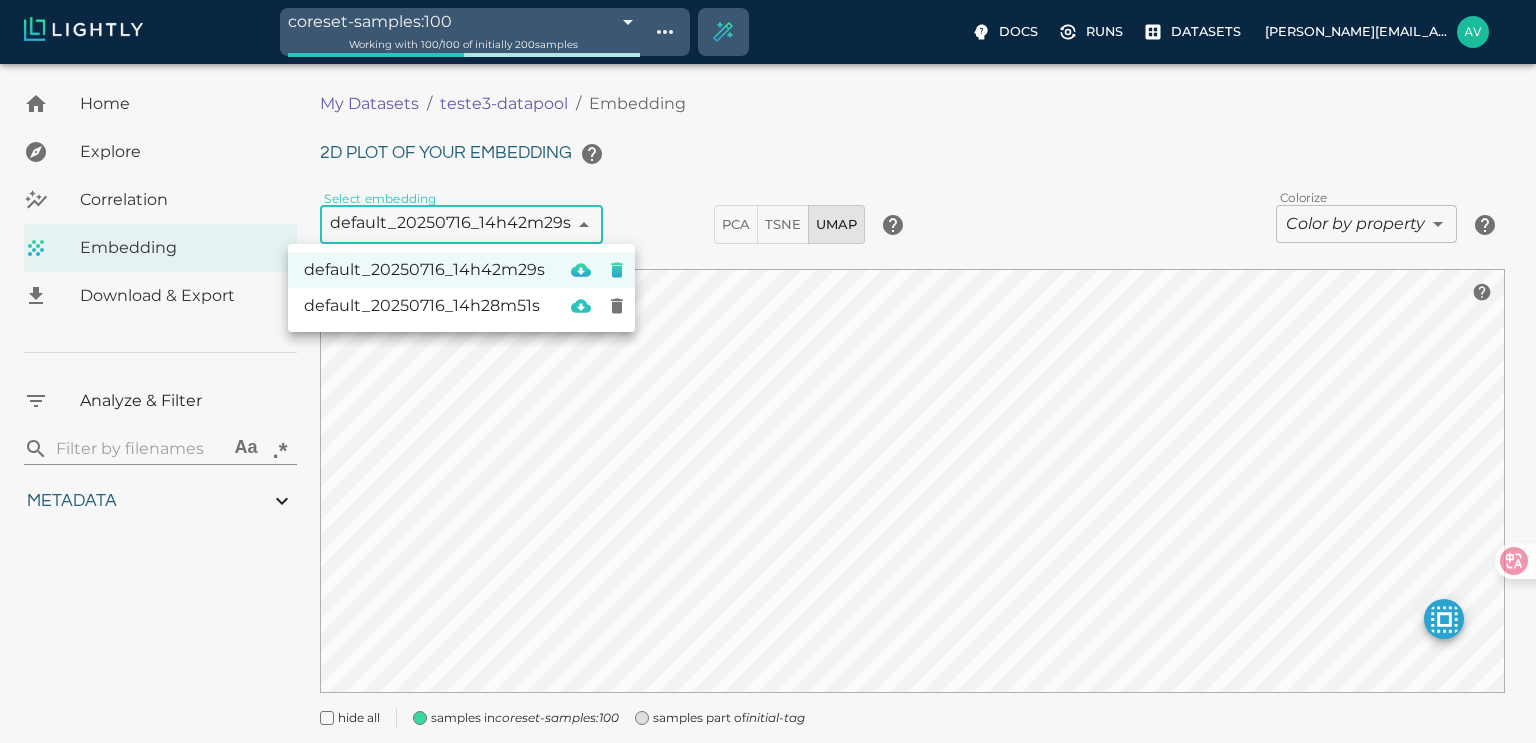 click on "default_20250716_14h28m51s" at bounding box center [424, 306] 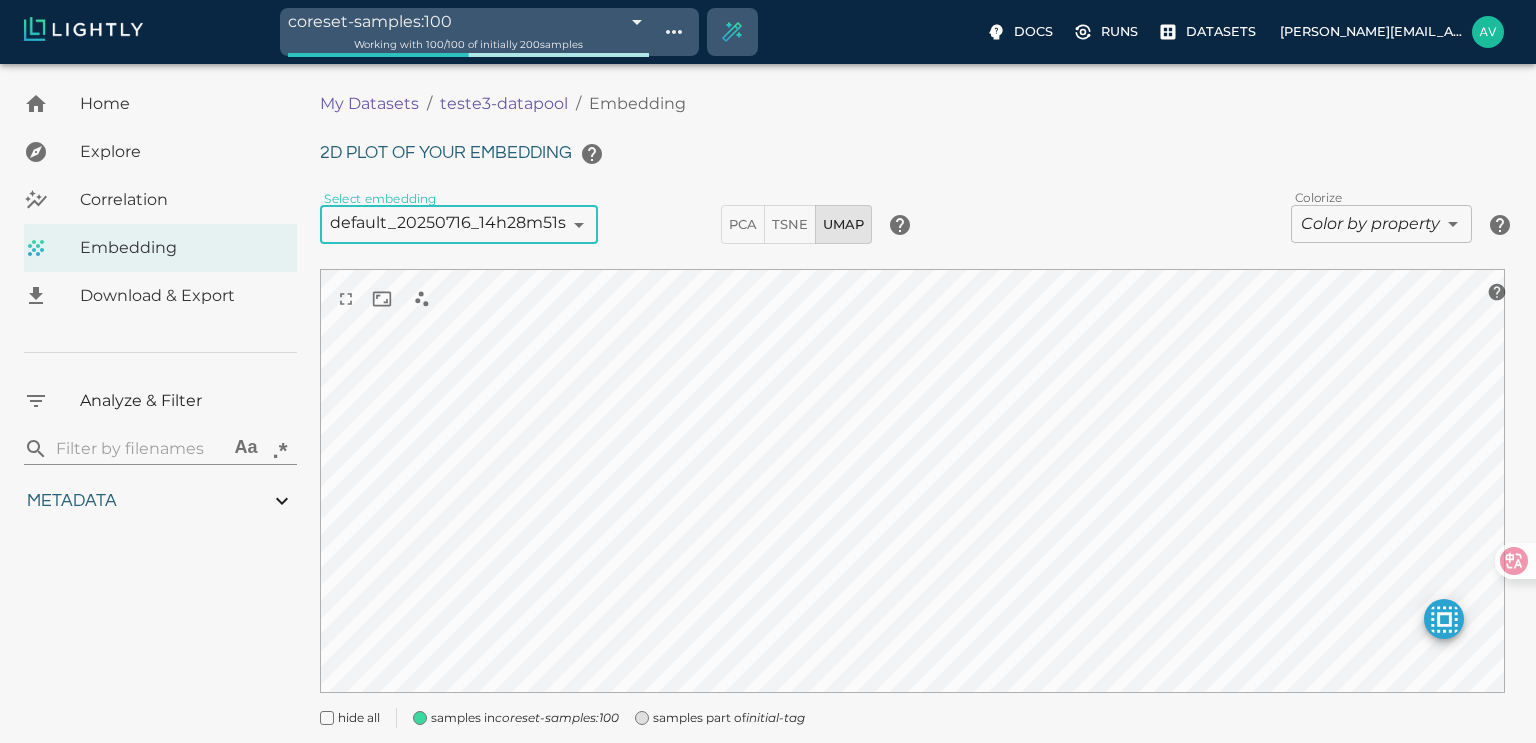 click on "coreset-samples:100 6877c94439061f365c20b8f2 Working with   100  /  100   of initially 200  samples Docs Runs Datasets [EMAIL_ADDRESS][DOMAIN_NAME]   Dataset loading completed! It seems like  lightly-serve  is not running. Please start  lightly-serve  and    forward ports if you are using a remote machine .   For more information and solutions to common issues, please see our    documentation . lightly-serve   input_mount =' /home/path/to/input_folder '   lightly_mount =' /home/path/to/lightly_folder '   Home Explore Correlation Embedding Download & Export Analyze & Filter ​ Aa .* Metadata Signal to noise ratio 1 5.9 File size 11.41 KB 84.27 KB Sharpness 8.7 92.91 Width 400px 888px Height 400px 867px Aspect ratio 0 2.2 Area 160,000 355,200 Red channel mean 0 1 Green channel mean 0 1 Blue channel mean 0 1 Luminance 0 100 Contrast 0 1 Uniform row ratio 0 1   My Datasets / teste3-datapool / Embedding 2D plot of your embedding    Select embedding default_20250716_14h28m51s 6877b72647b73983f4c35775 ​ PCA TSNE UMAP" at bounding box center (768, 432) 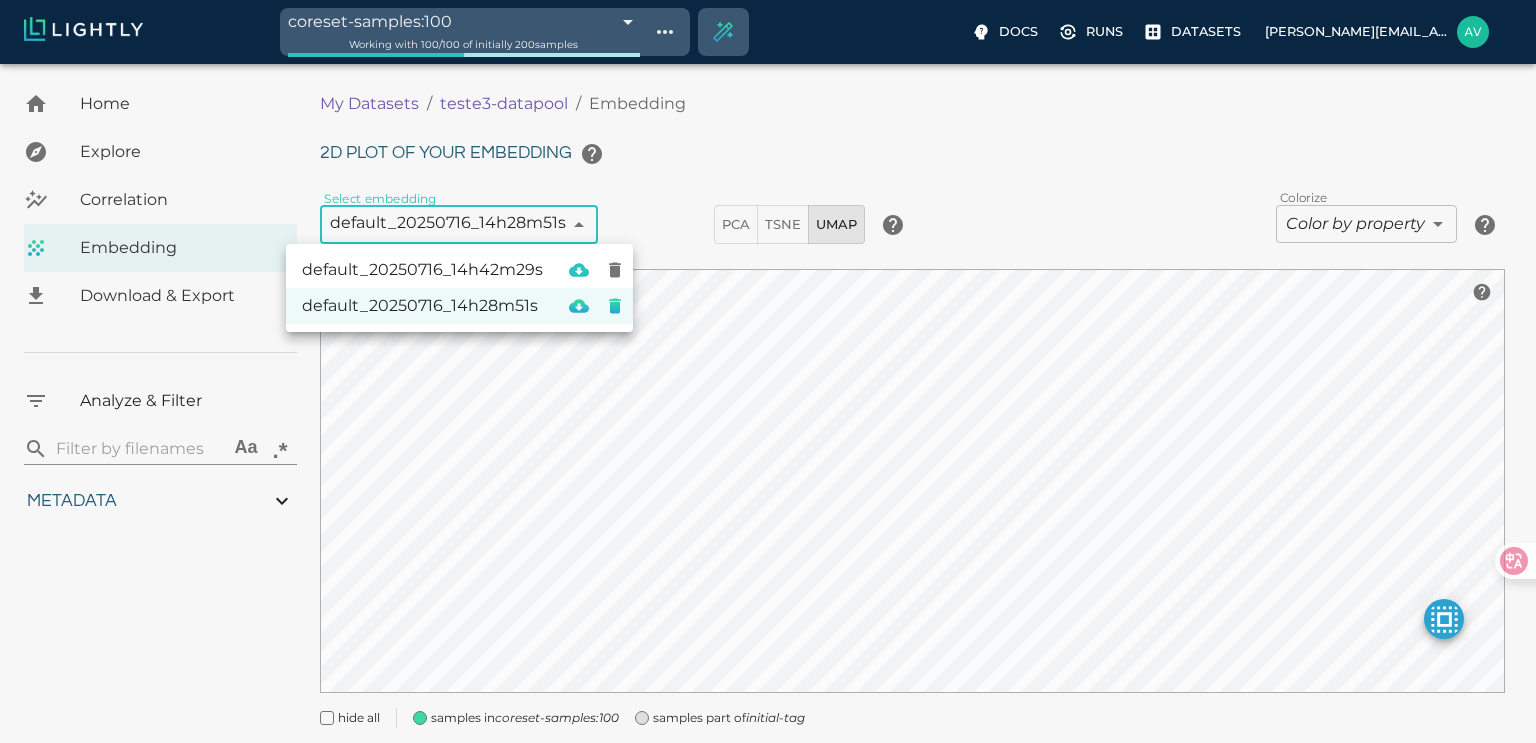 click on "default_20250716_14h42m29s" at bounding box center (422, 270) 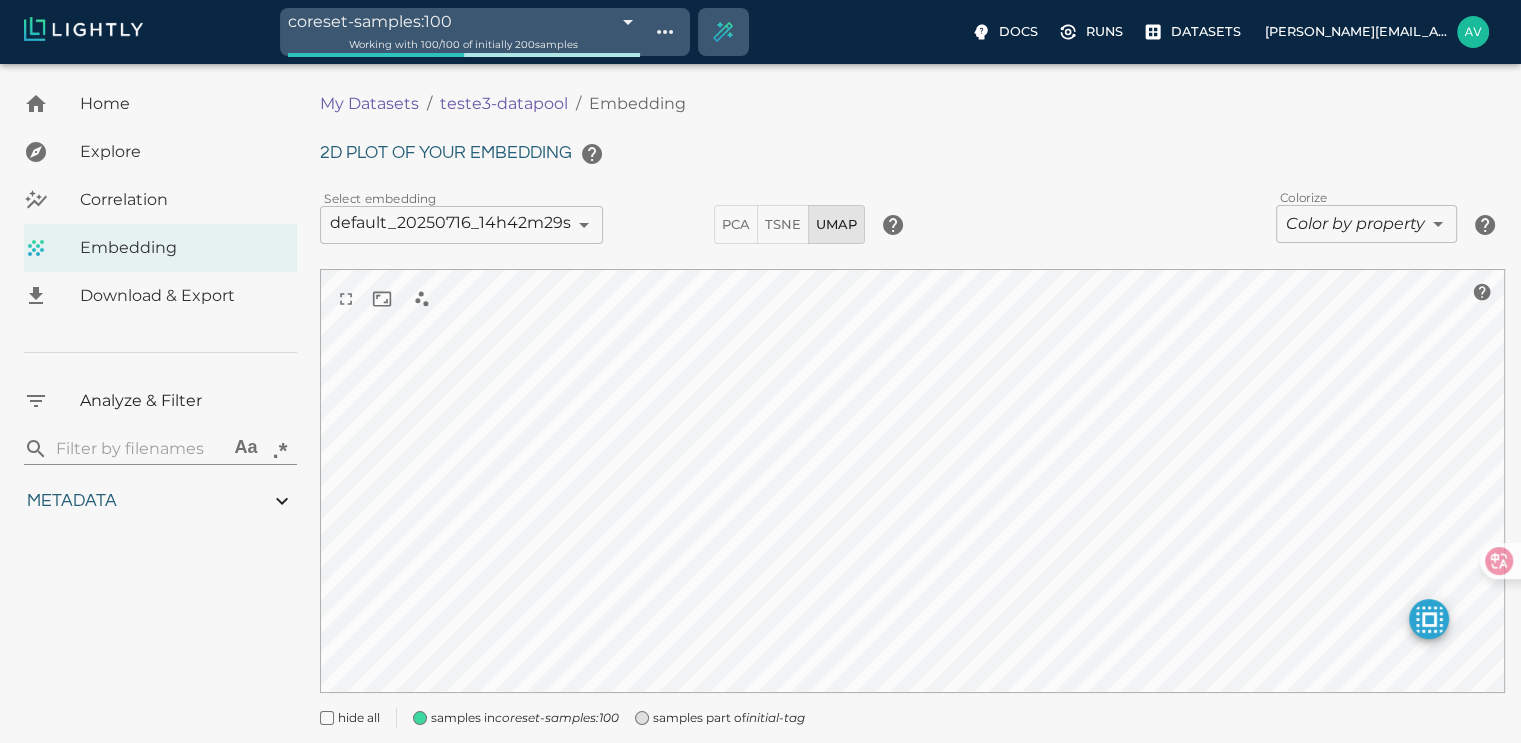 click on "coreset-samples:100 6877c94439061f365c20b8f2 Working with   100  /  100   of initially 200  samples Docs Runs Datasets [EMAIL_ADDRESS][DOMAIN_NAME]   Dataset loading completed! It seems like  lightly-serve  is not running. Please start  lightly-serve  and    forward ports if you are using a remote machine .   For more information and solutions to common issues, please see our    documentation . lightly-serve   input_mount =' /home/path/to/input_folder '   lightly_mount =' /home/path/to/lightly_folder '   Home Explore Correlation Embedding Download & Export Analyze & Filter ​ Aa .* Metadata Signal to noise ratio 1 5.9 File size 11.41 KB 84.27 KB Sharpness 8.7 92.91 Width 400px 888px Height 400px 867px Aspect ratio 0 2.2 Area 160,000 355,200 Red channel mean 0 1 Green channel mean 0 1 Blue channel mean 0 1 Luminance 0 100 Contrast 0 1 Uniform row ratio 0 1   My Datasets / teste3-datapool / Embedding 2D plot of your embedding    Select embedding default_20250716_14h42m29s 6877ba5971d040c907cddfaa ​ PCA TSNE UMAP" at bounding box center [760, 432] 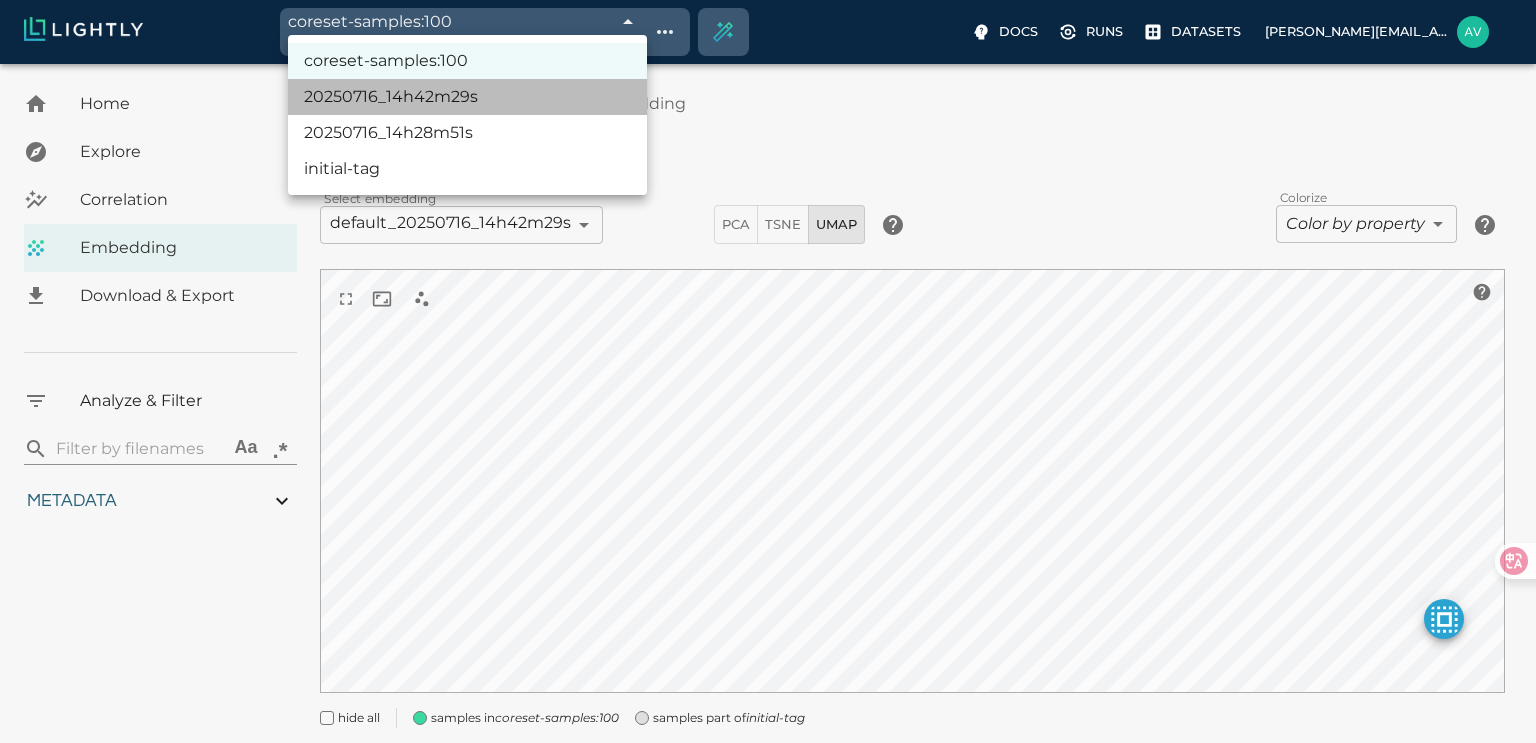 click on "20250716_14h42m29s" at bounding box center [467, 97] 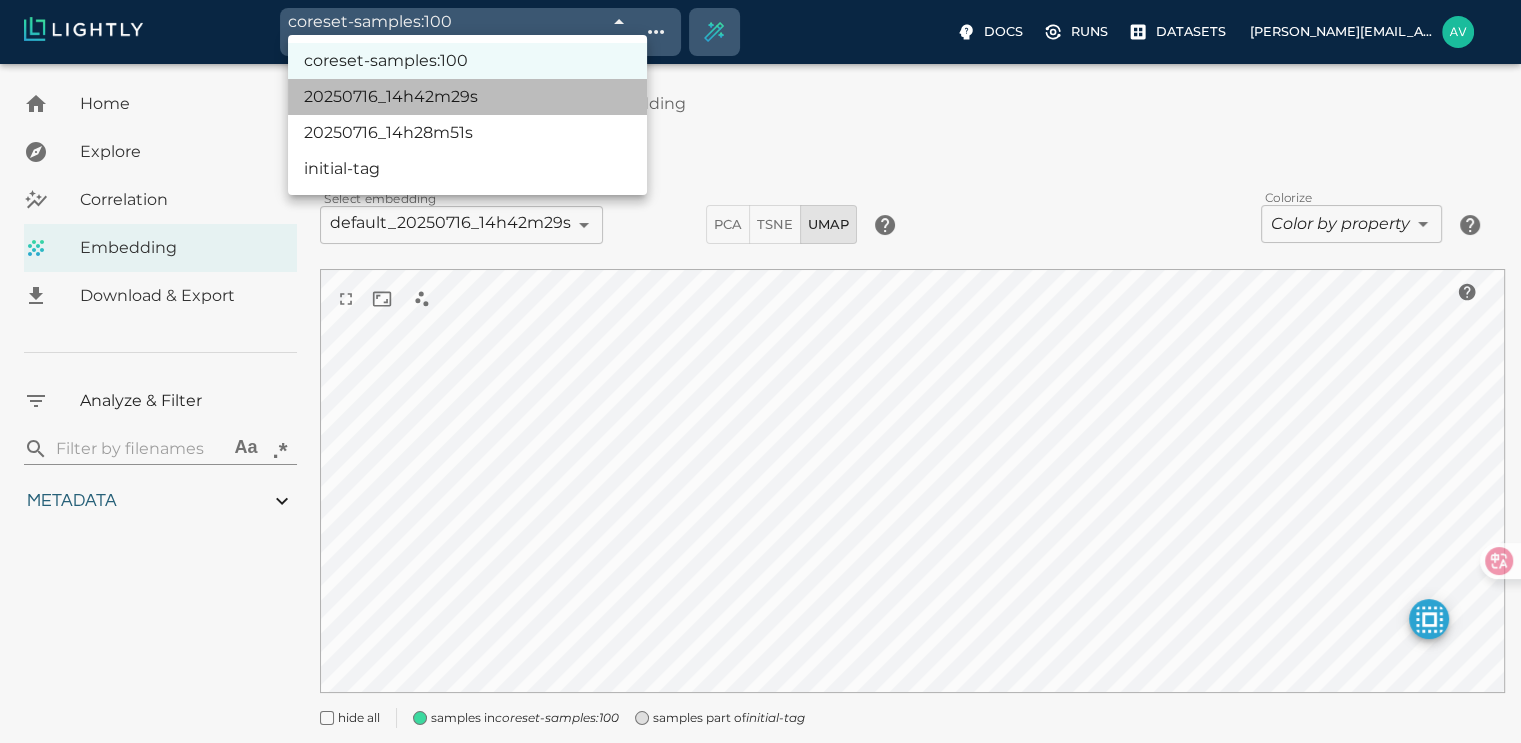 type on "6877ba5739061f365c1f3458" 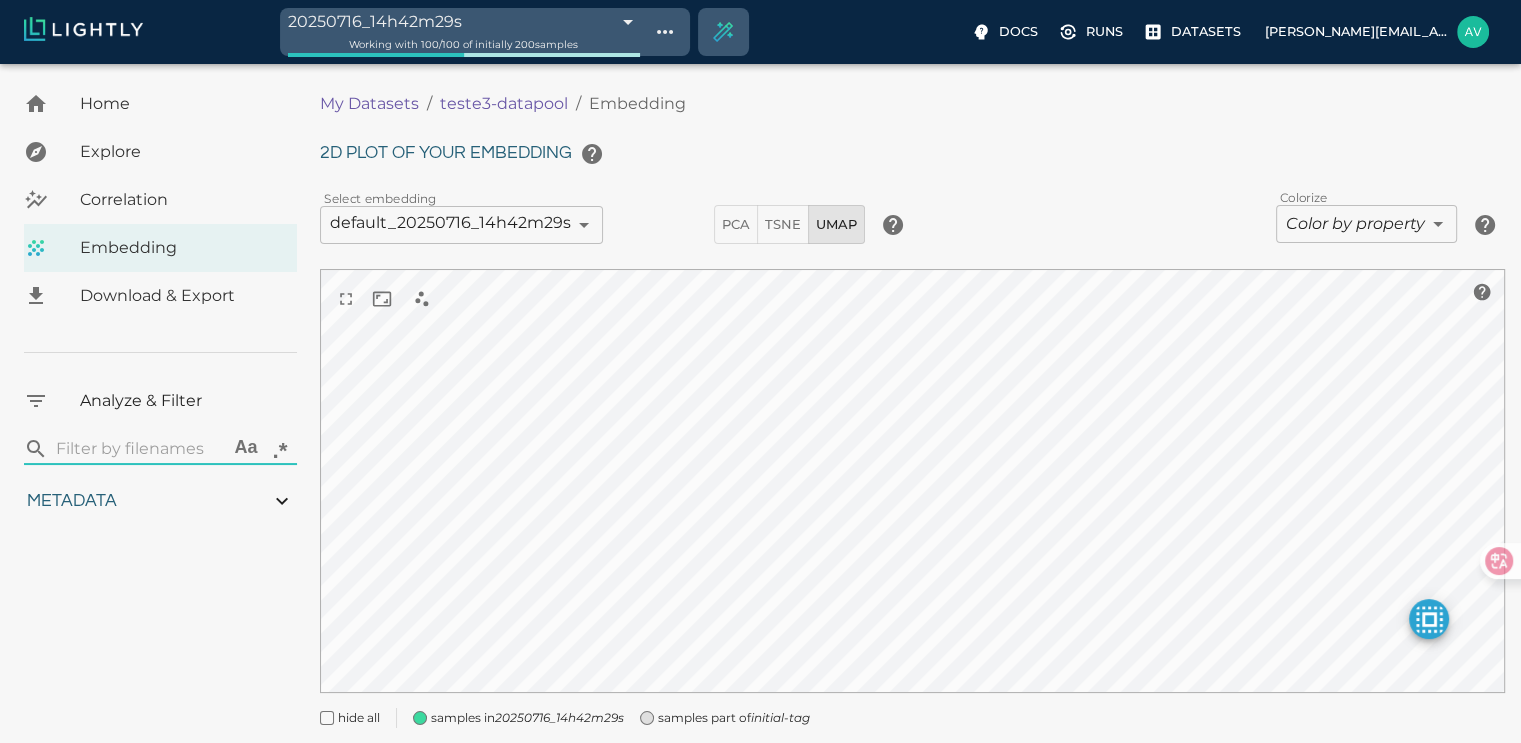 type on "0.763619004323935" 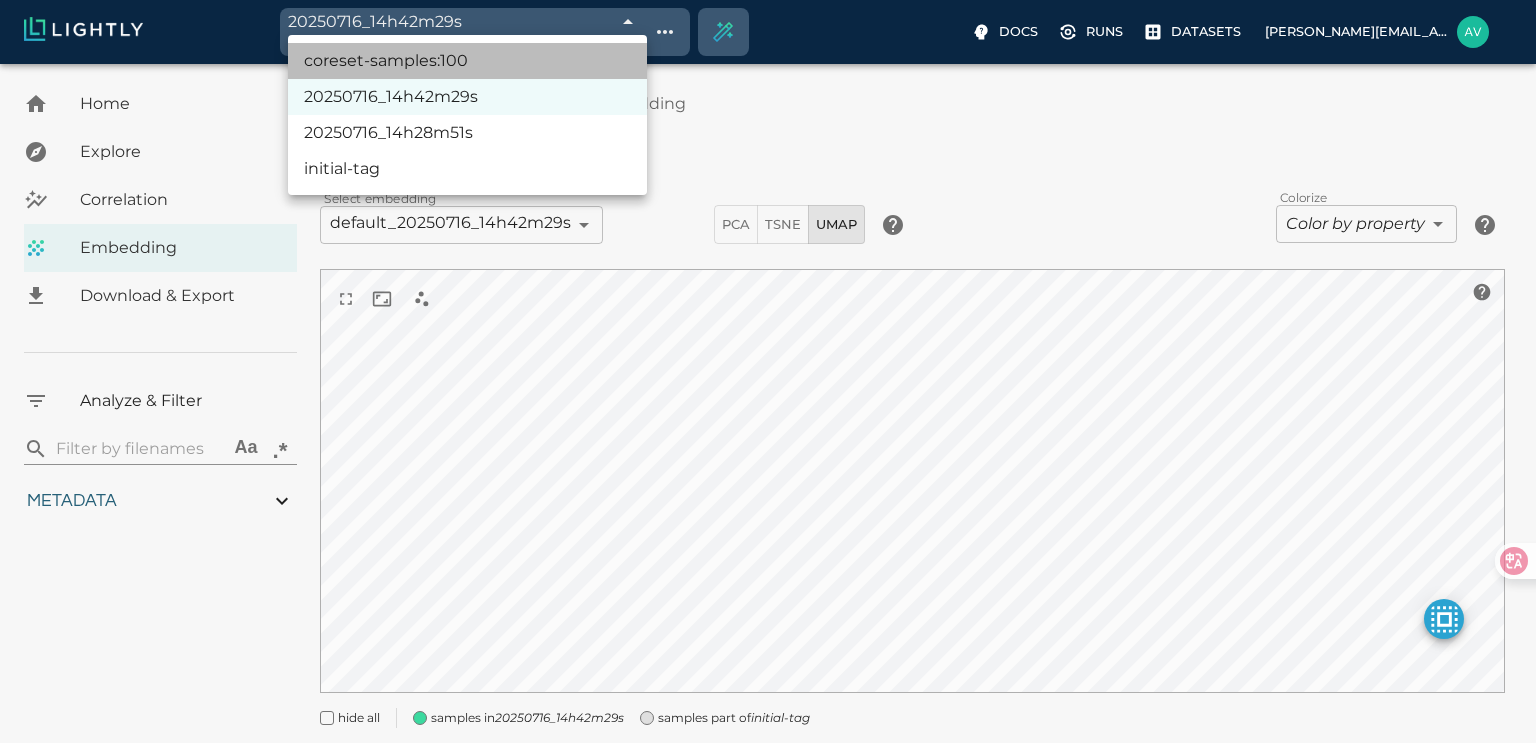 click on "coreset-samples:100" at bounding box center [467, 61] 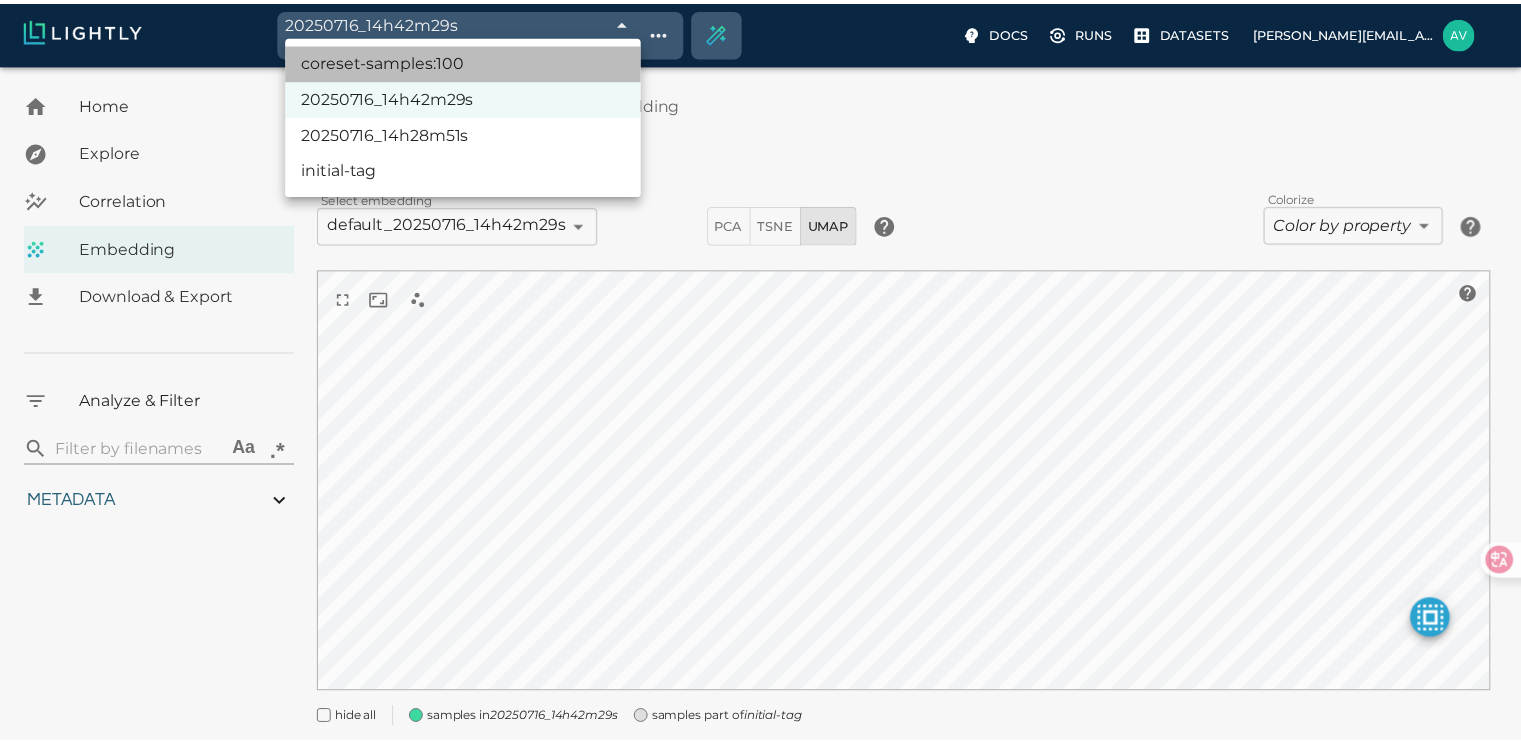 type 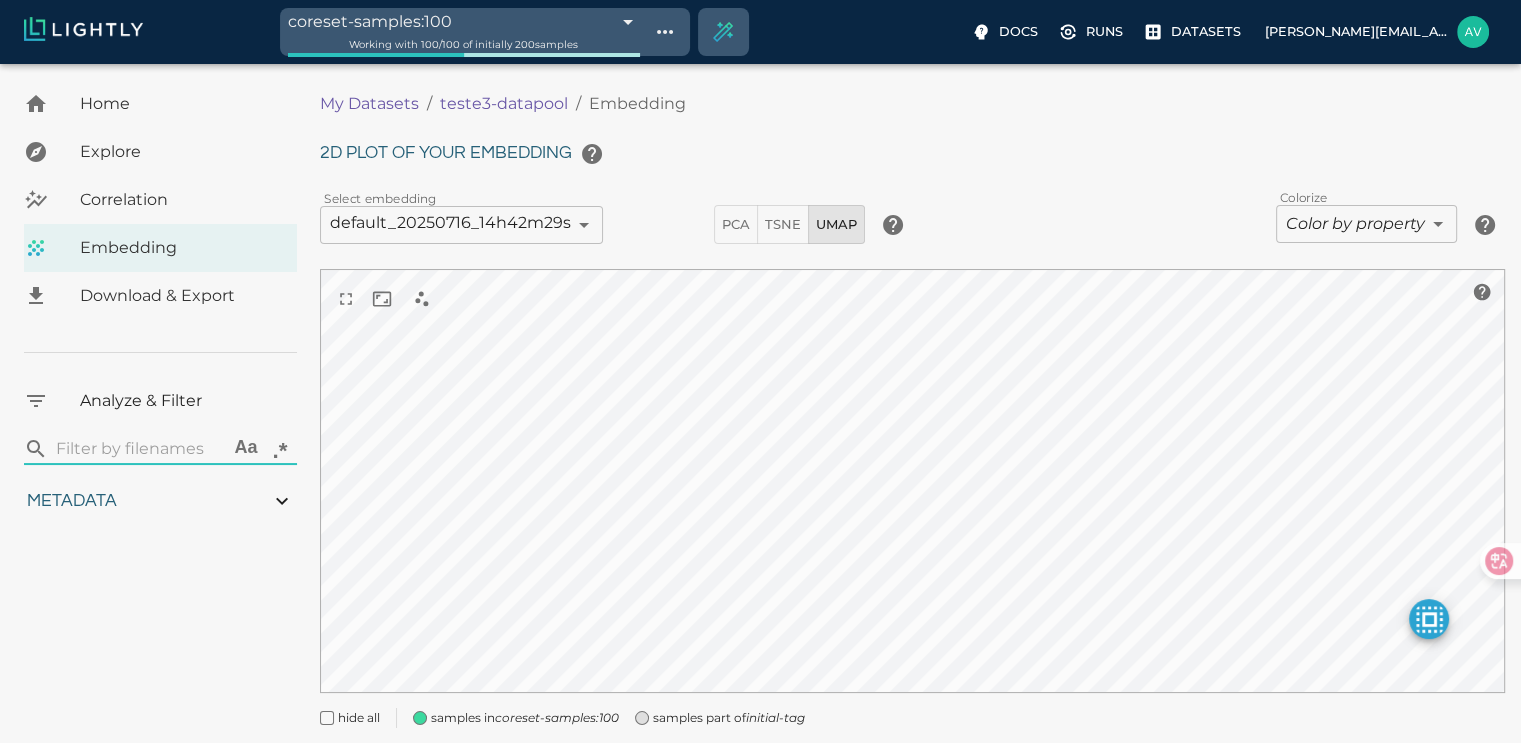 click on "coreset-samples:100 6877c94439061f365c20b8f2 Working with   100  /  100   of initially 200  samples Docs Runs Datasets [EMAIL_ADDRESS][DOMAIN_NAME]   Dataset loading completed! It seems like  lightly-serve  is not running. Please start  lightly-serve  and    forward ports if you are using a remote machine .   For more information and solutions to common issues, please see our    documentation . lightly-serve   input_mount =' /home/path/to/input_folder '   lightly_mount =' /home/path/to/lightly_folder '   Home Explore Correlation Embedding Download & Export Analyze & Filter ​ Aa .* Metadata Signal to noise ratio 1 5.9 File size 11.41 KB 84.27 KB Sharpness 8.7 92.91 Width 400px 888px Height 400px 867px Aspect ratio 0 2.2 Area 160,000 355,200 Red channel mean 0 1 Green channel mean 0 1 Blue channel mean 0 1 Luminance 0 100 Contrast 0 1 Uniform row ratio 0 1   My Datasets / teste3-datapool / Embedding 2D plot of your embedding    Select embedding default_20250716_14h42m29s 6877ba5971d040c907cddfaa ​ PCA TSNE UMAP" at bounding box center (760, 432) 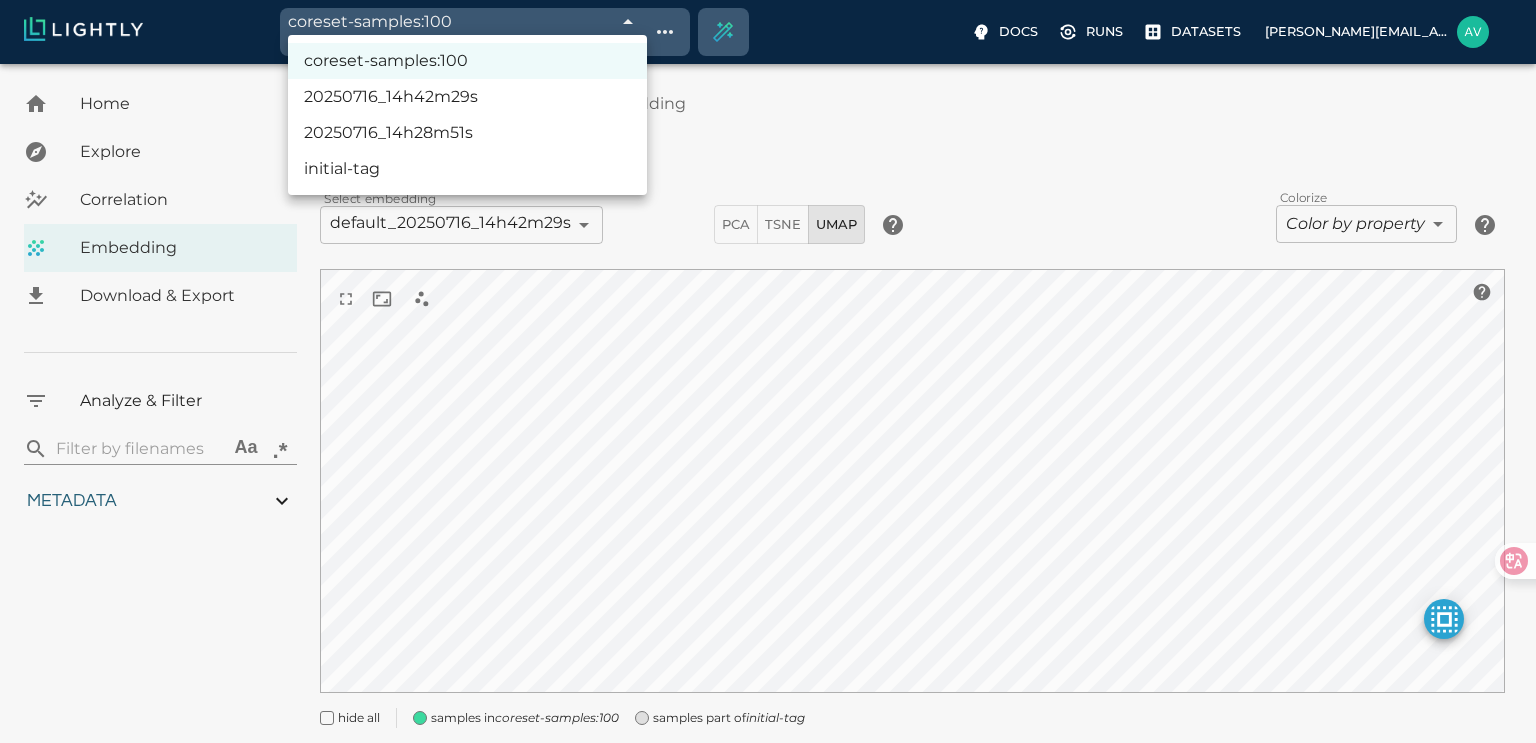 click on "20250716_14h42m29s" at bounding box center [467, 97] 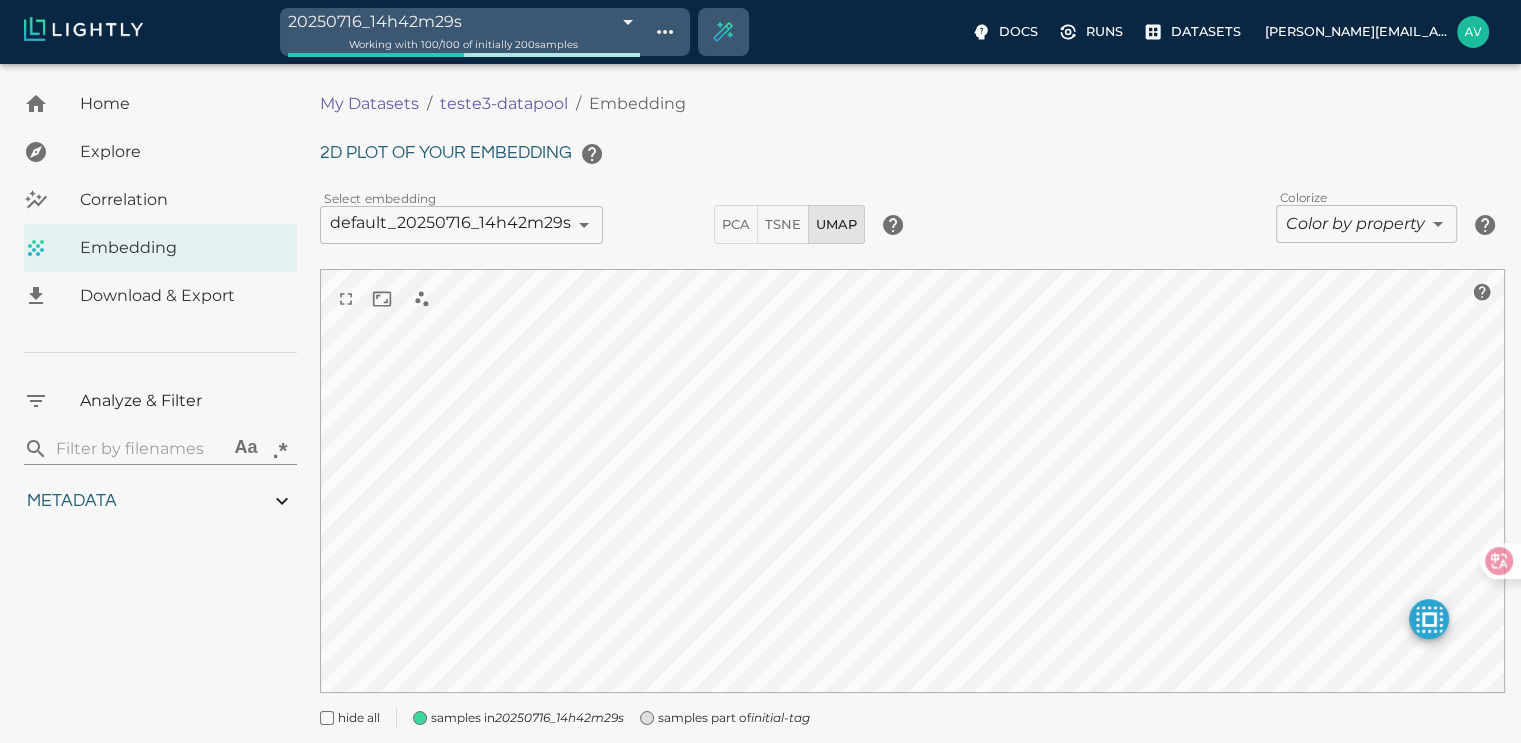 click on "Working with   100  /  100   of initially 200  samples" at bounding box center [464, 44] 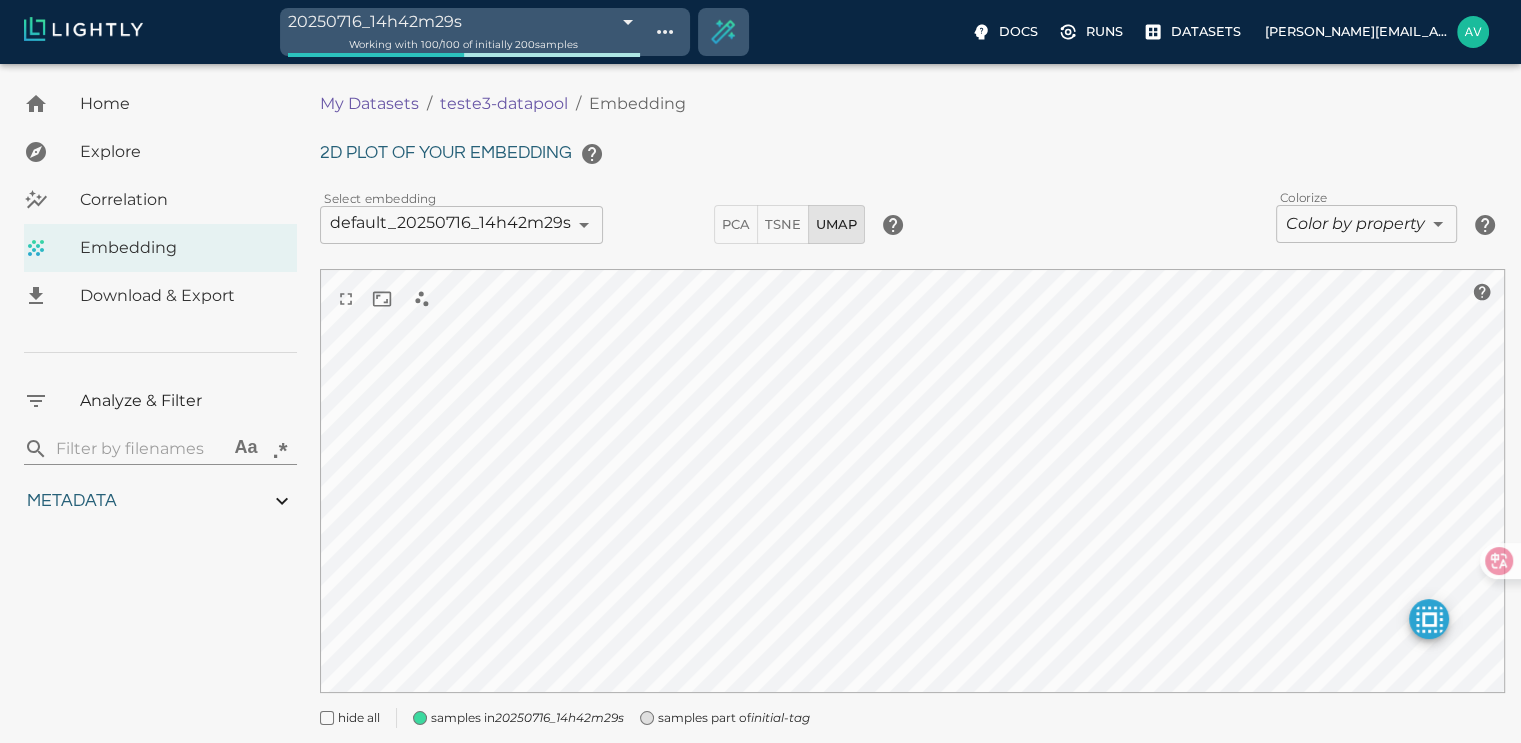 click 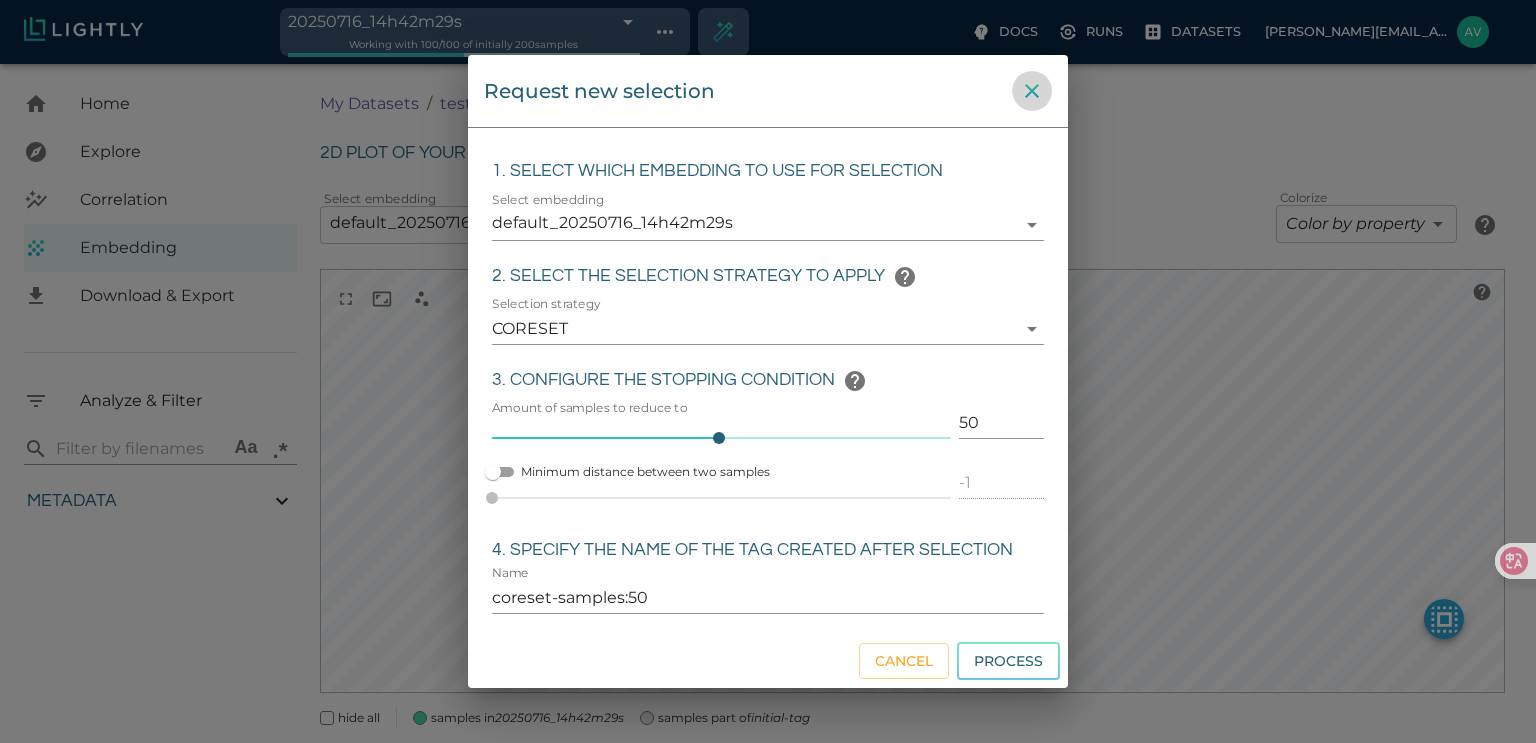 click at bounding box center (1032, 91) 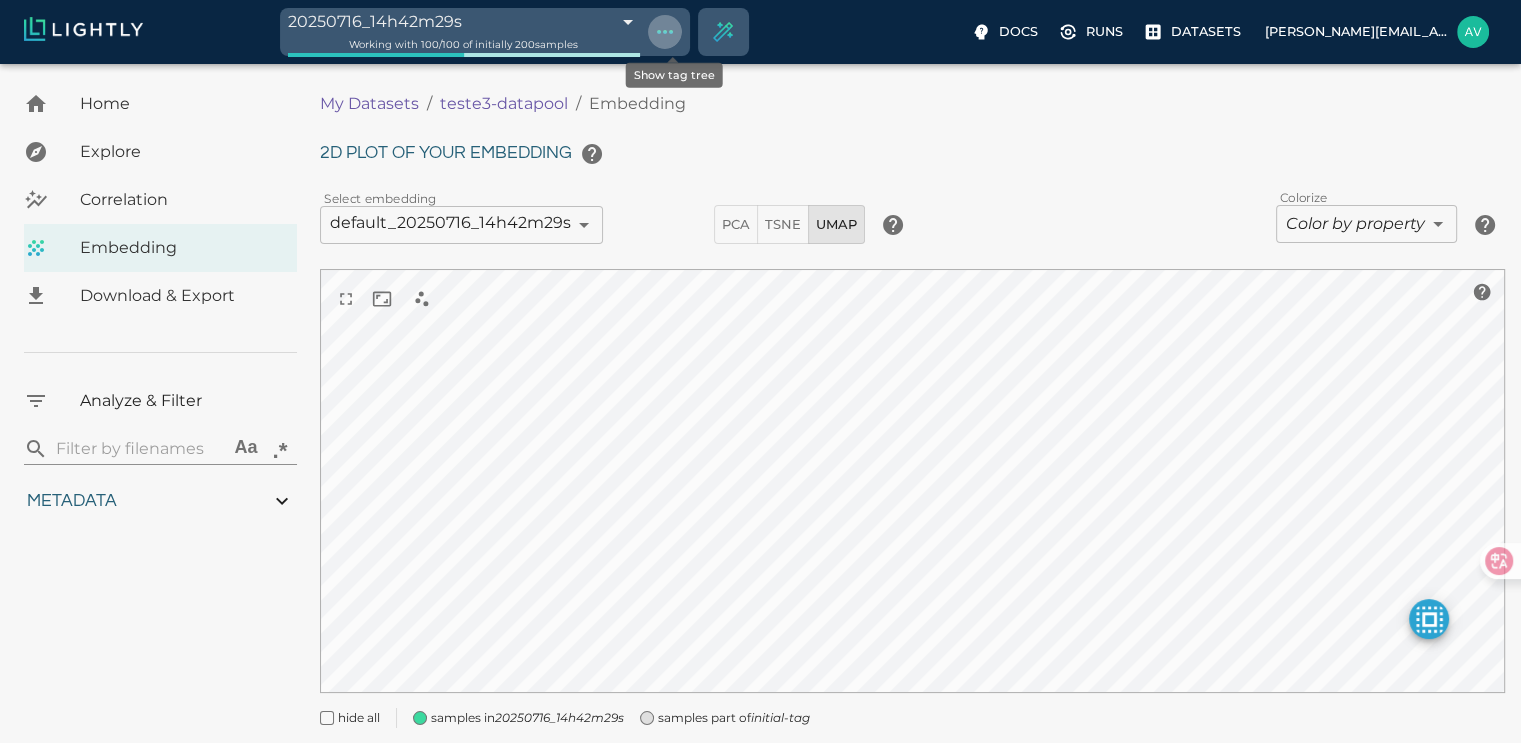 click 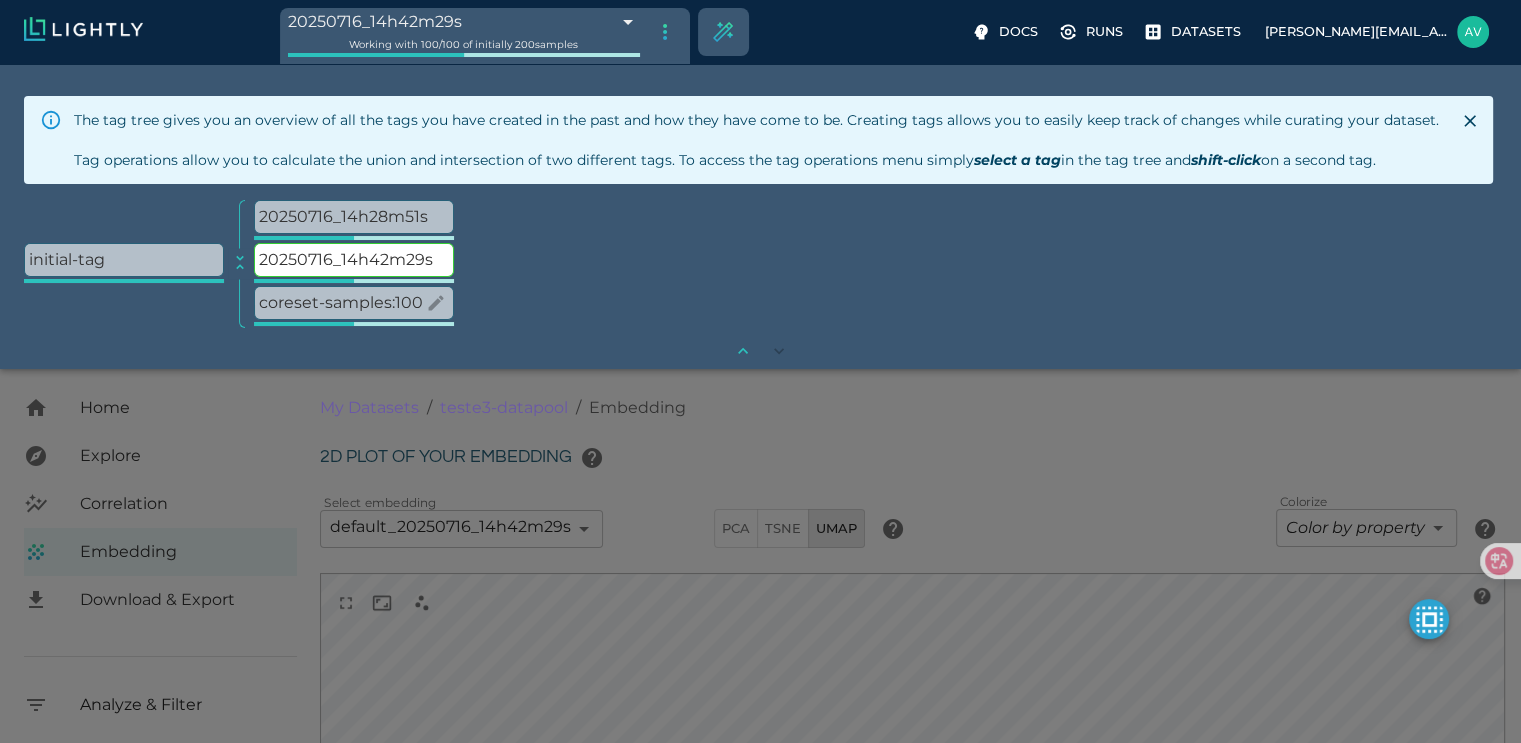 click on "coreset-samples:100" at bounding box center (354, 303) 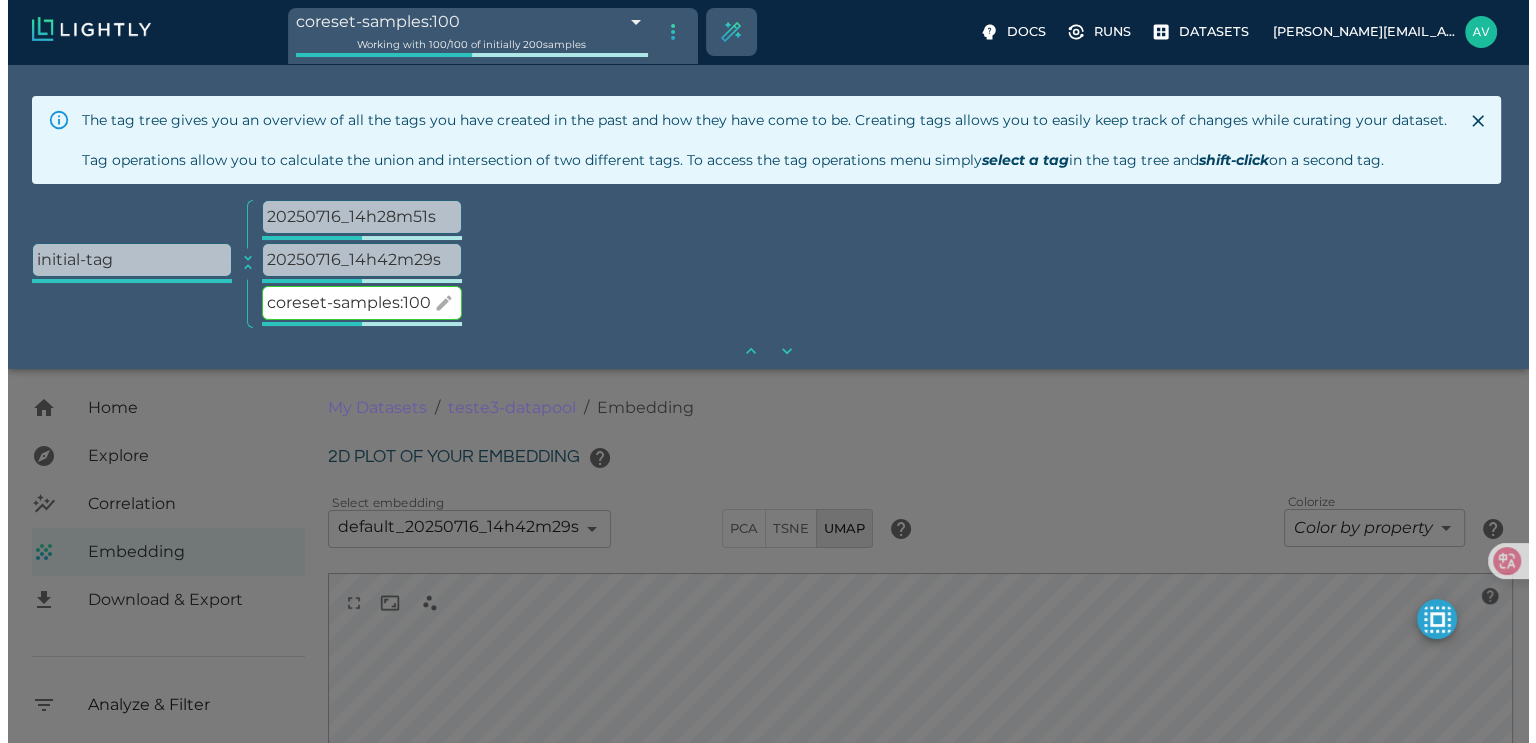 scroll, scrollTop: 9, scrollLeft: 0, axis: vertical 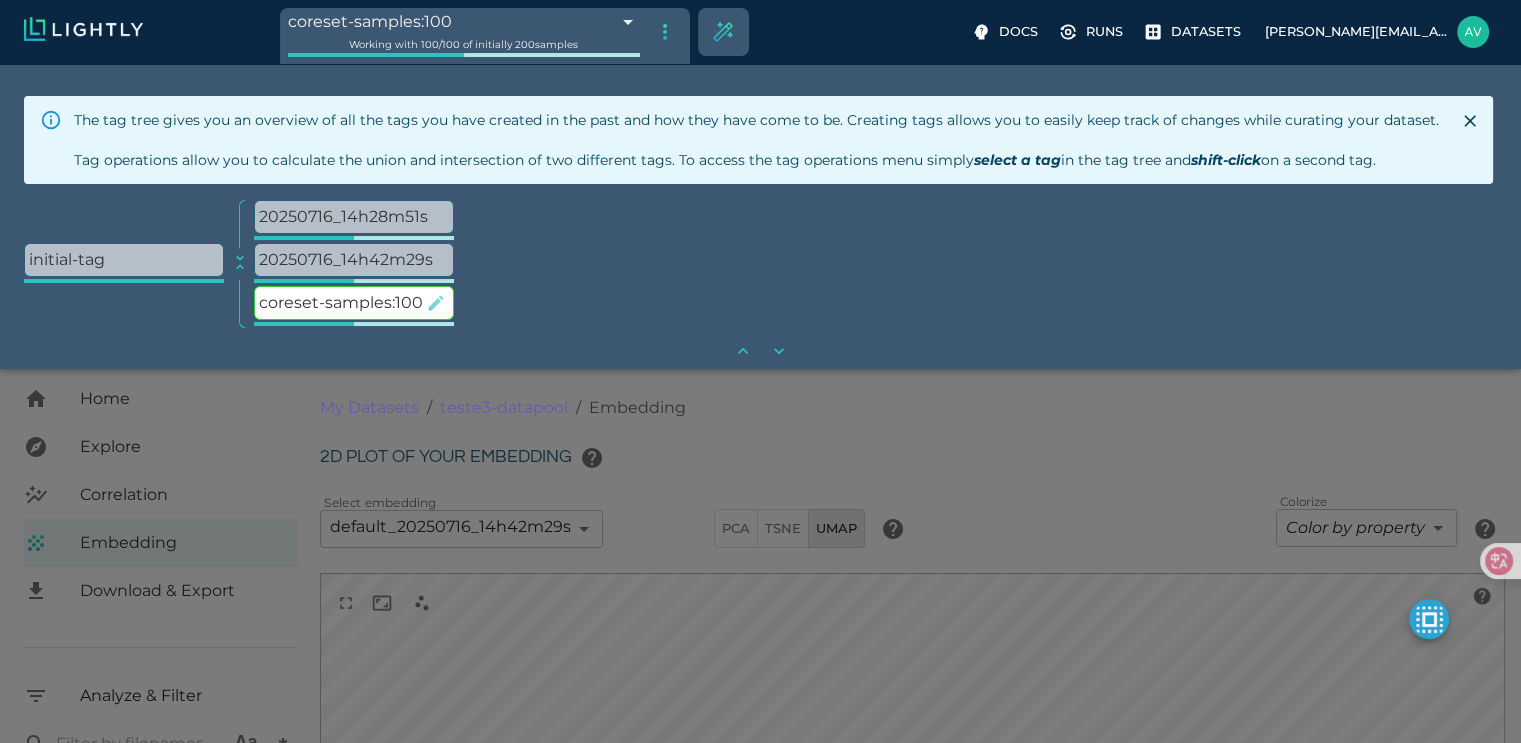 click 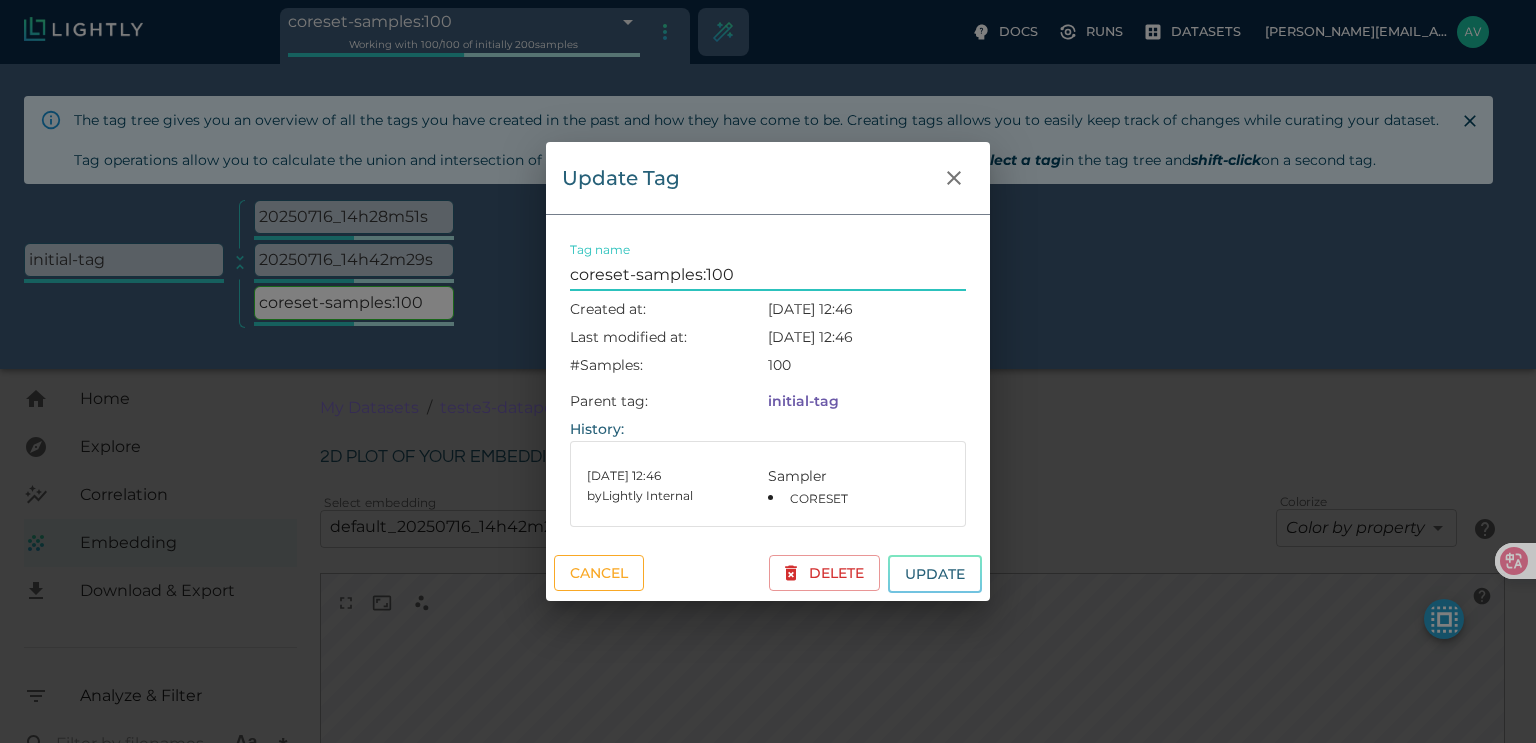 click on "Cancel" at bounding box center [599, 573] 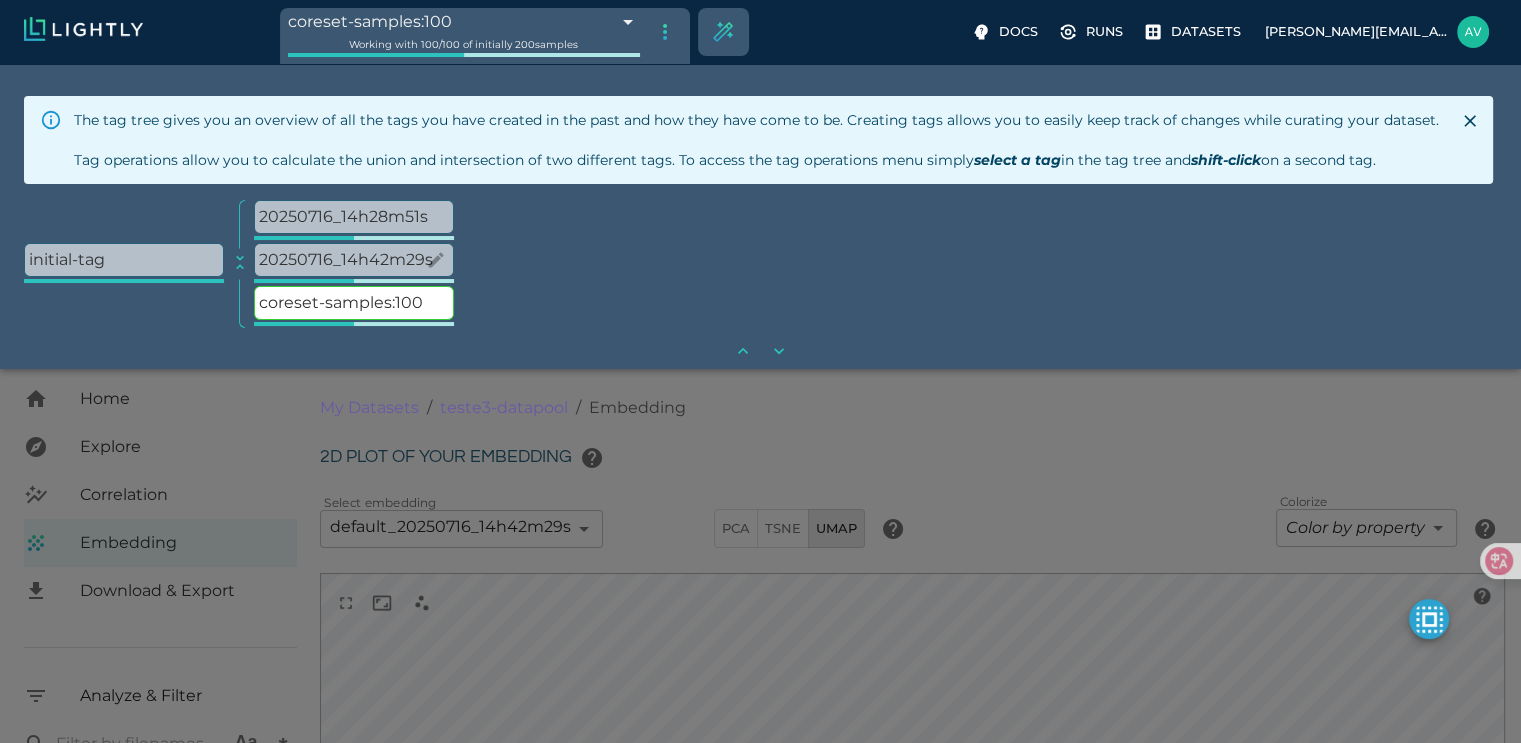 click on "20250716_14h42m29s" at bounding box center (354, 260) 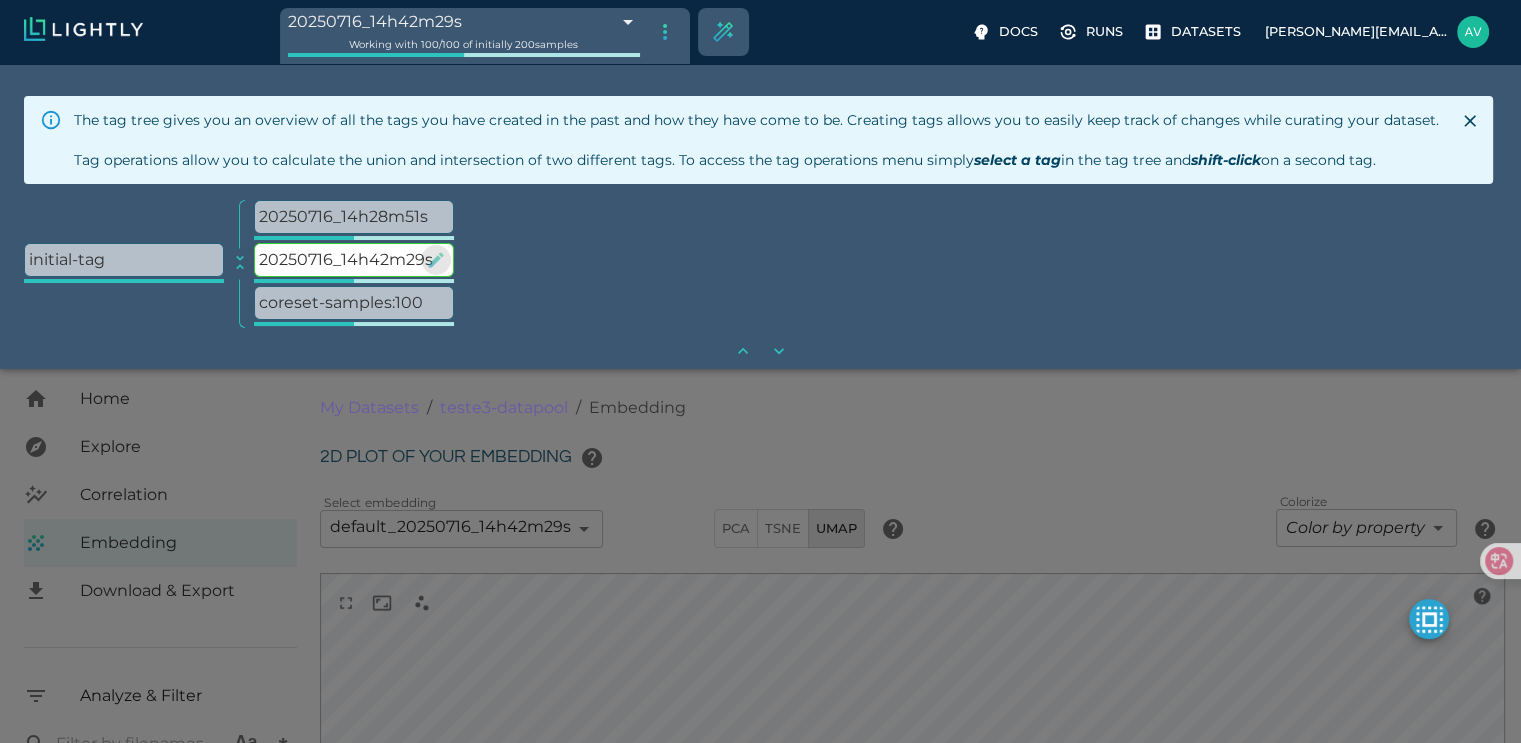 click 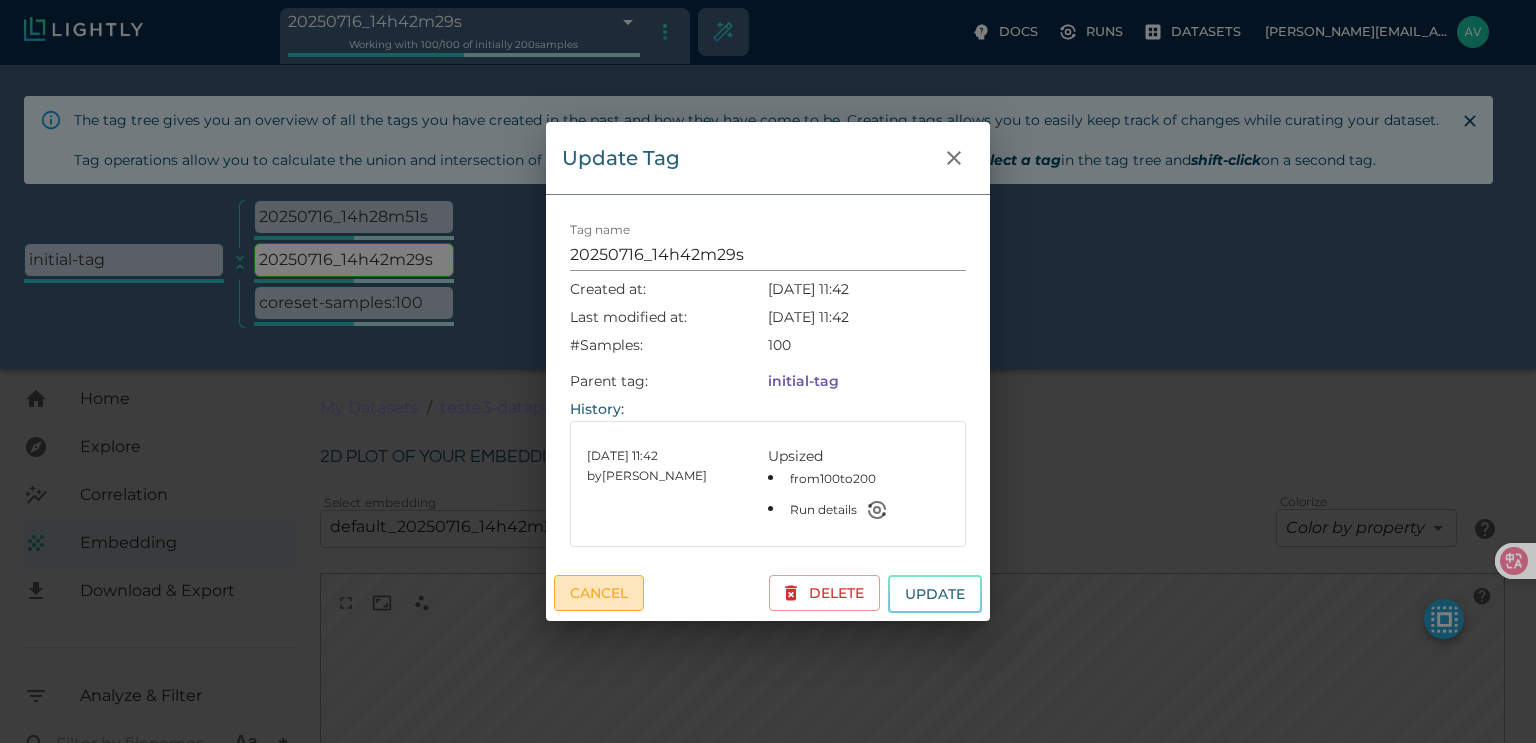 click on "Cancel" at bounding box center (599, 593) 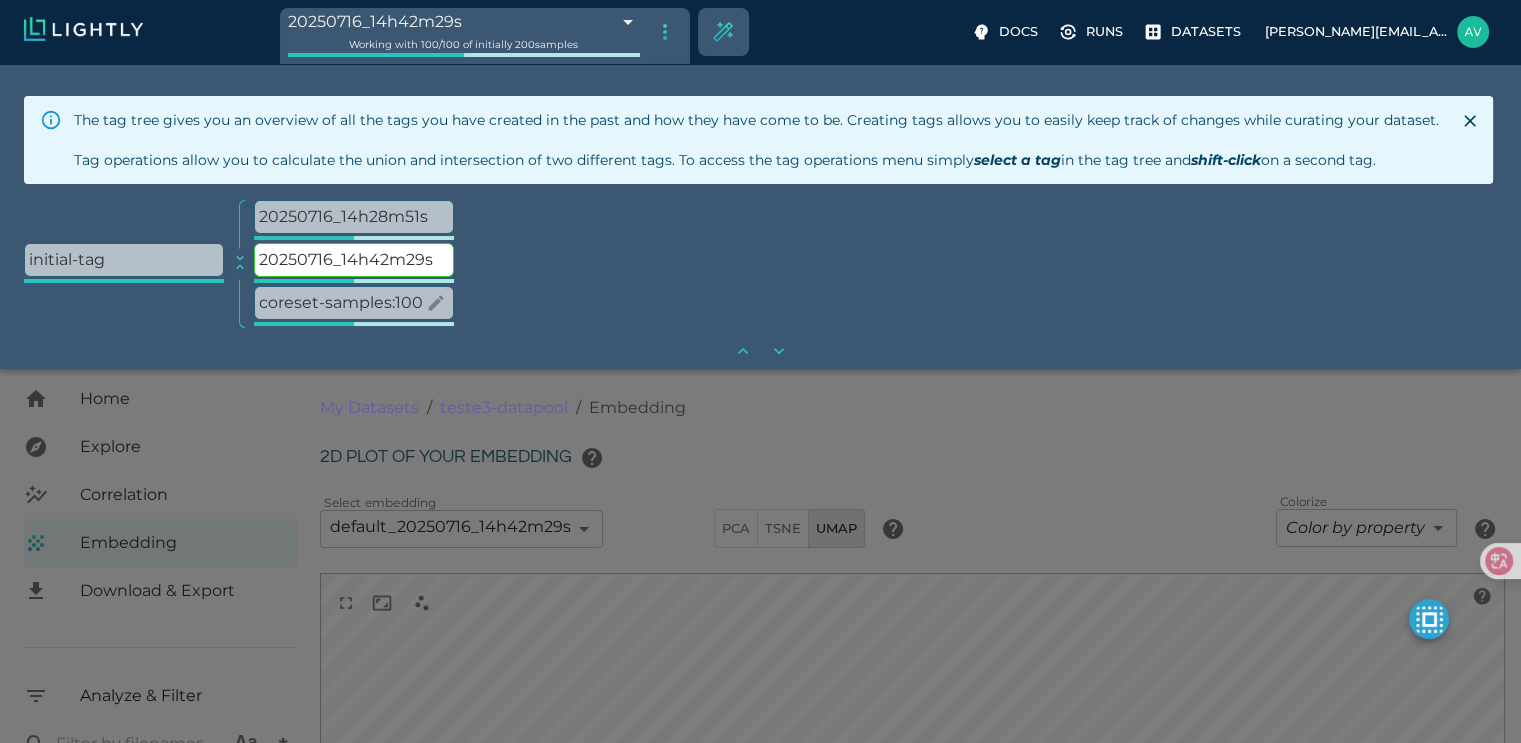 click on "coreset-samples:100" at bounding box center [354, 303] 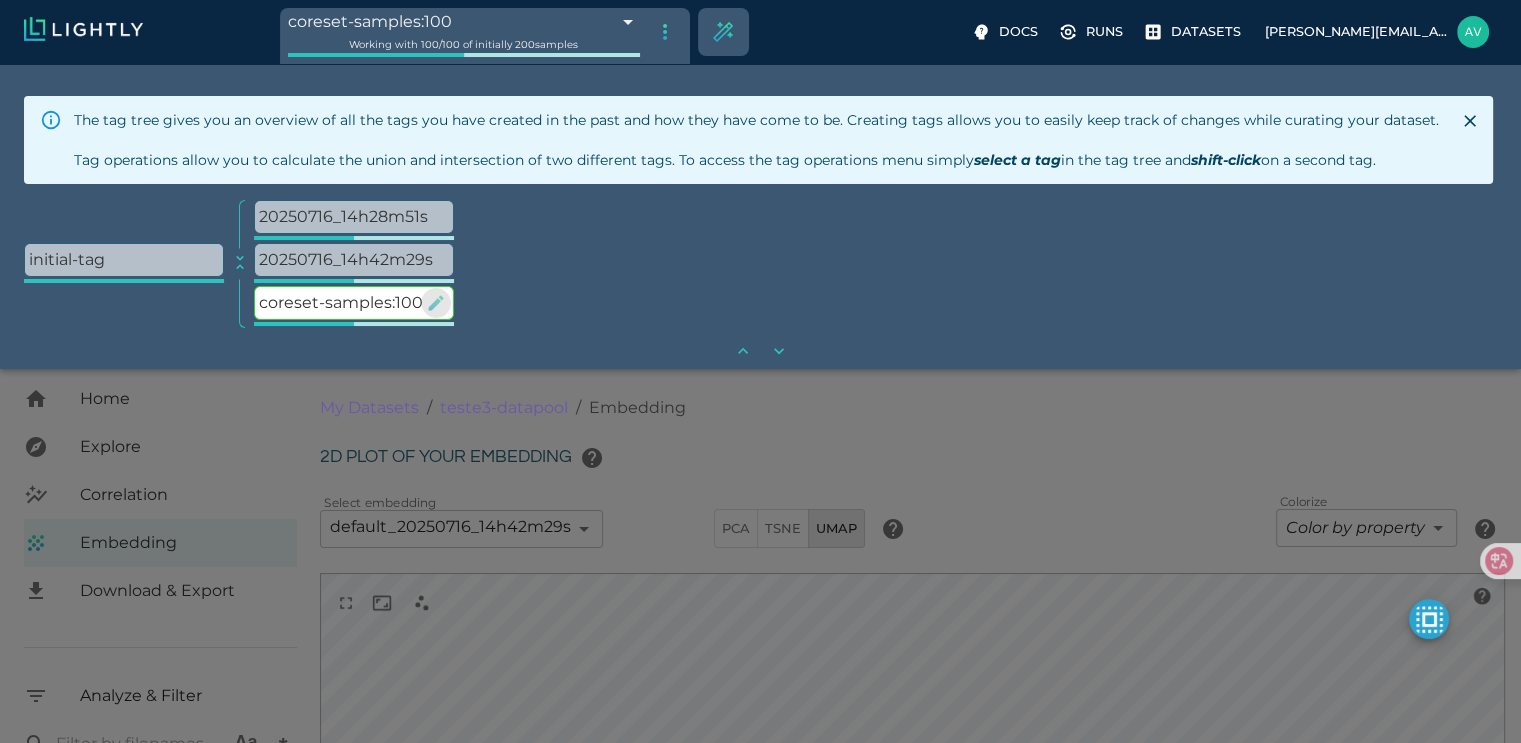click 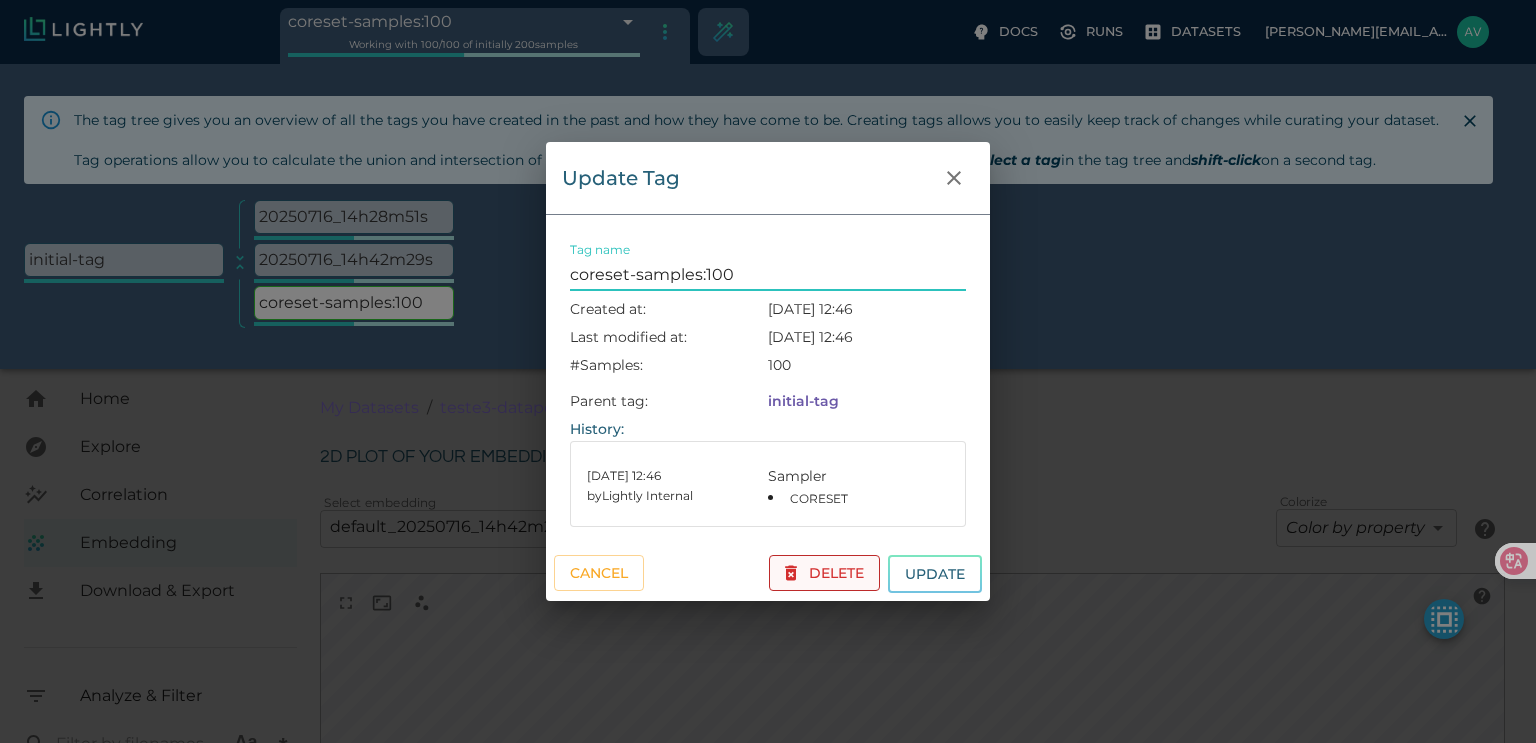 click on "Delete" at bounding box center (824, 573) 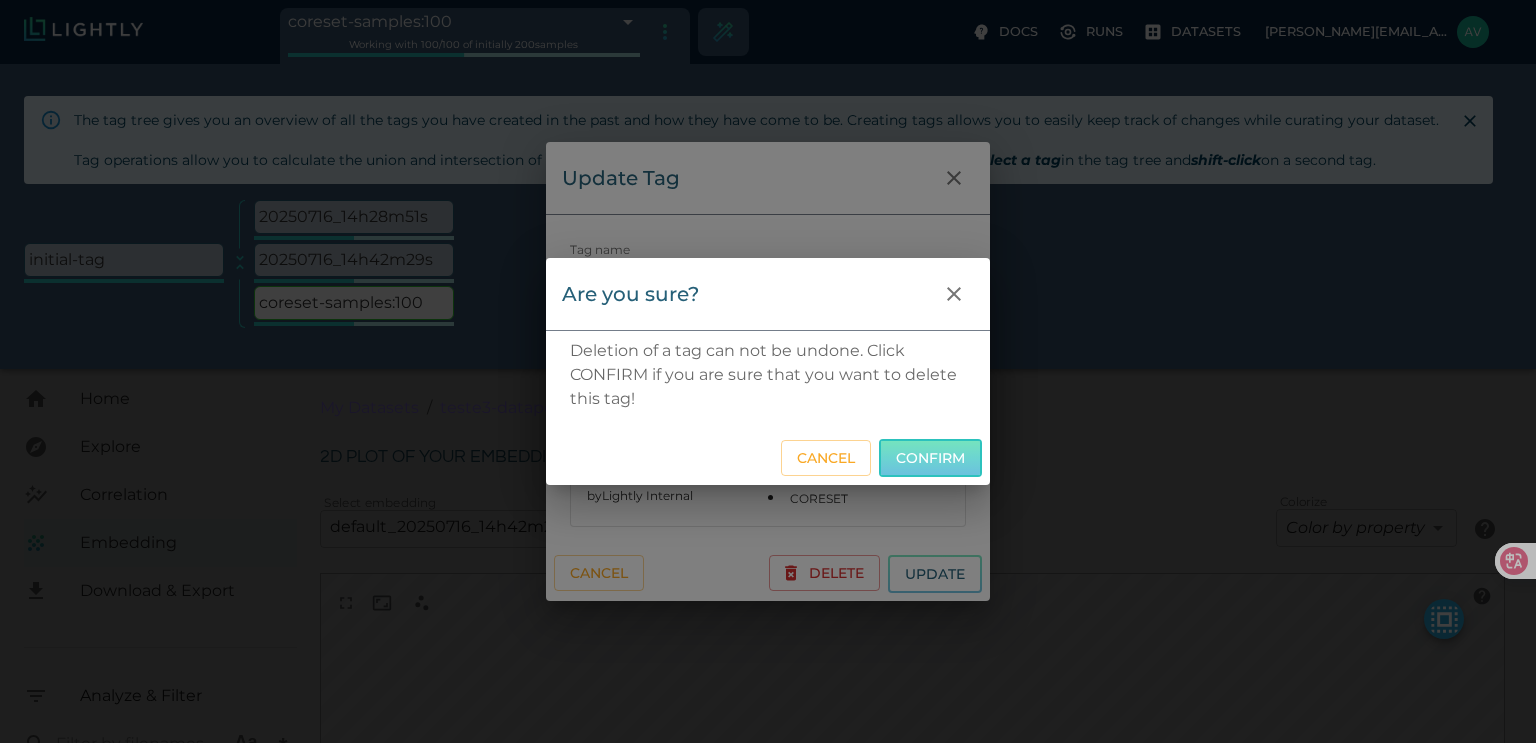 click on "Confirm" at bounding box center (930, 458) 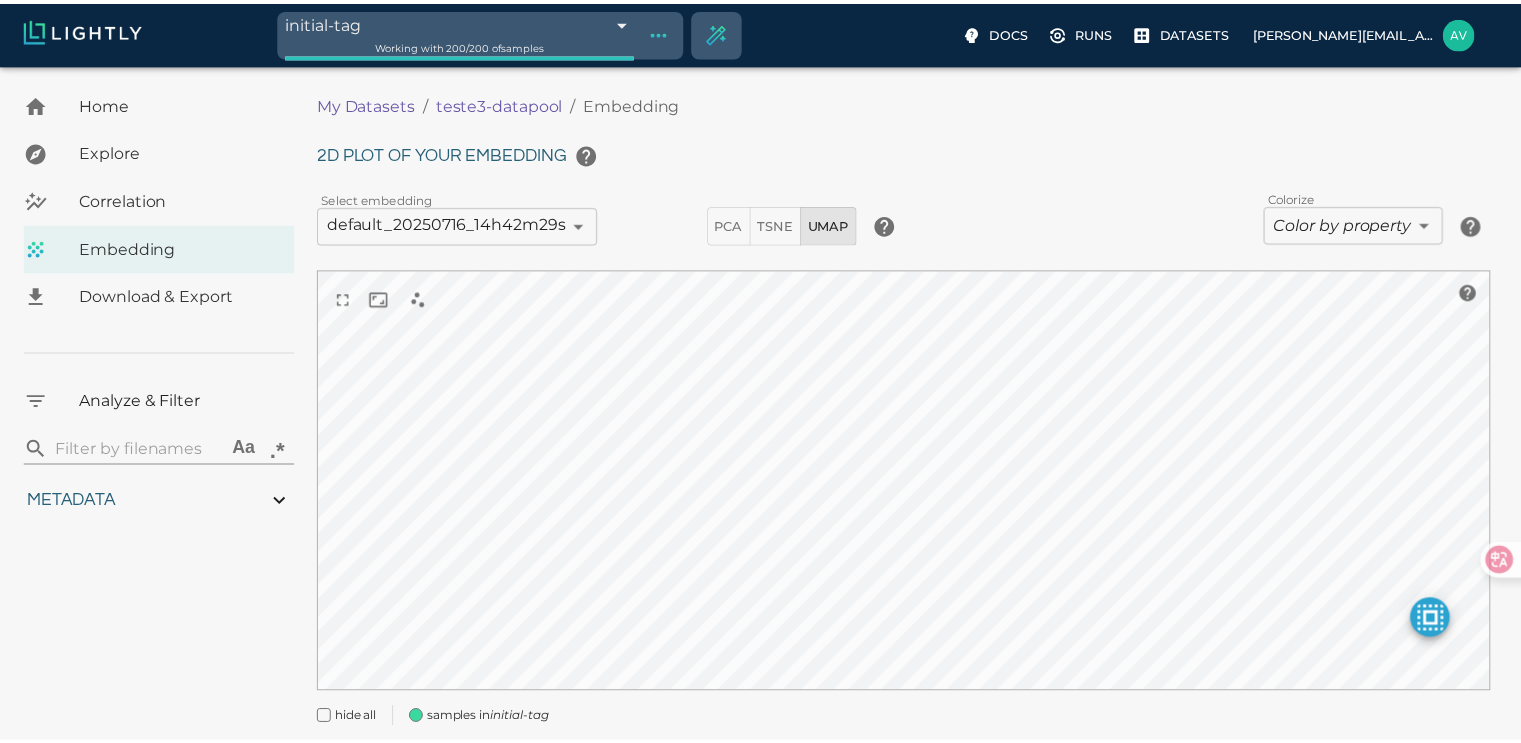 scroll, scrollTop: 0, scrollLeft: 0, axis: both 